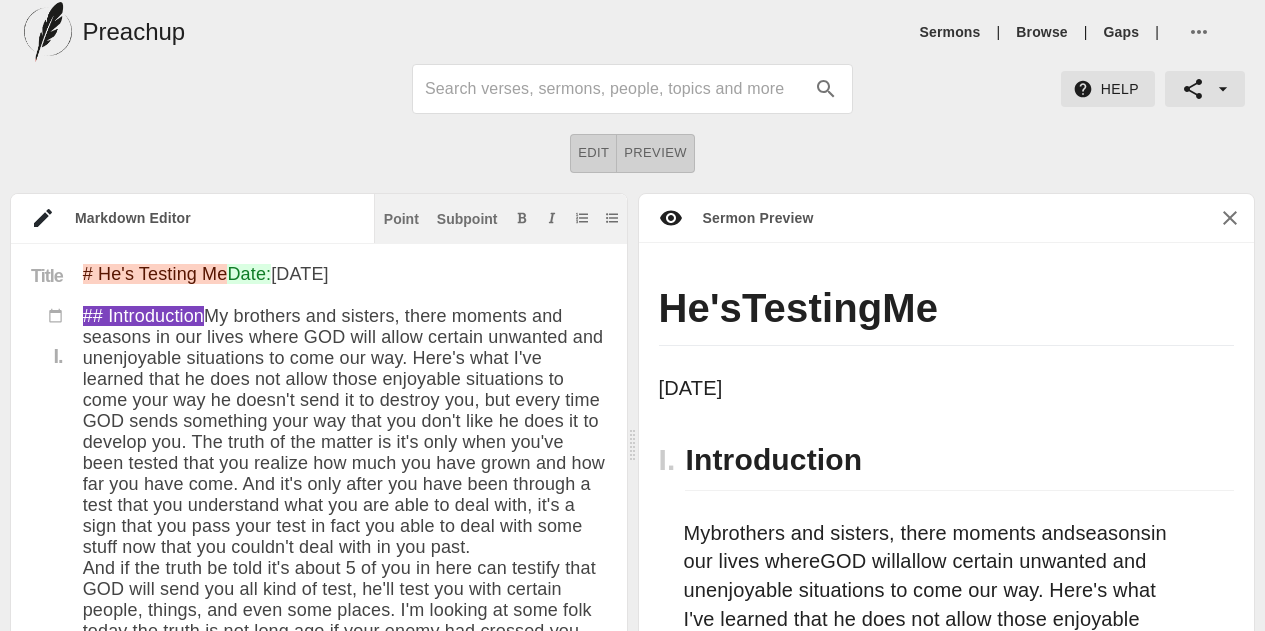 scroll, scrollTop: 0, scrollLeft: 0, axis: both 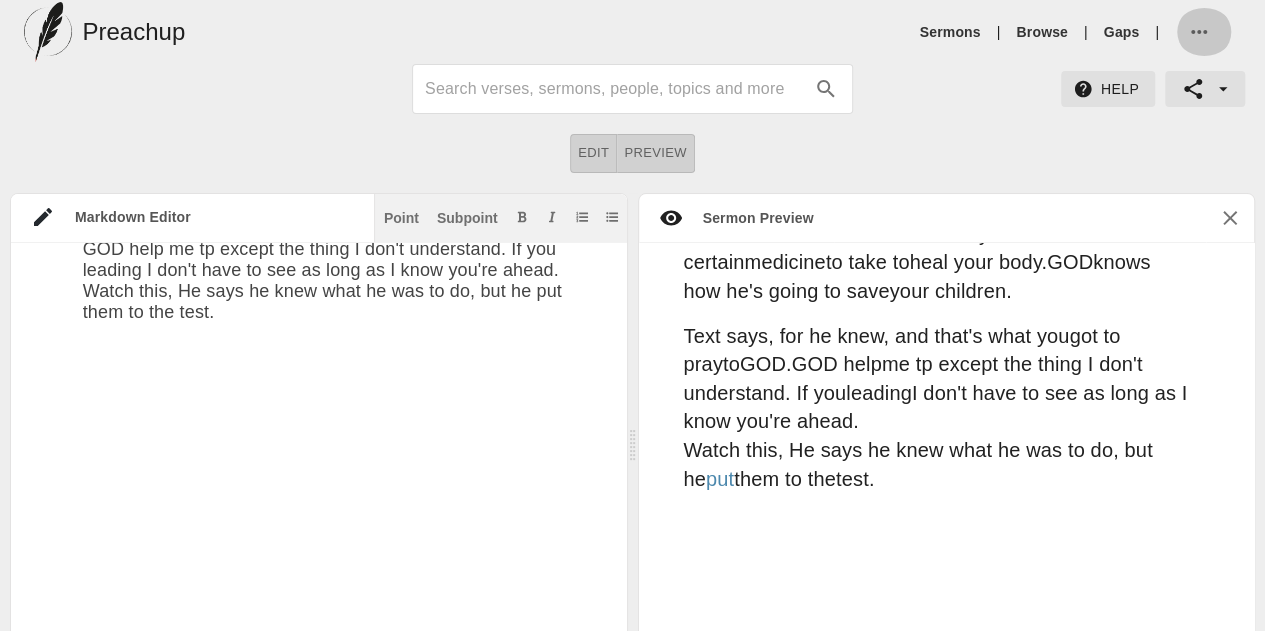 click 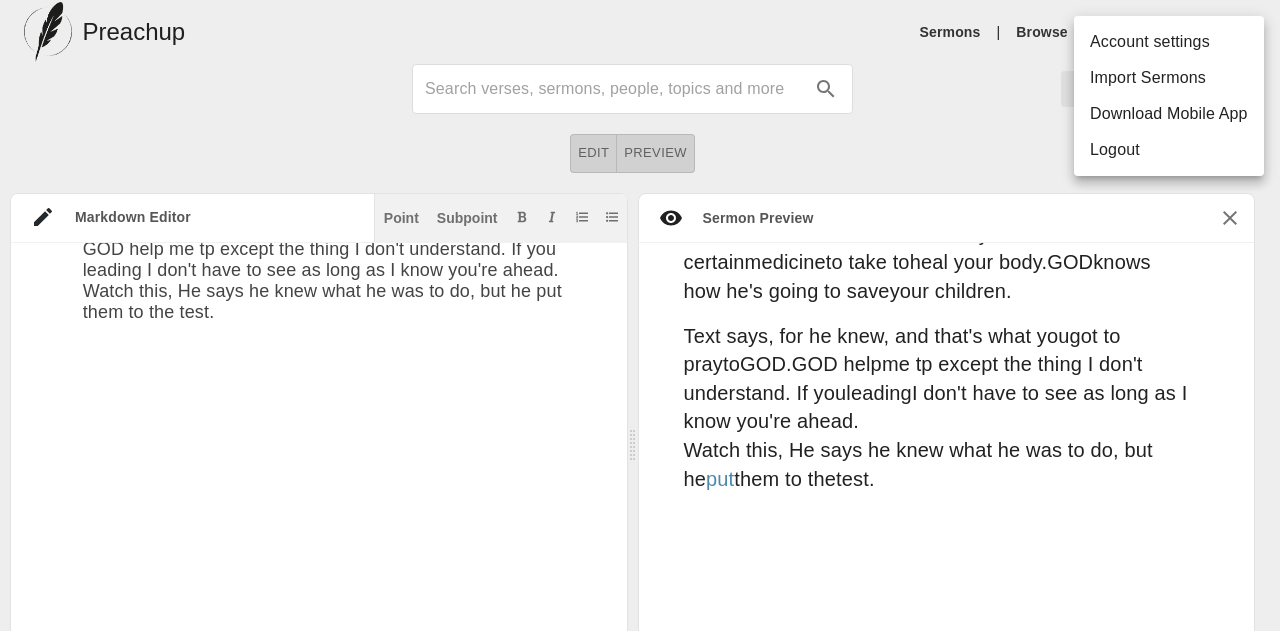 click on "Logout" at bounding box center (1169, 150) 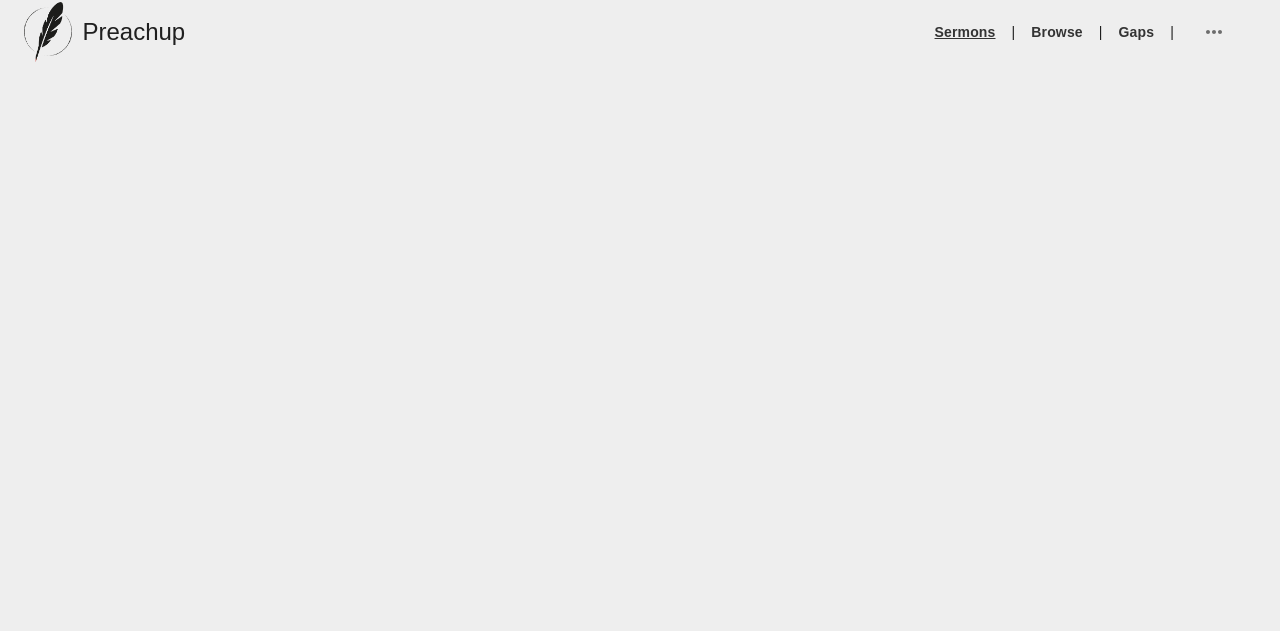 click on "Sermons" at bounding box center [965, 32] 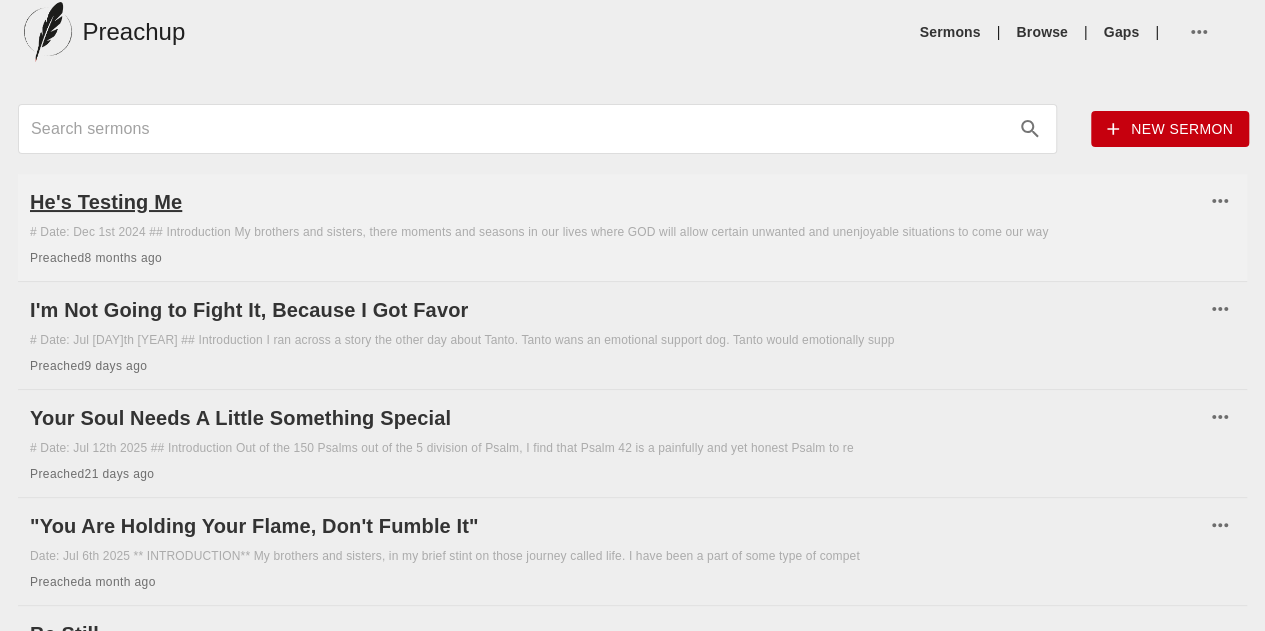 click on "He's Testing Me" at bounding box center [617, 202] 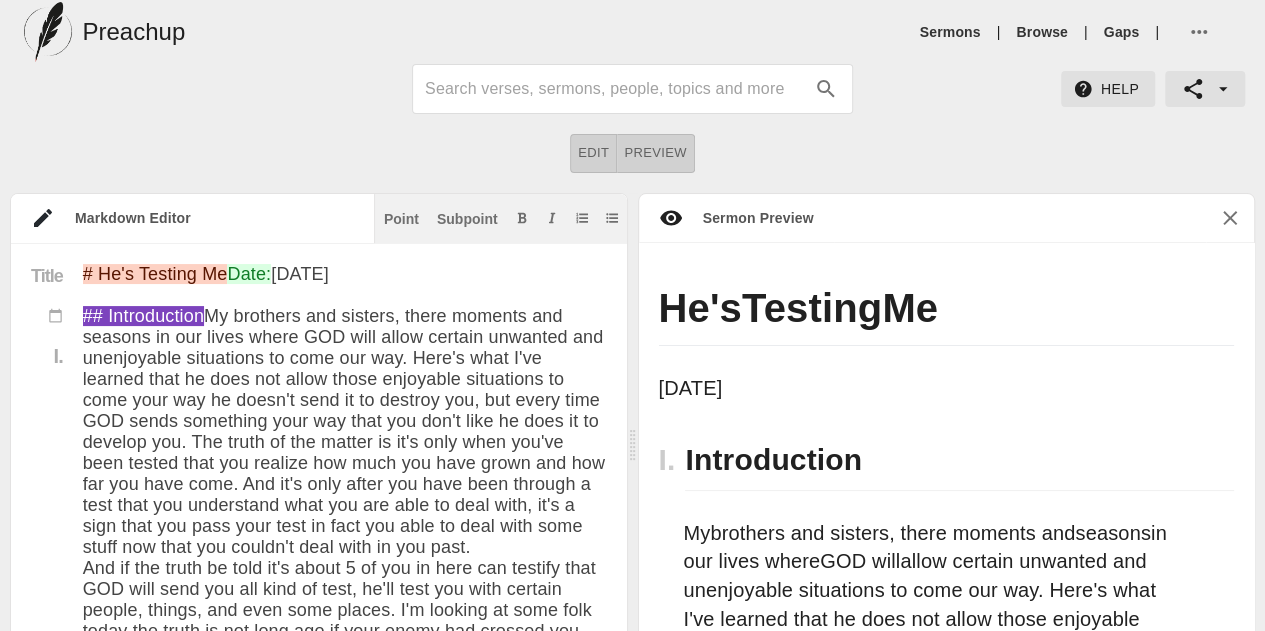 scroll, scrollTop: 291, scrollLeft: 0, axis: vertical 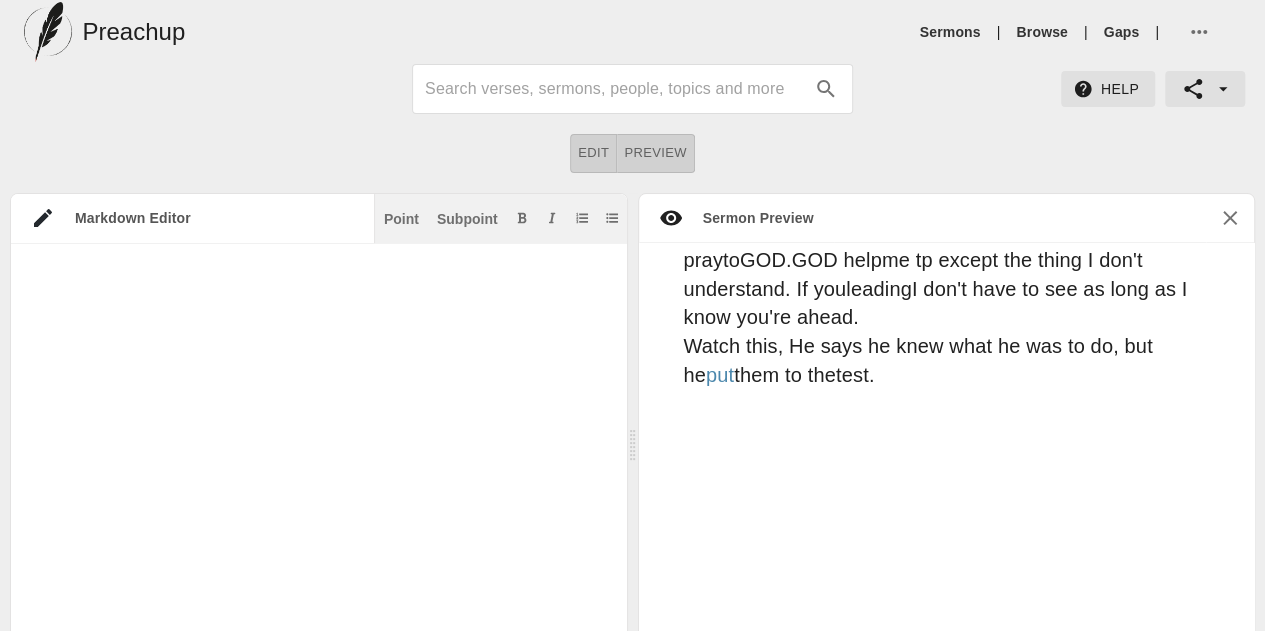 click at bounding box center [345, -1081] 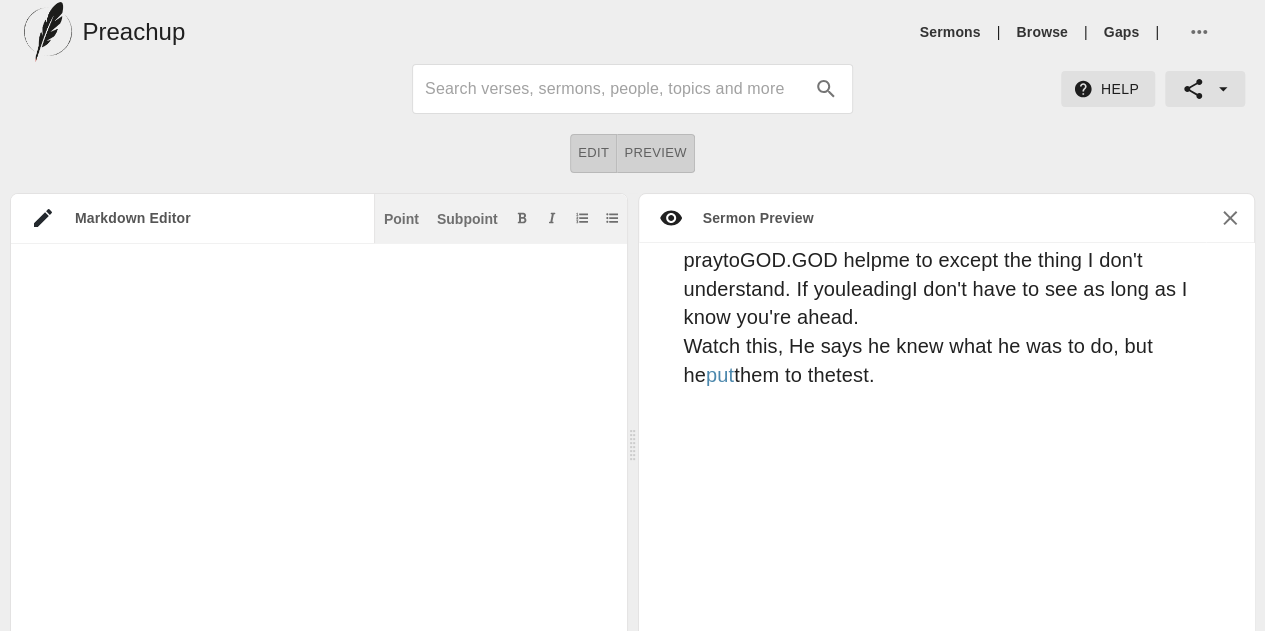 click at bounding box center [345, -1040] 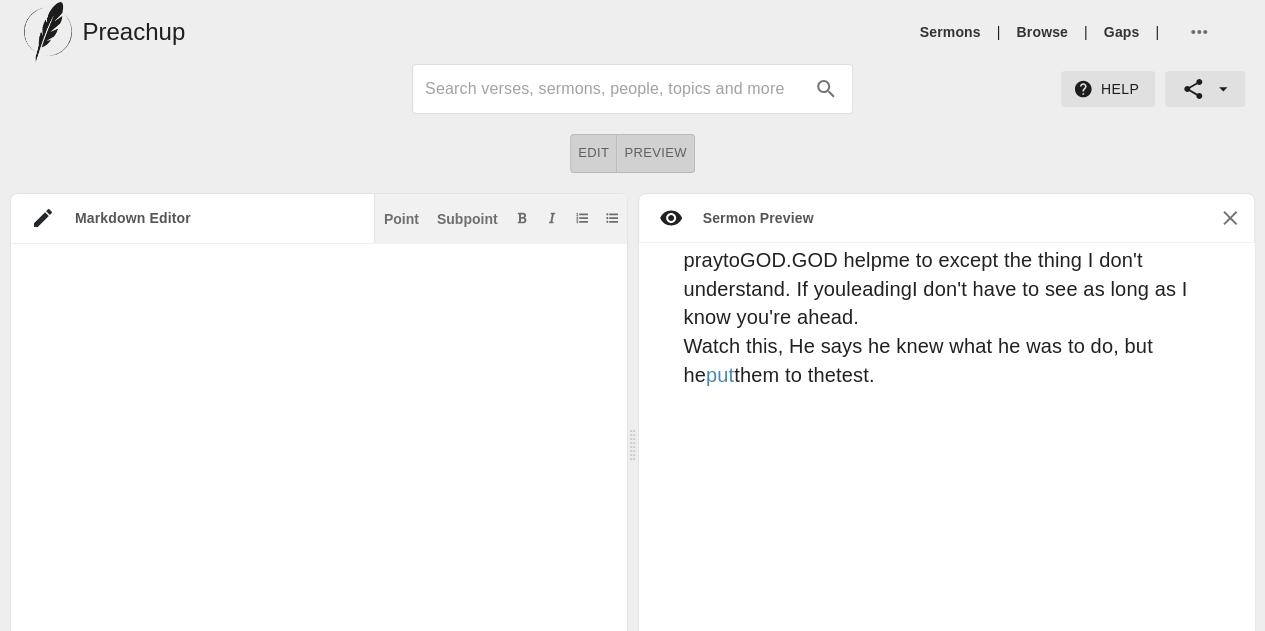 scroll, scrollTop: 2933, scrollLeft: 0, axis: vertical 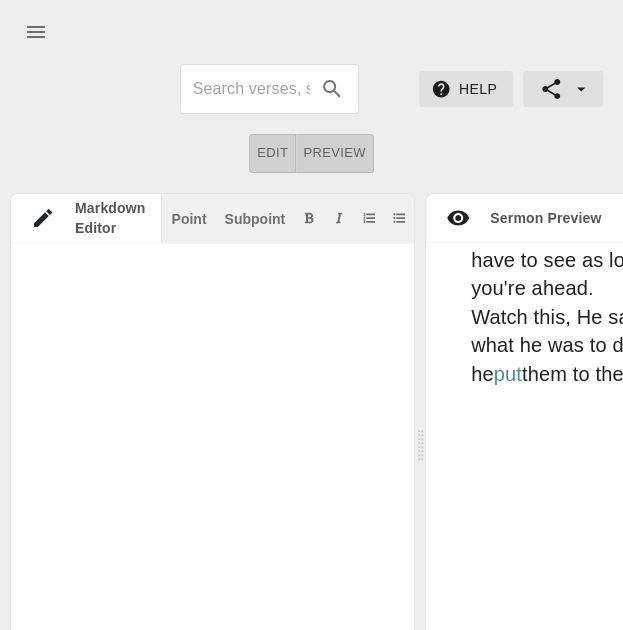 click at bounding box center (238, -3611) 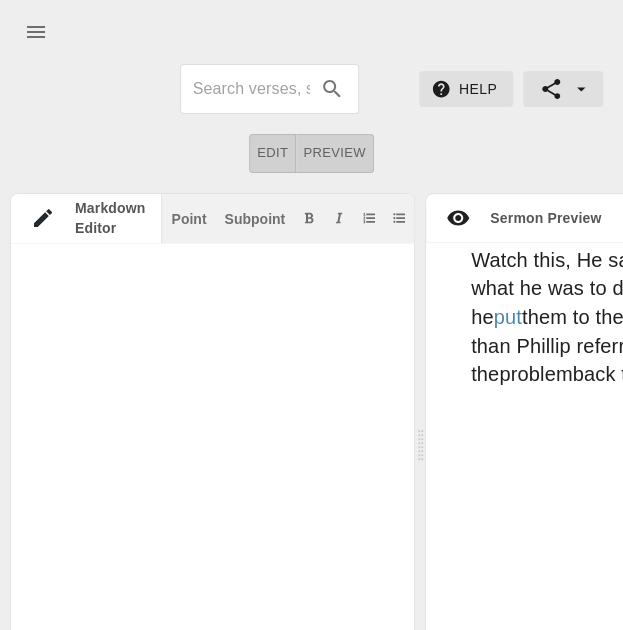 click at bounding box center [238, -3642] 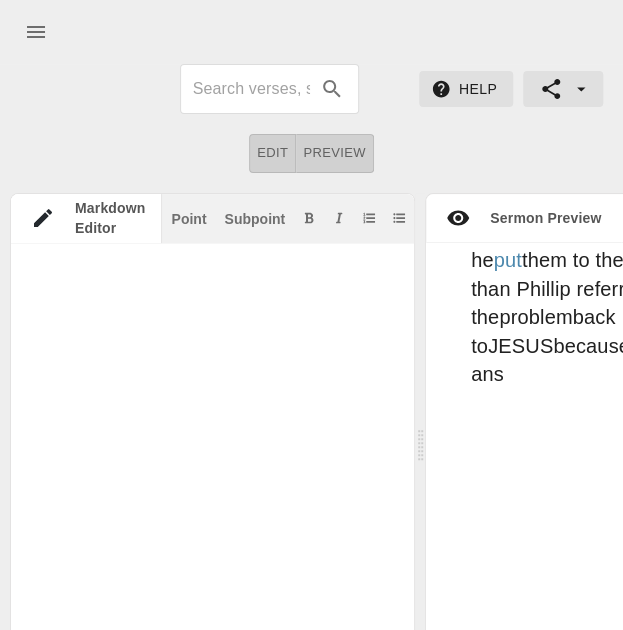 click at bounding box center [238, -3653] 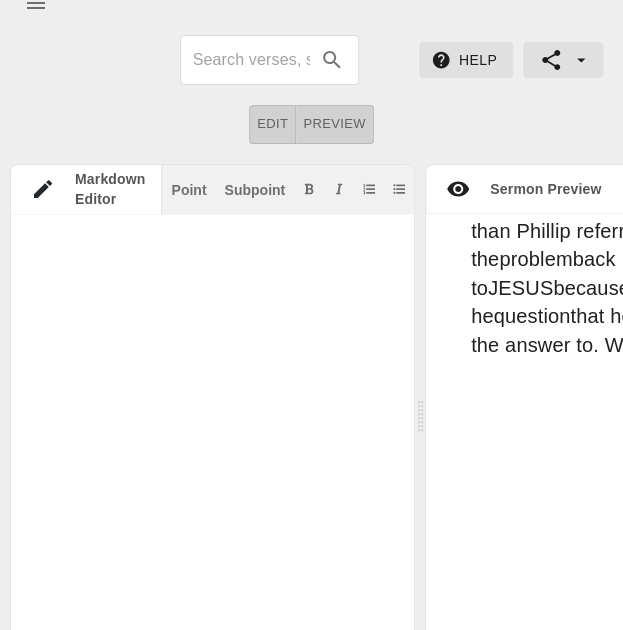 scroll, scrollTop: 50, scrollLeft: 0, axis: vertical 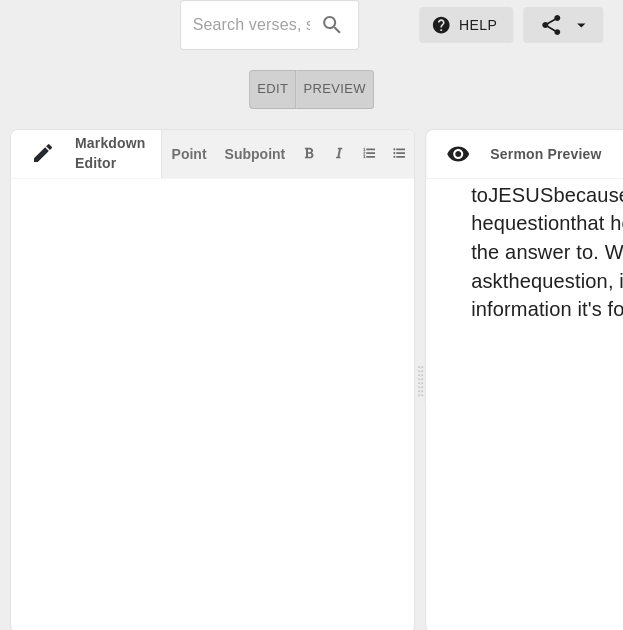 click at bounding box center (238, -3769) 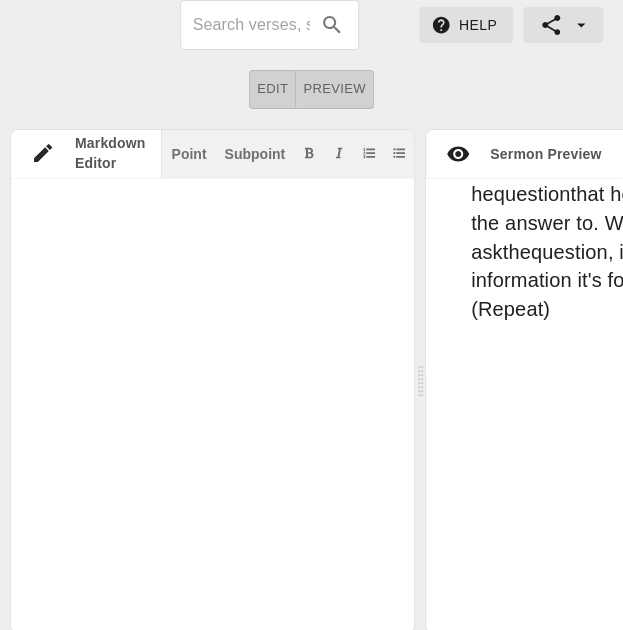 click at bounding box center [238, -3780] 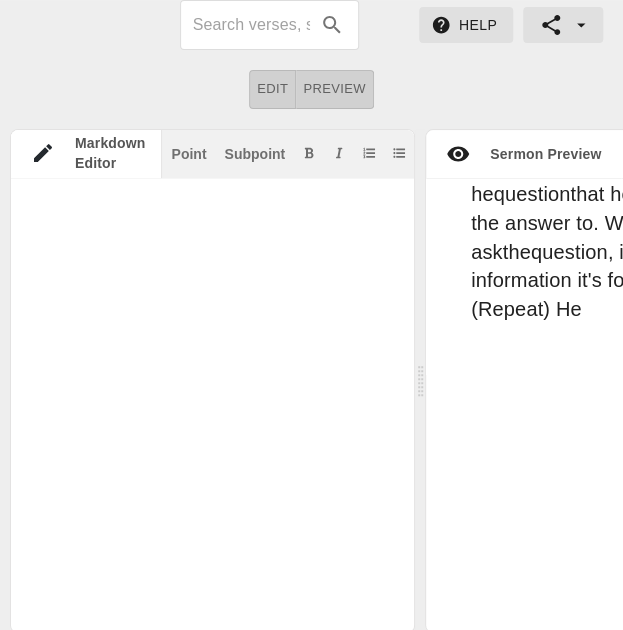 scroll, scrollTop: 8432, scrollLeft: 0, axis: vertical 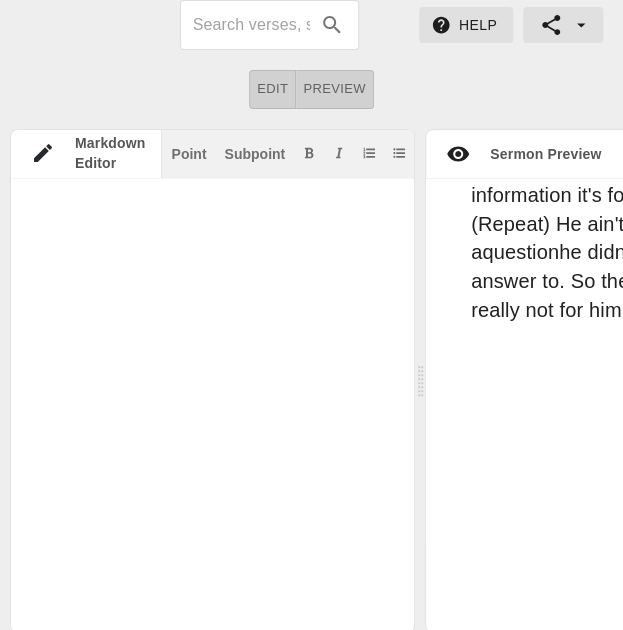 click at bounding box center [238, -3841] 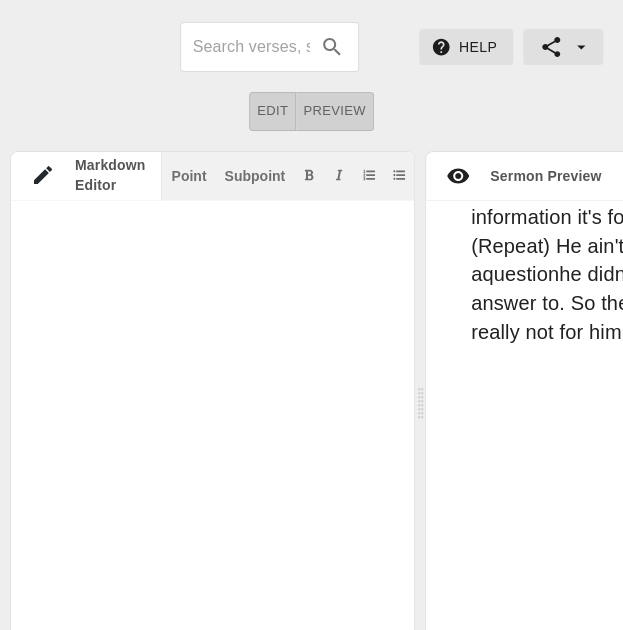 scroll, scrollTop: 8580, scrollLeft: 0, axis: vertical 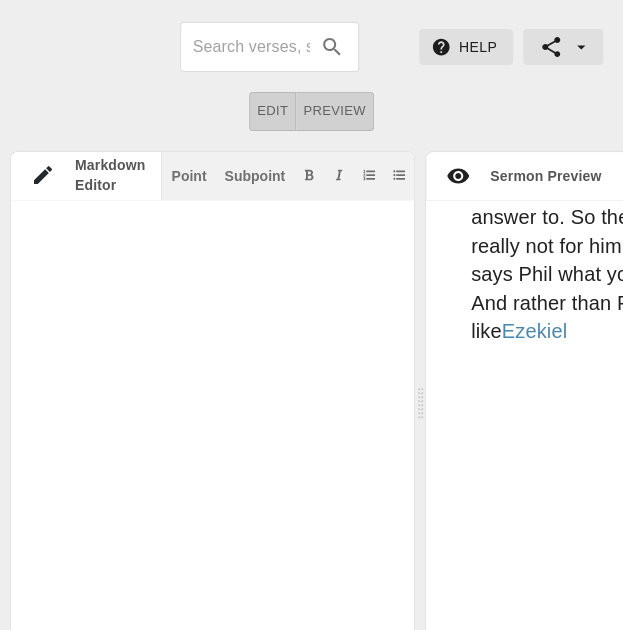 click at bounding box center [238, -3851] 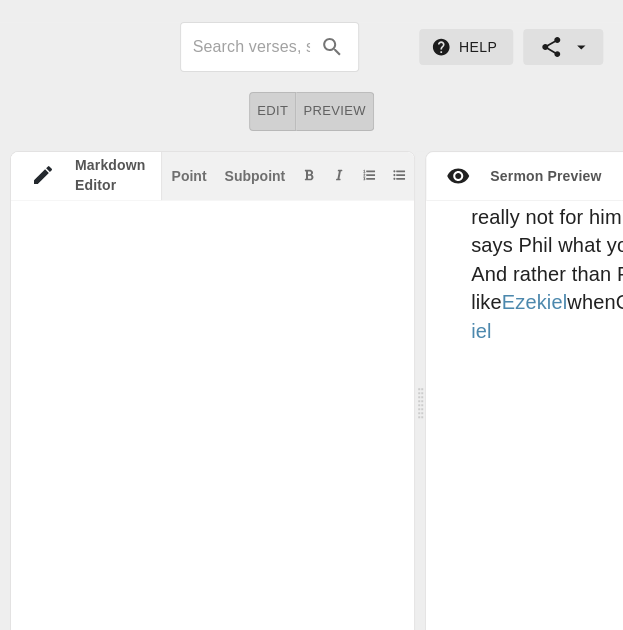 click at bounding box center (238, -3871) 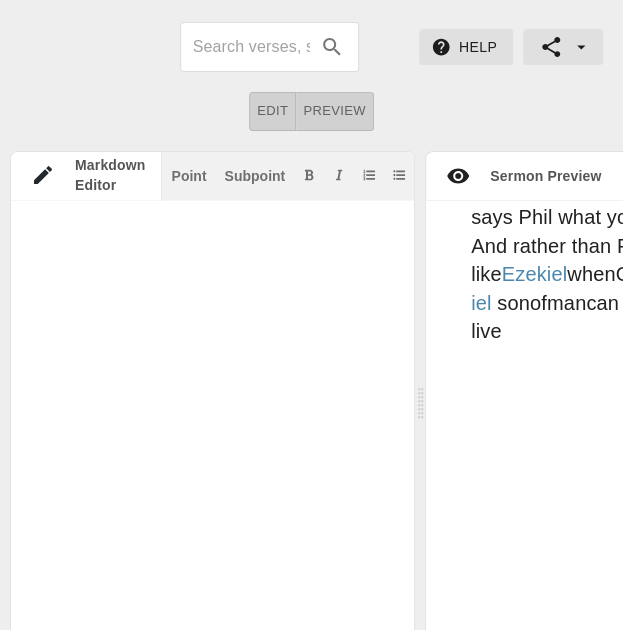 scroll, scrollTop: 45, scrollLeft: 0, axis: vertical 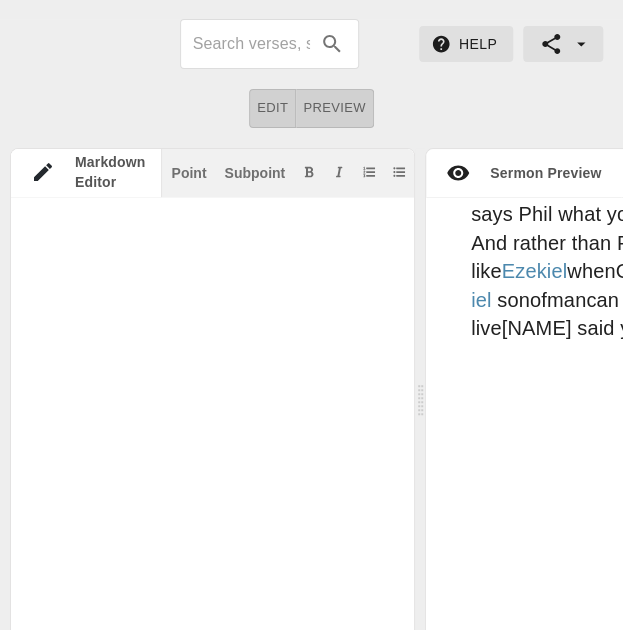 click at bounding box center (238, -3895) 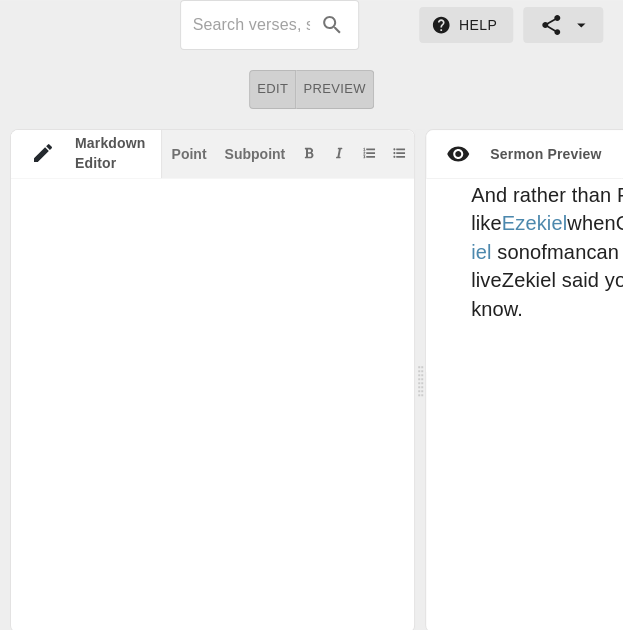 scroll, scrollTop: 8752, scrollLeft: 0, axis: vertical 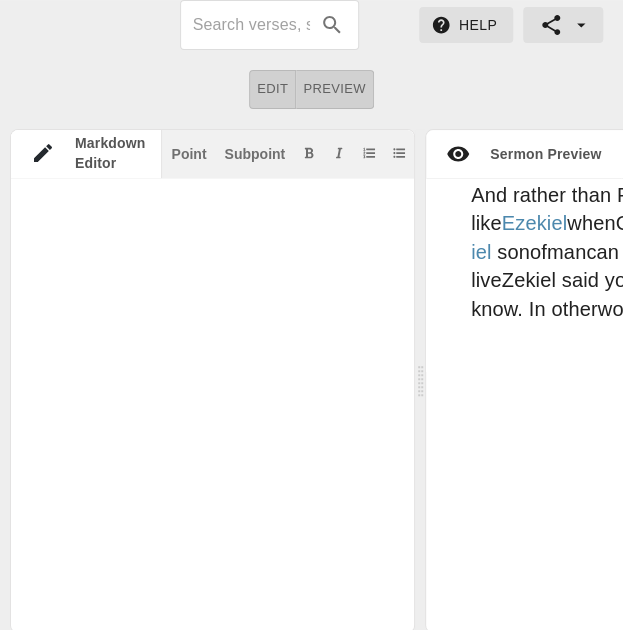 click at bounding box center (238, -3935) 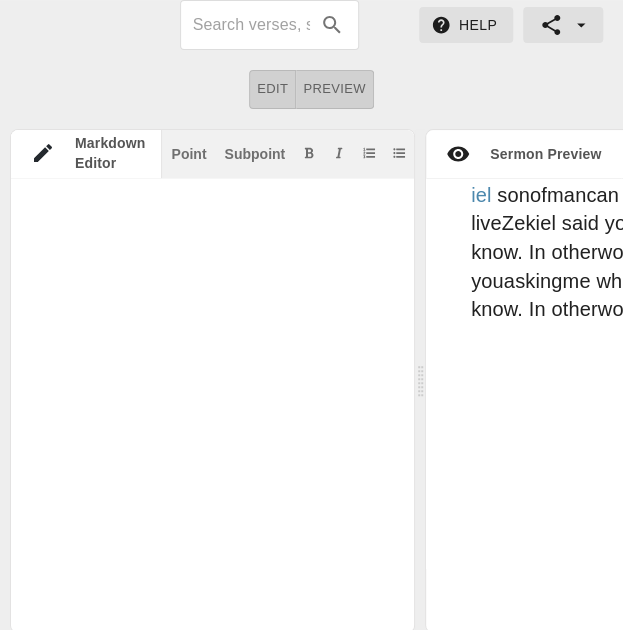 click at bounding box center (238, -3966) 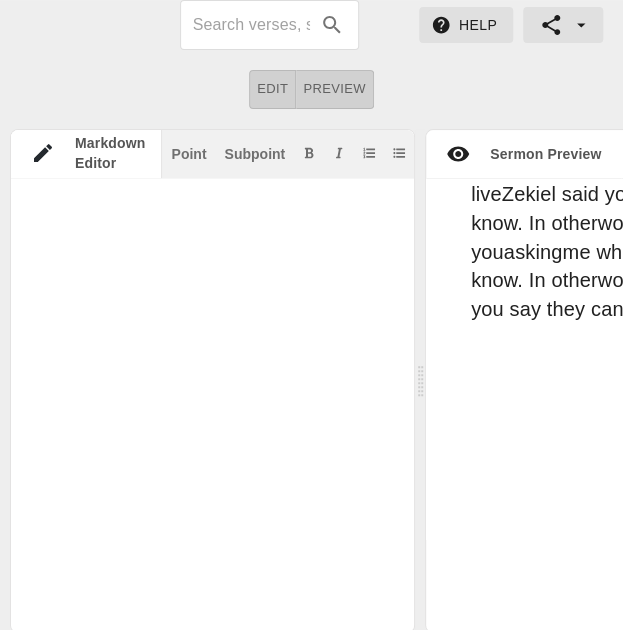 click at bounding box center [238, -3976] 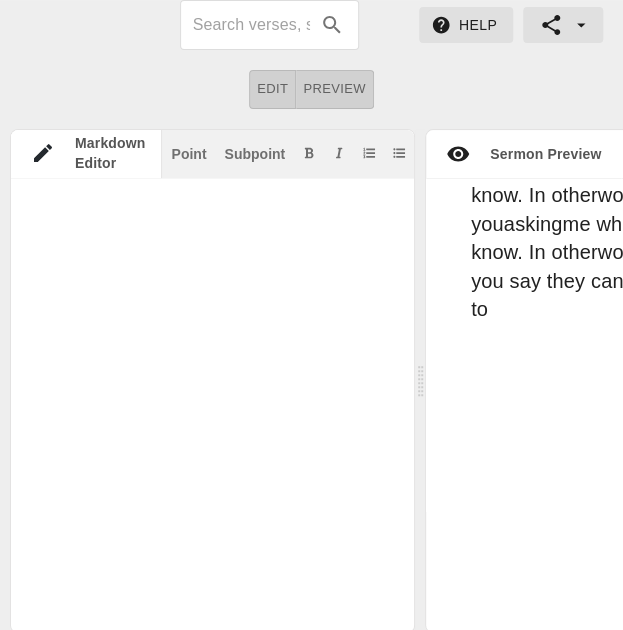 scroll, scrollTop: 8898, scrollLeft: 0, axis: vertical 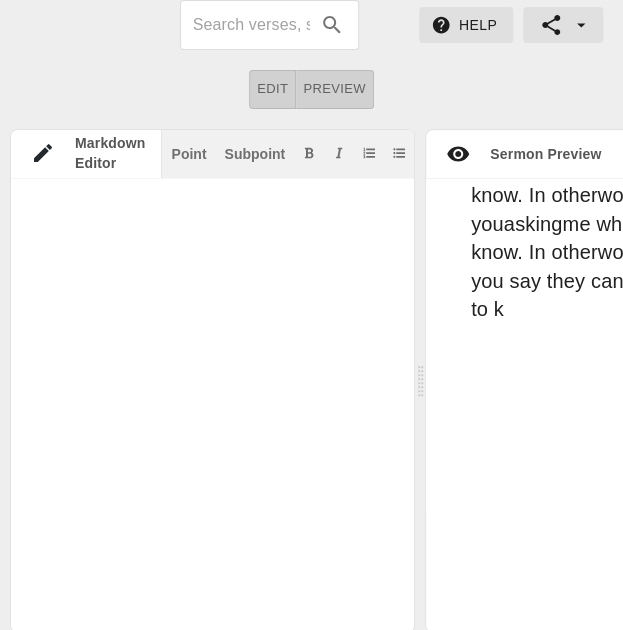 click at bounding box center (238, -3986) 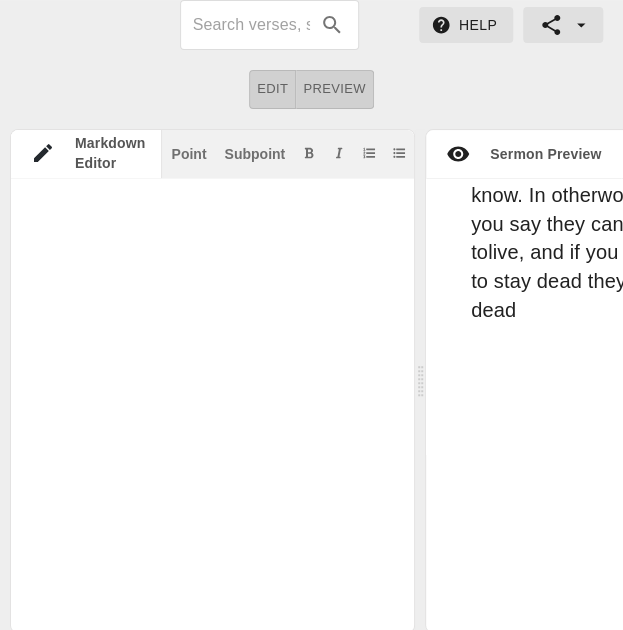 click at bounding box center (238, -4017) 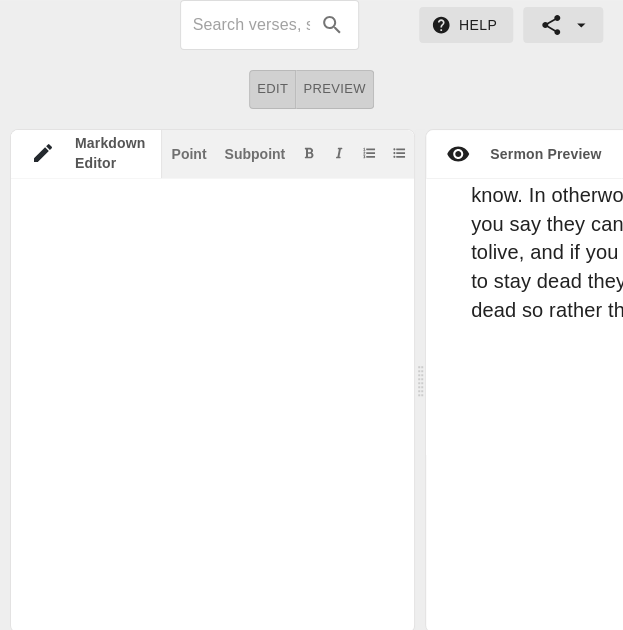 click at bounding box center [238, -4017] 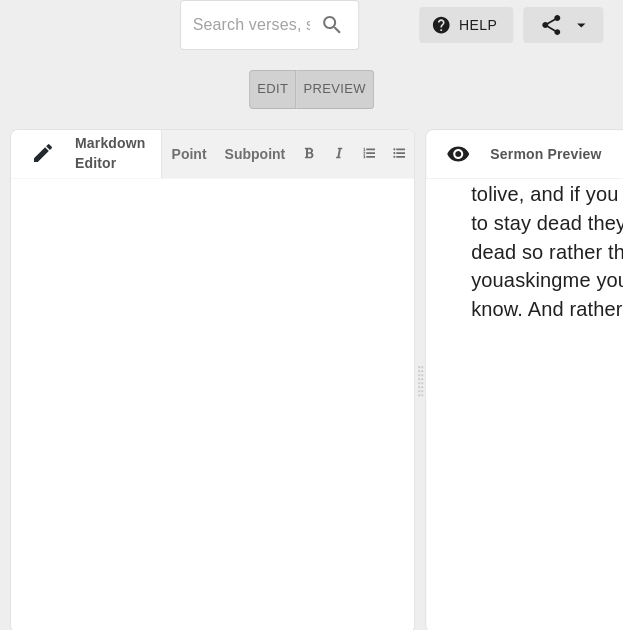 click at bounding box center [238, -4048] 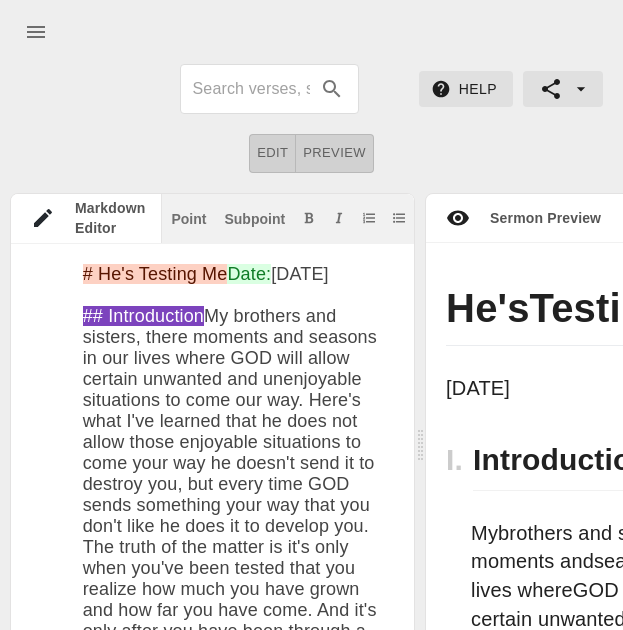 scroll, scrollTop: 64, scrollLeft: 0, axis: vertical 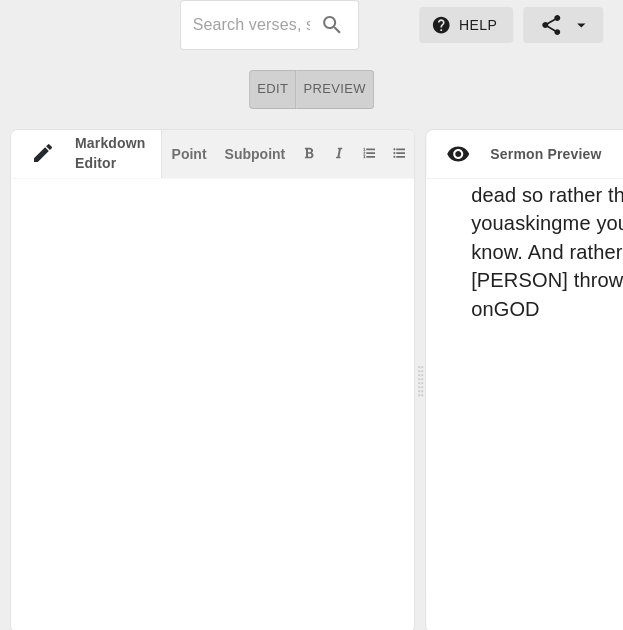 click at bounding box center (238, -4069) 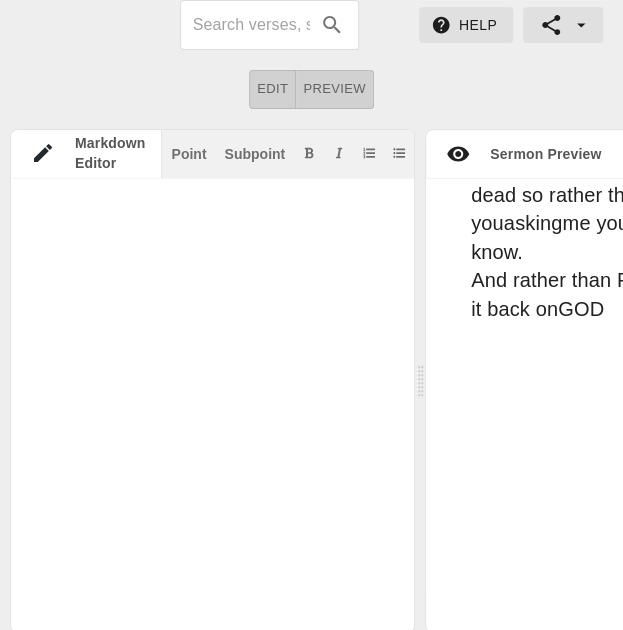 click at bounding box center (238, -4069) 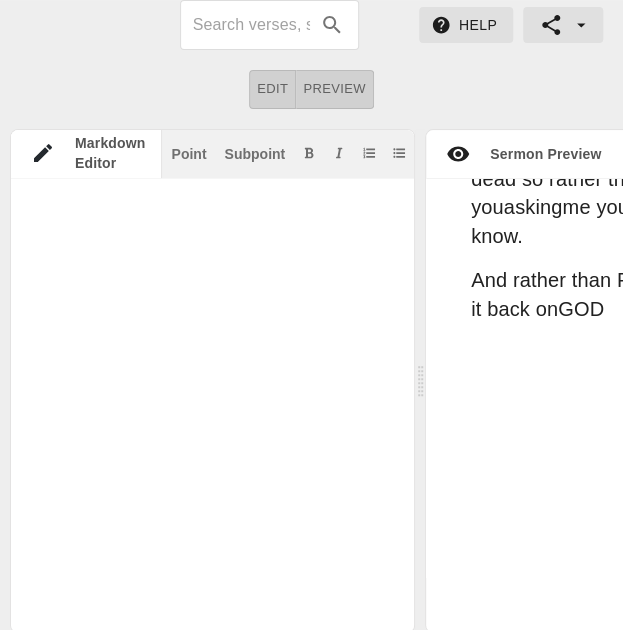 click at bounding box center [238, -4090] 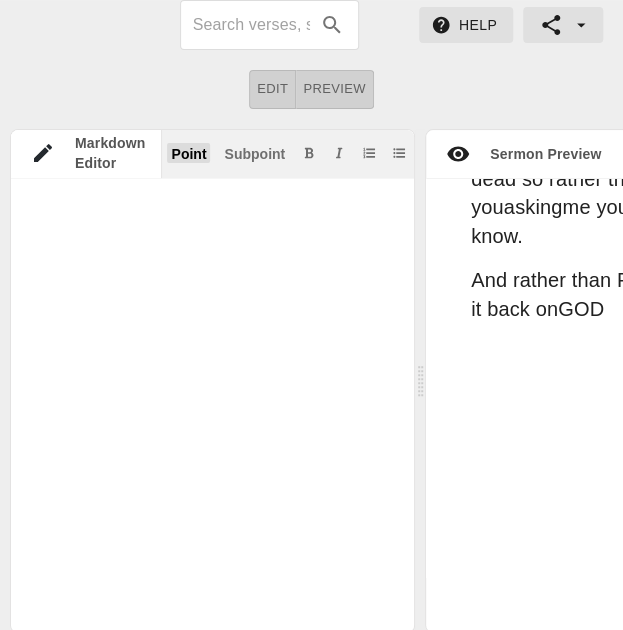 click on "Point" at bounding box center (188, 154) 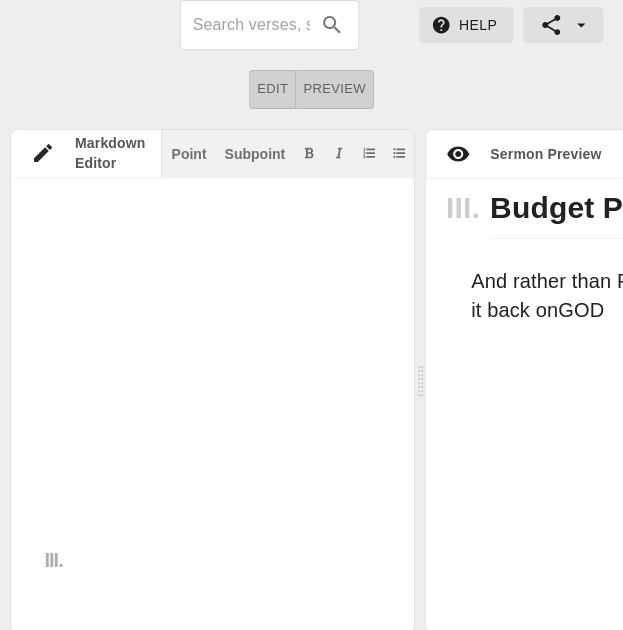 click at bounding box center (238, -4090) 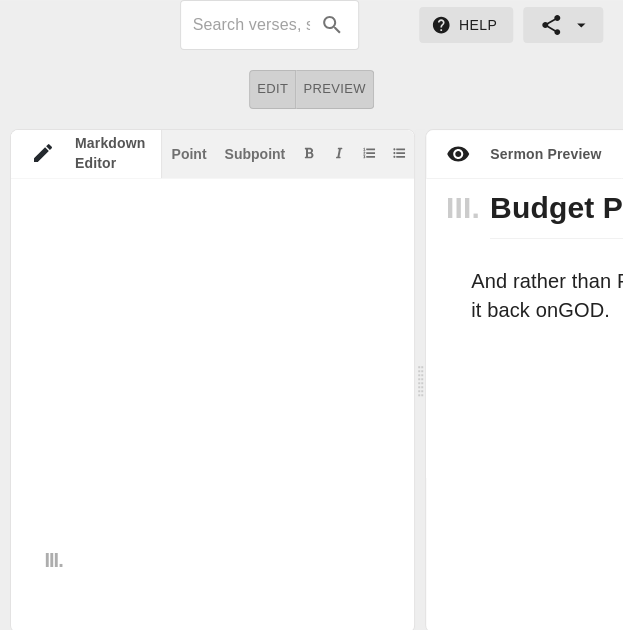 click at bounding box center (238, -4090) 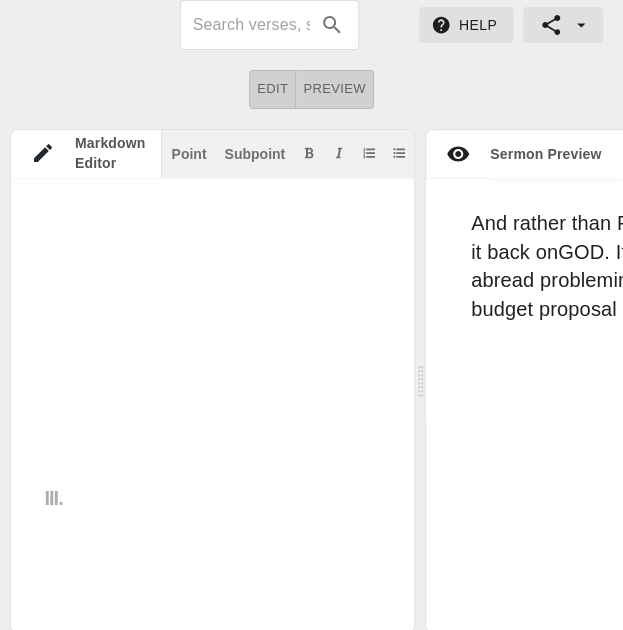 click at bounding box center (238, -4121) 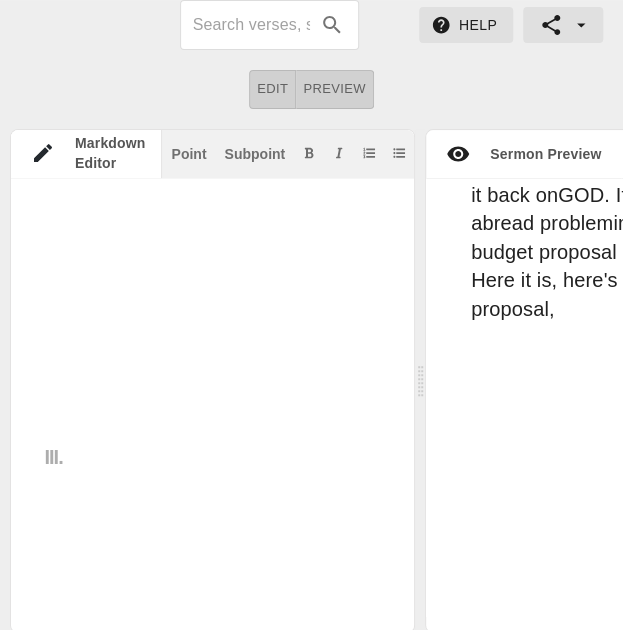 click at bounding box center [238, -4141] 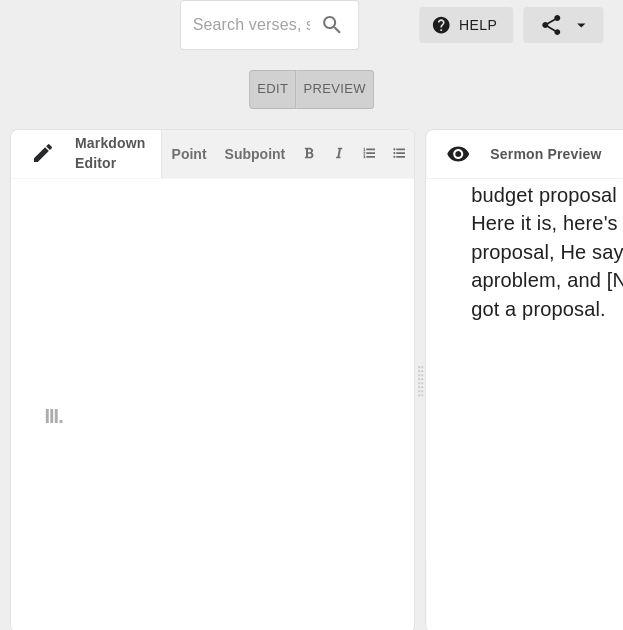 click at bounding box center [238, -4162] 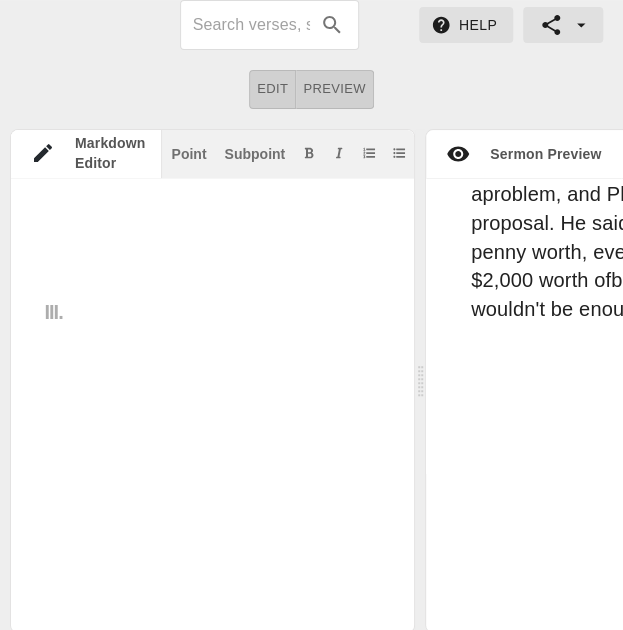 click at bounding box center [238, -4214] 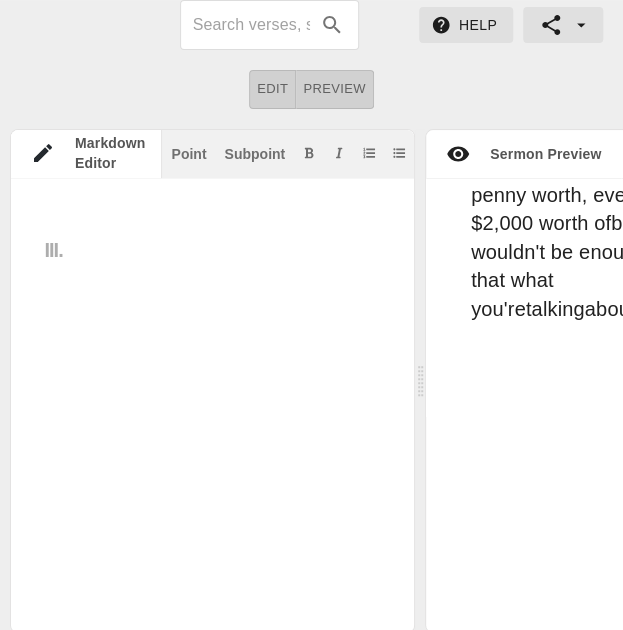 click at bounding box center (238, -4245) 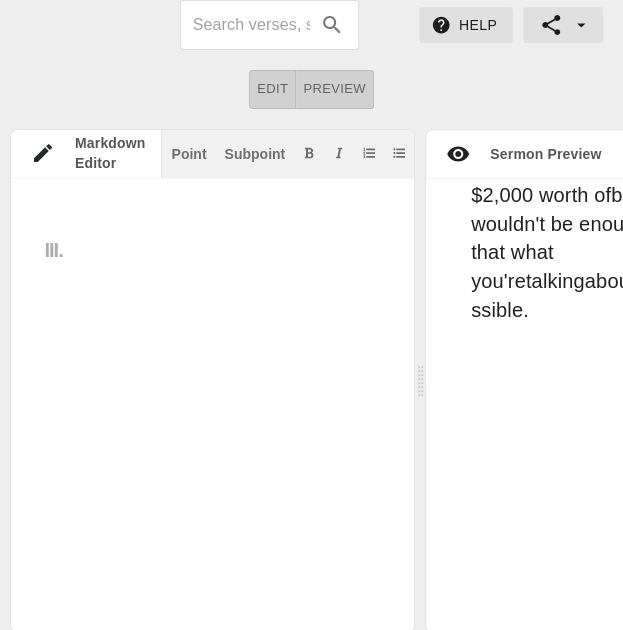 click at bounding box center (238, -4245) 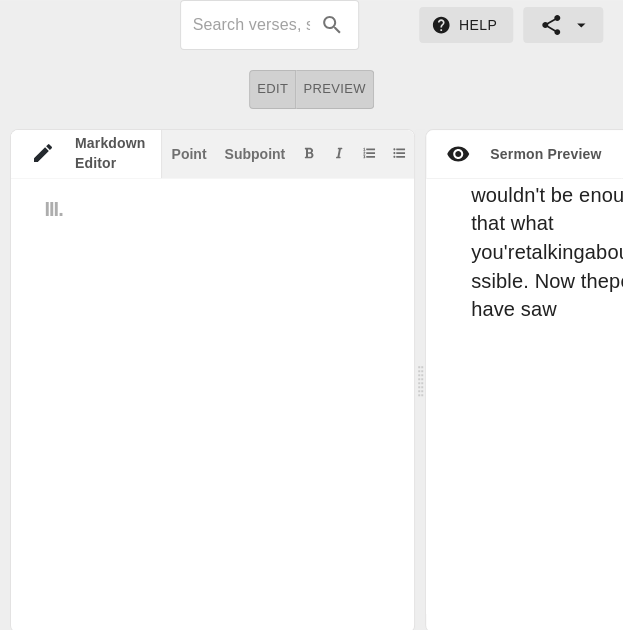 click at bounding box center [238, -4265] 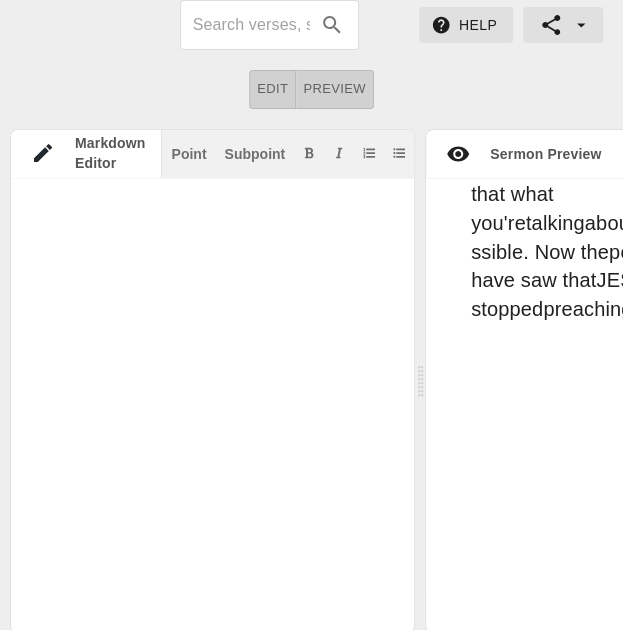 click at bounding box center (238, -4286) 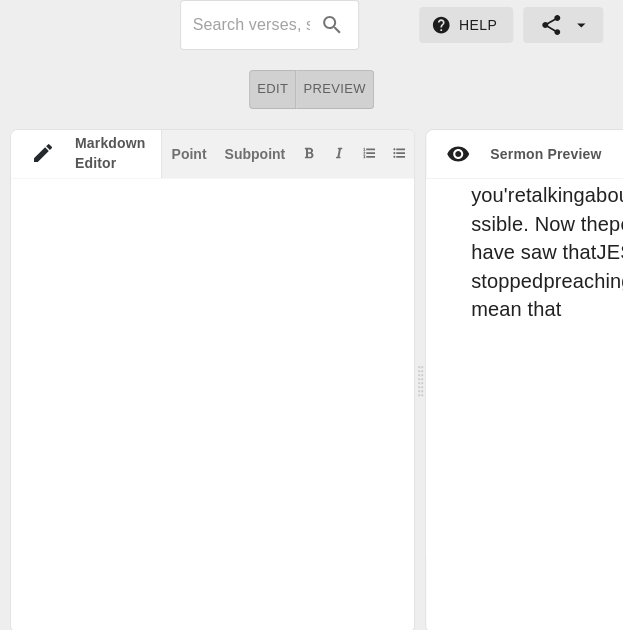 scroll, scrollTop: 9444, scrollLeft: 0, axis: vertical 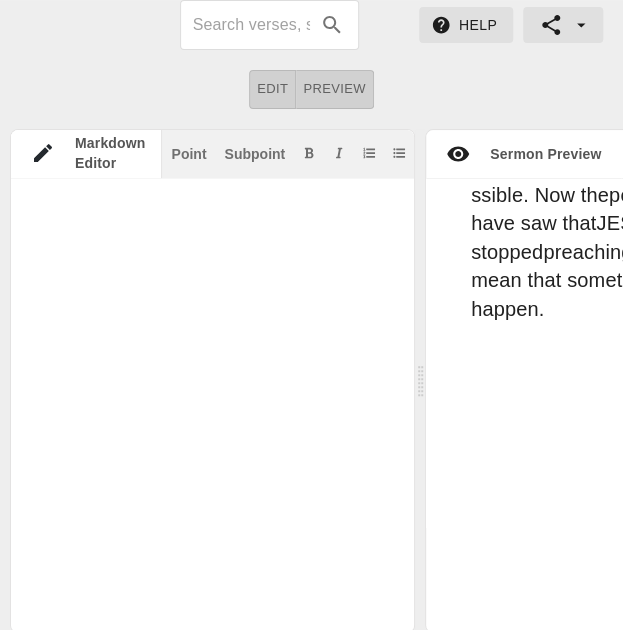 click at bounding box center (238, -4317) 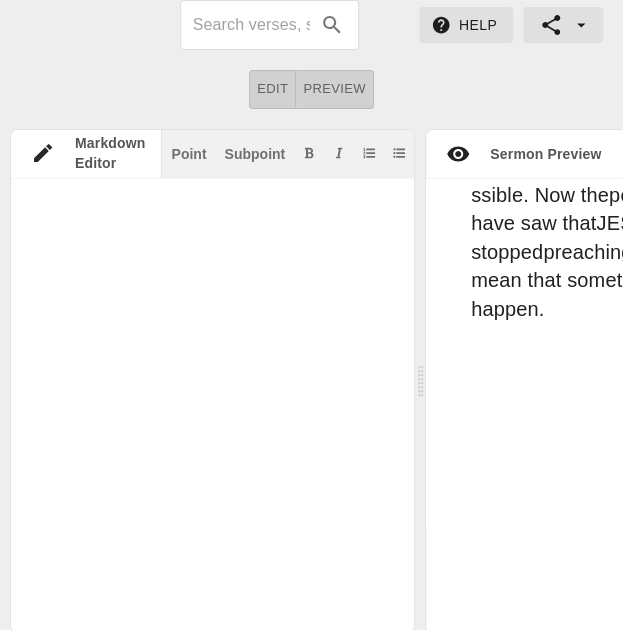 click at bounding box center (238, -4317) 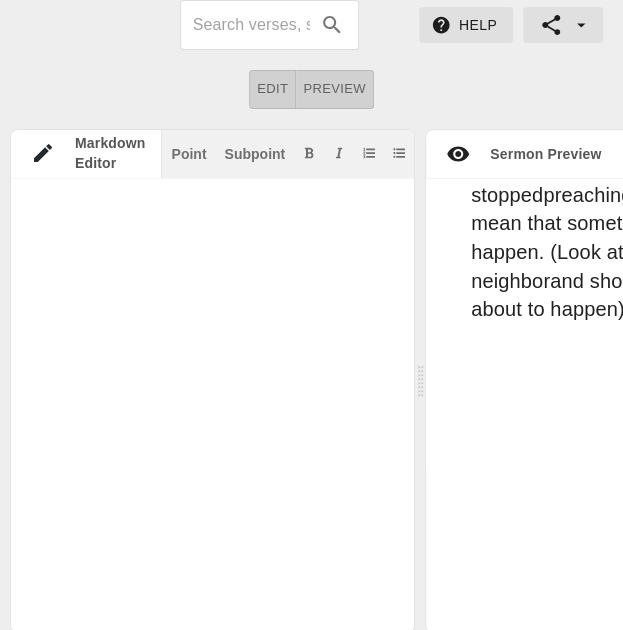 click at bounding box center (238, -4348) 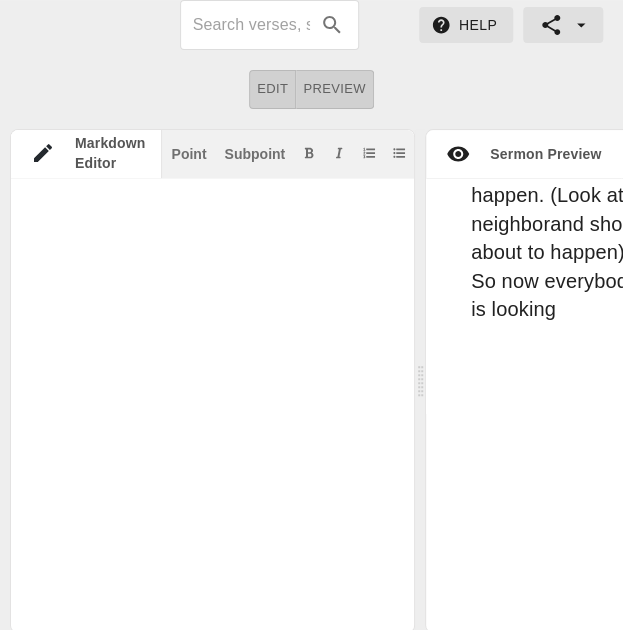 click at bounding box center (238, -4369) 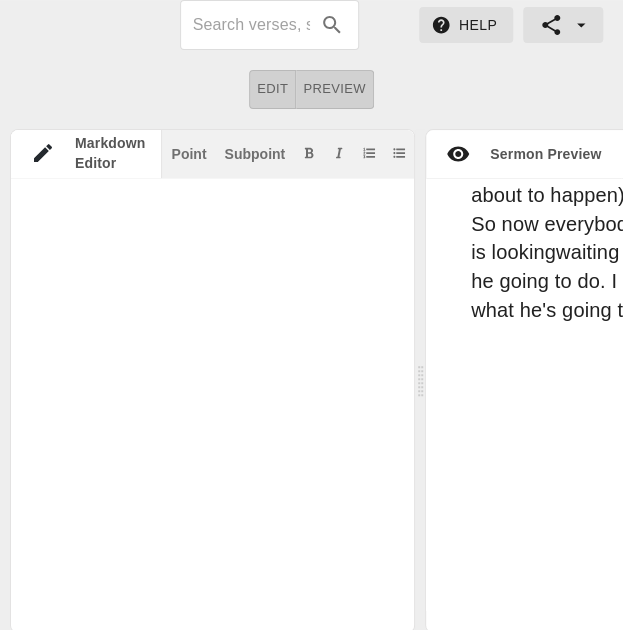 click at bounding box center [238, -4410] 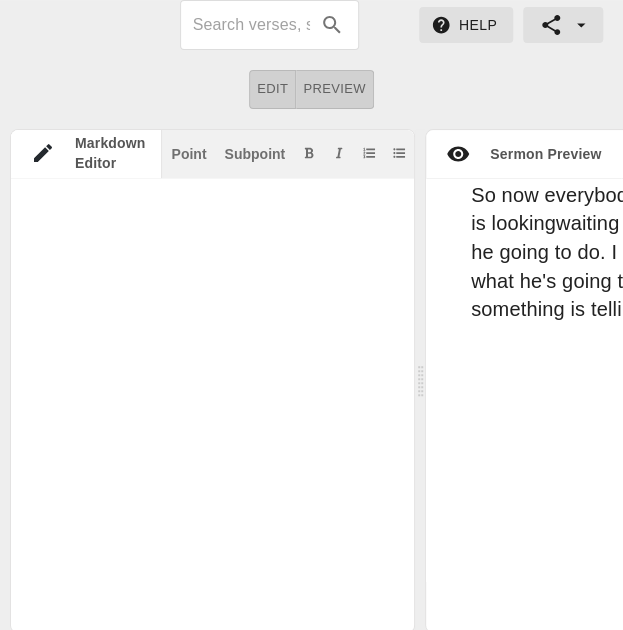 click at bounding box center [238, -4420] 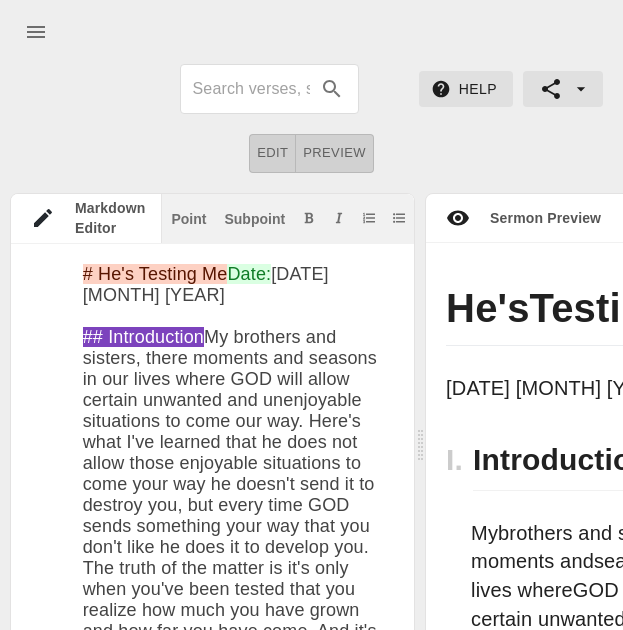 scroll, scrollTop: 64, scrollLeft: 0, axis: vertical 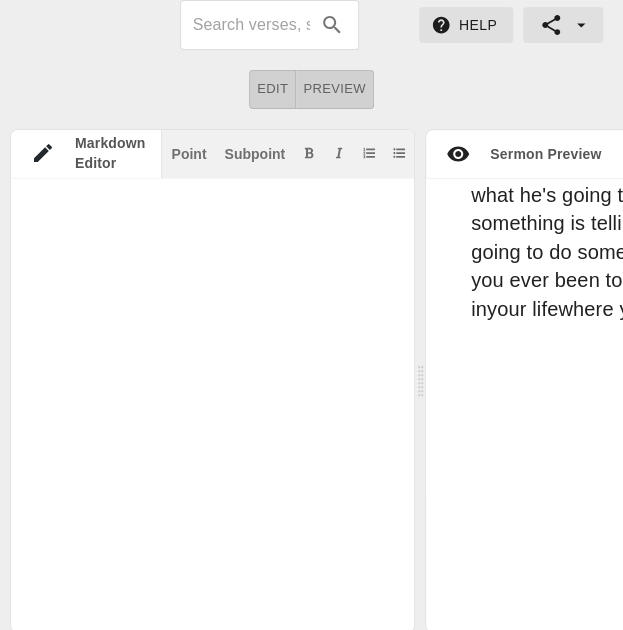 click at bounding box center (238, -4461) 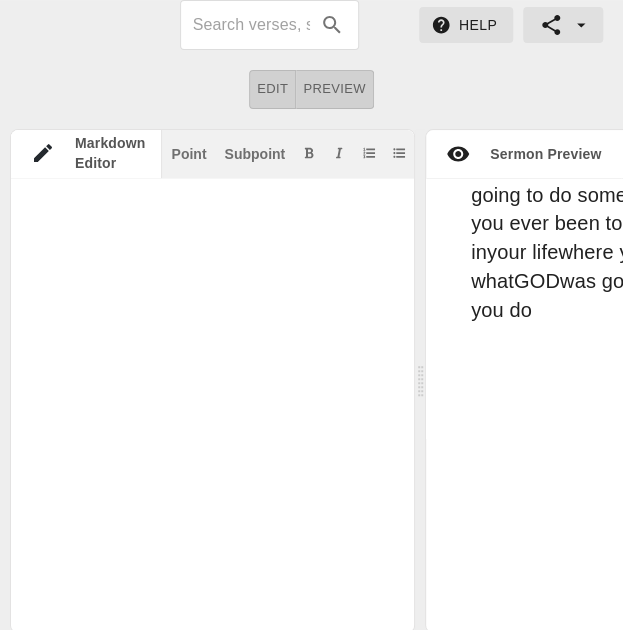 click at bounding box center [238, -4482] 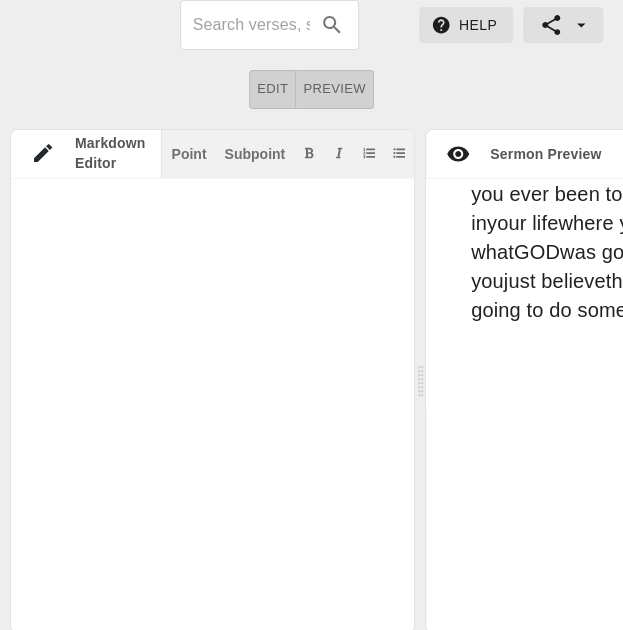 click at bounding box center (238, -4503) 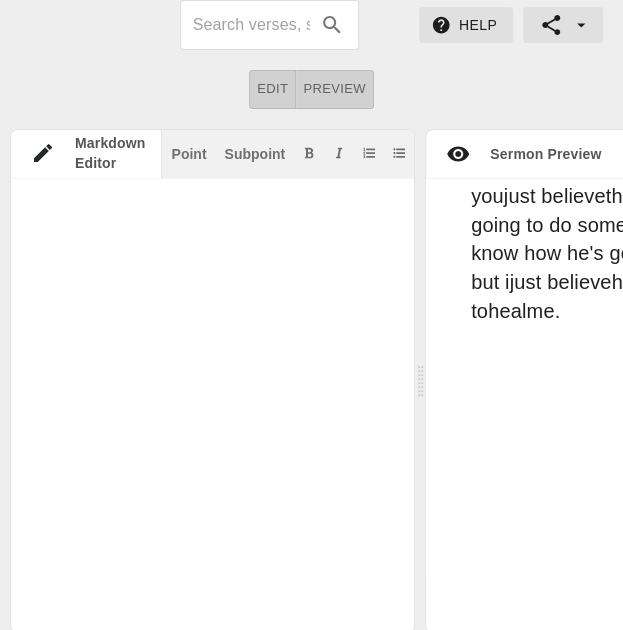 click at bounding box center (238, -4544) 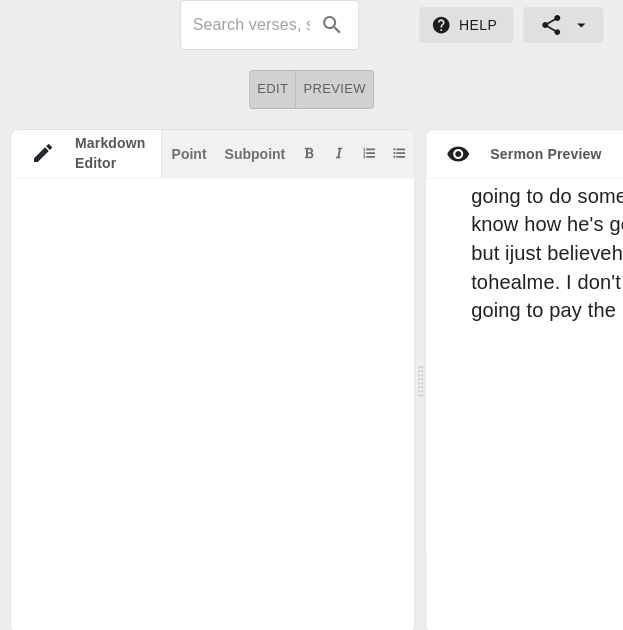 scroll, scrollTop: 9982, scrollLeft: 0, axis: vertical 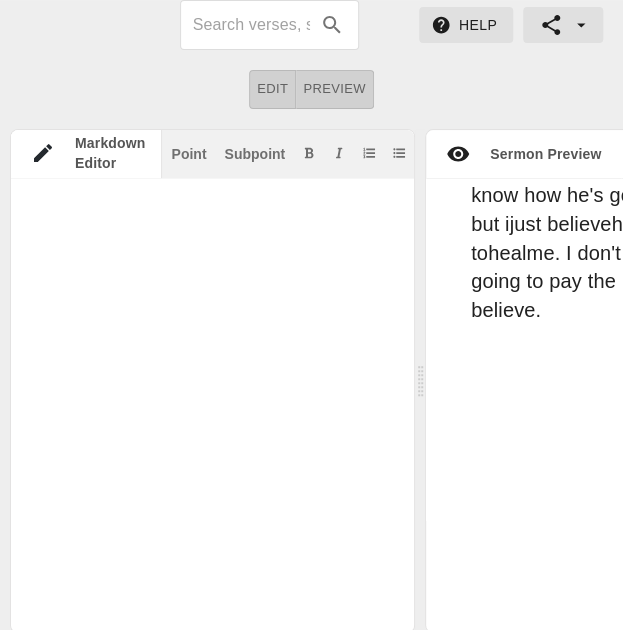 click at bounding box center [238, -4575] 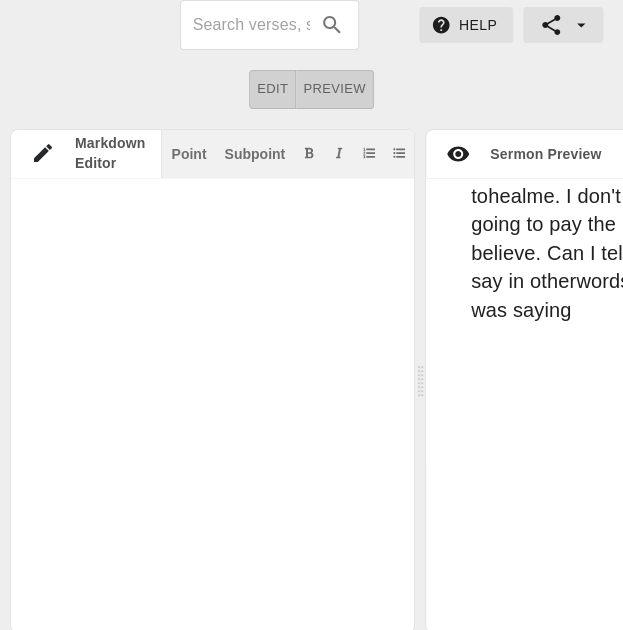 click at bounding box center (238, -4606) 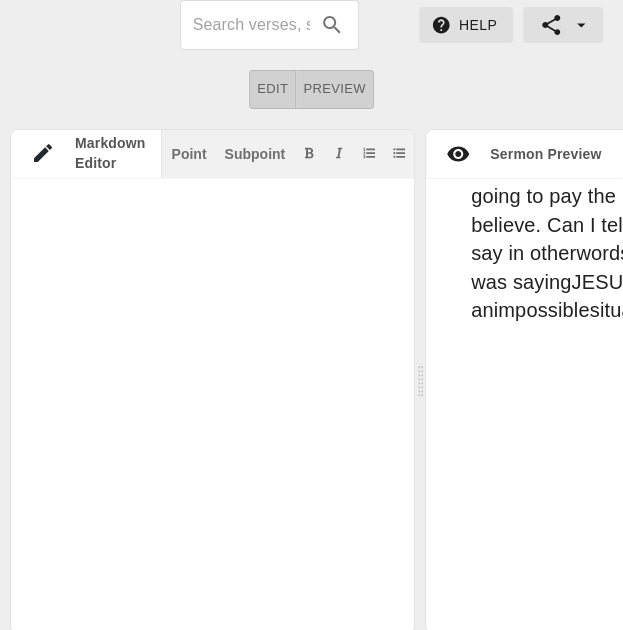 click at bounding box center [238, -4617] 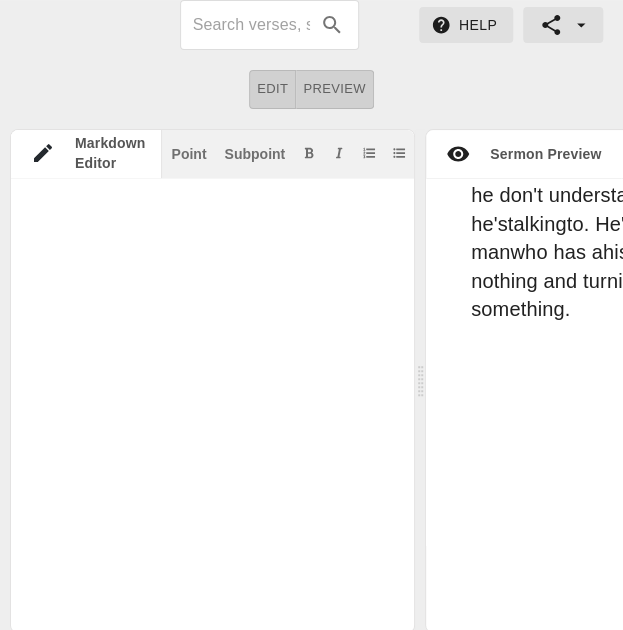 click at bounding box center [238, -4699] 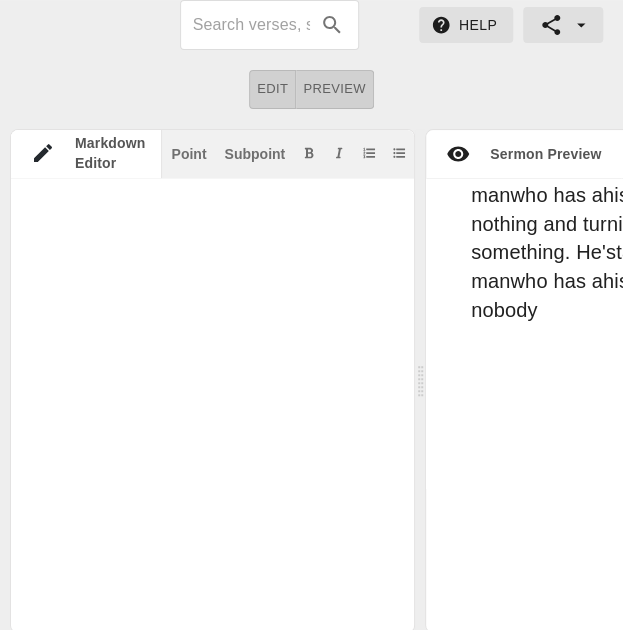 scroll, scrollTop: 10312, scrollLeft: 0, axis: vertical 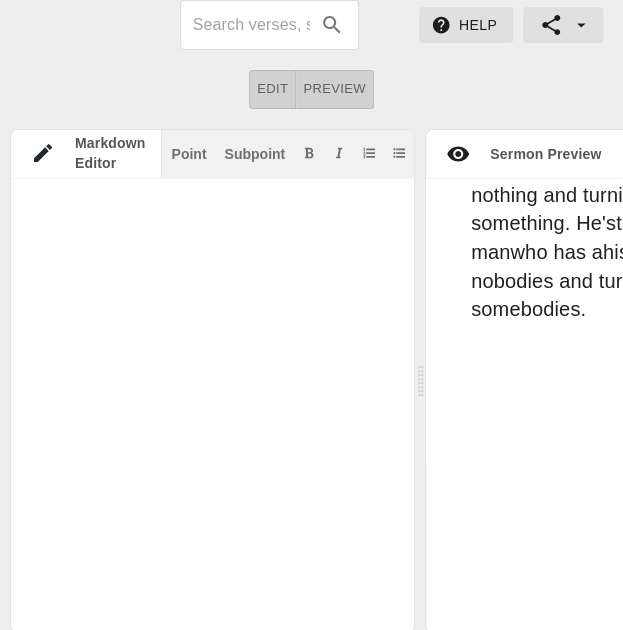 click at bounding box center [238, -4741] 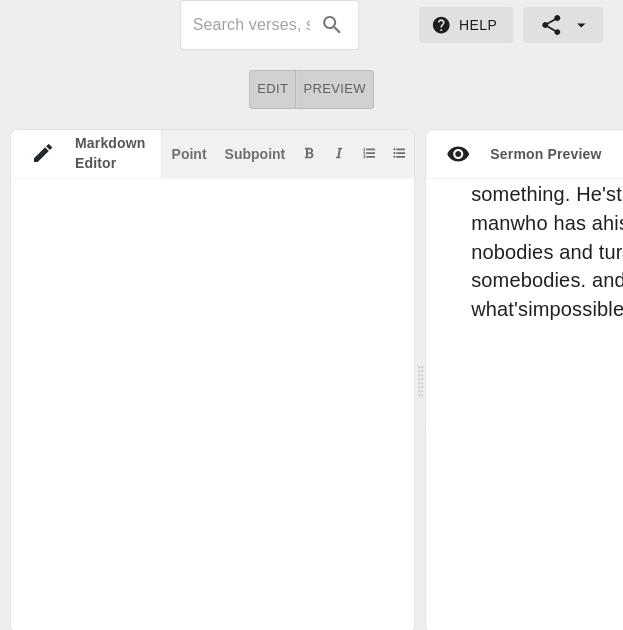 click at bounding box center (238, -4761) 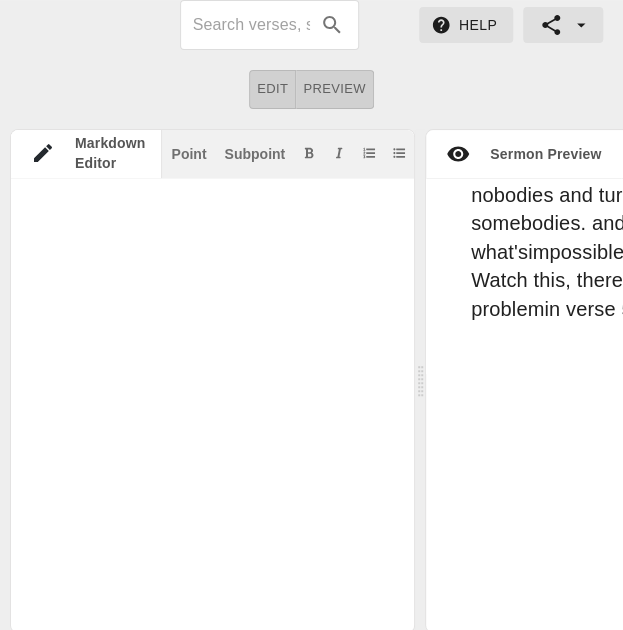 type on "# He's Testing Me
Date: Dec 1st 2024
## Introduction
My brothers and sisters, there moments and seasons in our lives where GOD will allow certain unwanted and unenjoyable situations to come our way. Here's what I've learned that he does not allow those enjoyable situations to come your way he doesn't send it to destroy you, but every time GOD sends something your way that you don't like he does it to develop you. The truth of the matter is it's only when you've been tested that you realize how much you have grown and how far you have come. And it's only after you have been through a test that you understand what you are able to deal with, it's a sign that you pass your test in fact you able to deal with some stuff now that you couldn't deal with in you past.
And if the truth be told it's about 5 of you in here can testify that GOD will send you all kind of test, he'll test you with certain people, things, and even some places. I'm looking at some folk today the truth is not long ago if your enemy had c..." 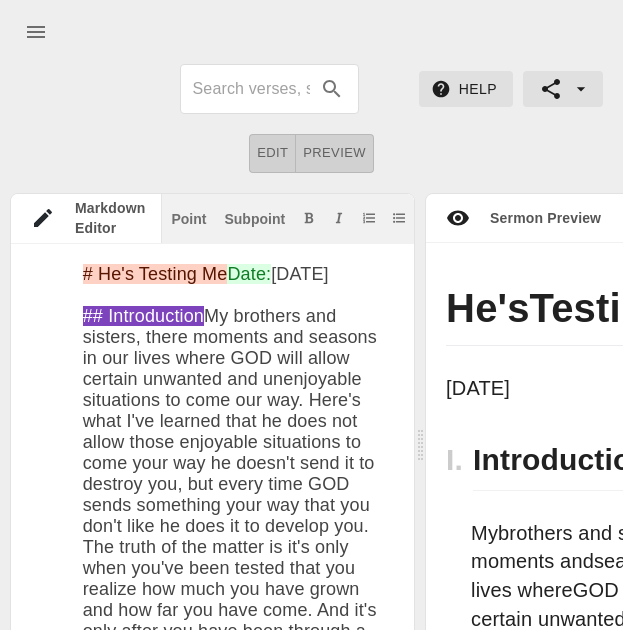 scroll, scrollTop: 64, scrollLeft: 0, axis: vertical 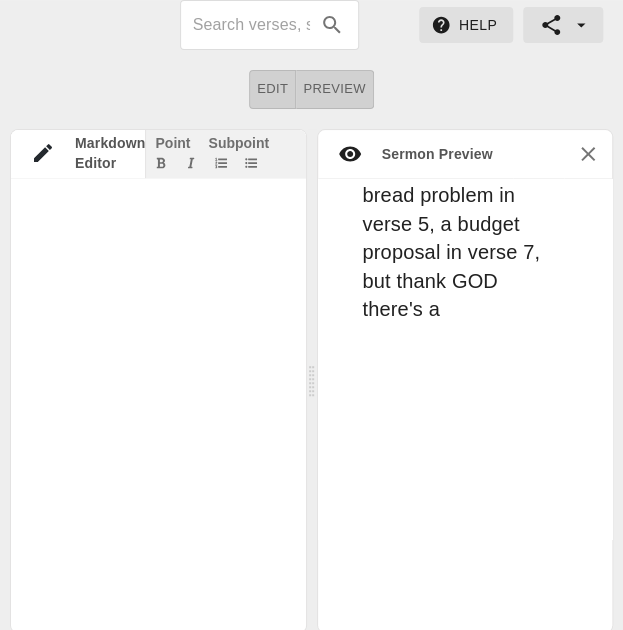 click at bounding box center [184, -4844] 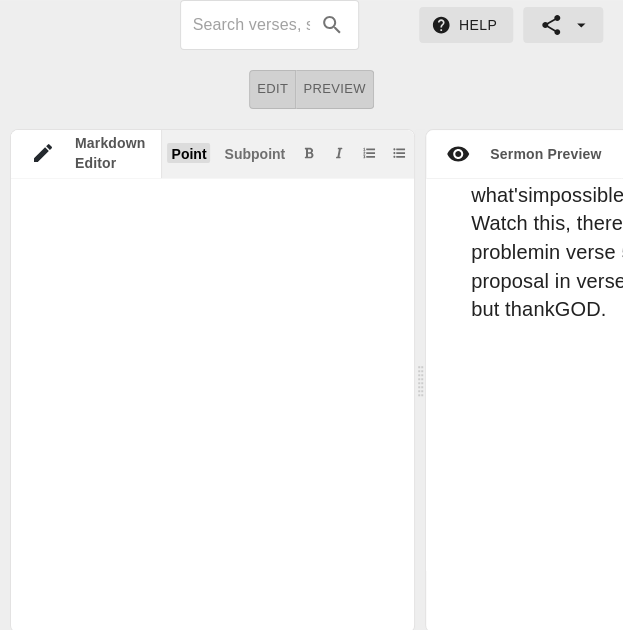 click on "Point" at bounding box center (188, 154) 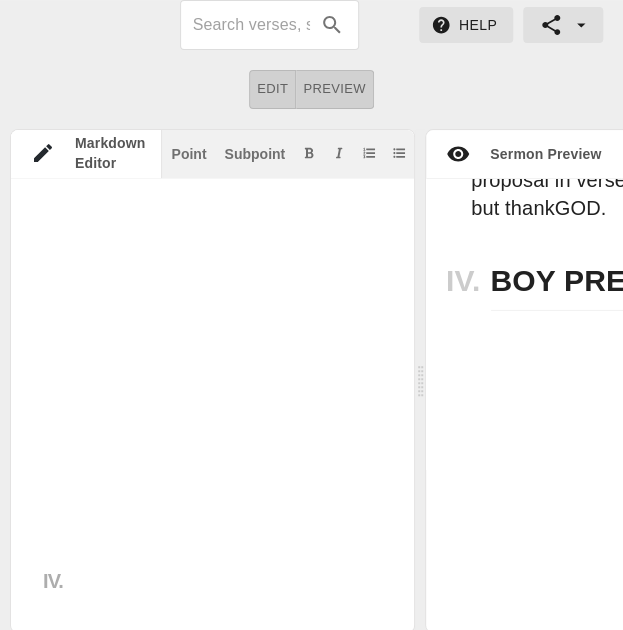 click at bounding box center (238, -4854) 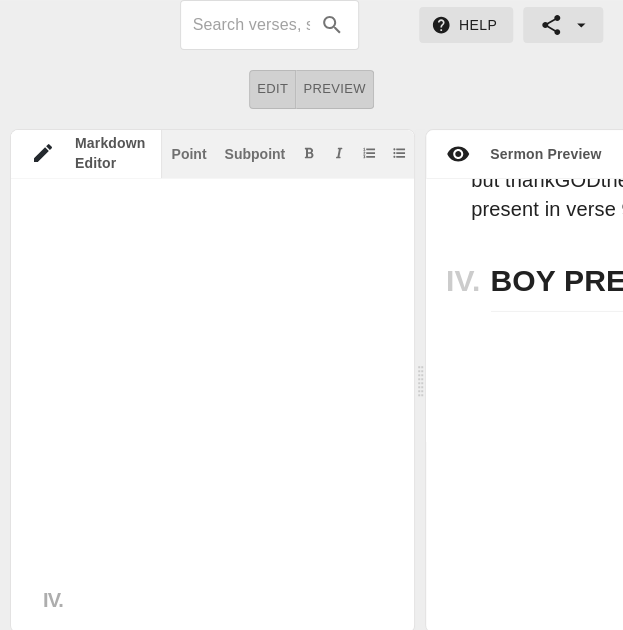 click at bounding box center (238, -4856) 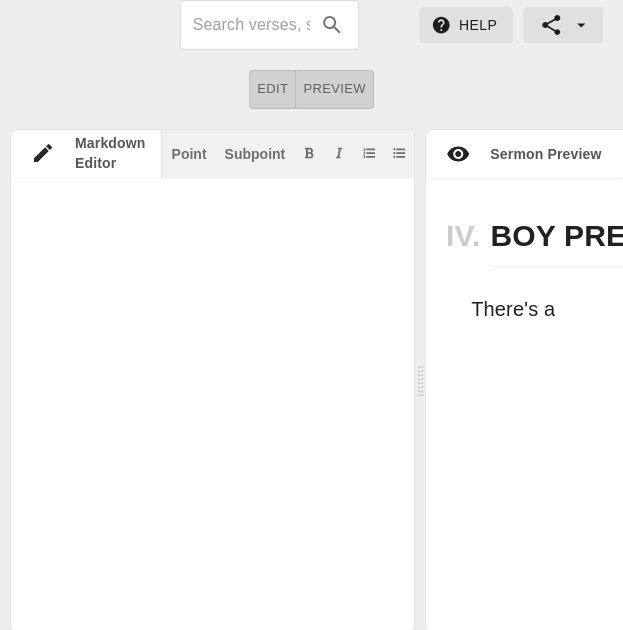 scroll, scrollTop: 10581, scrollLeft: 0, axis: vertical 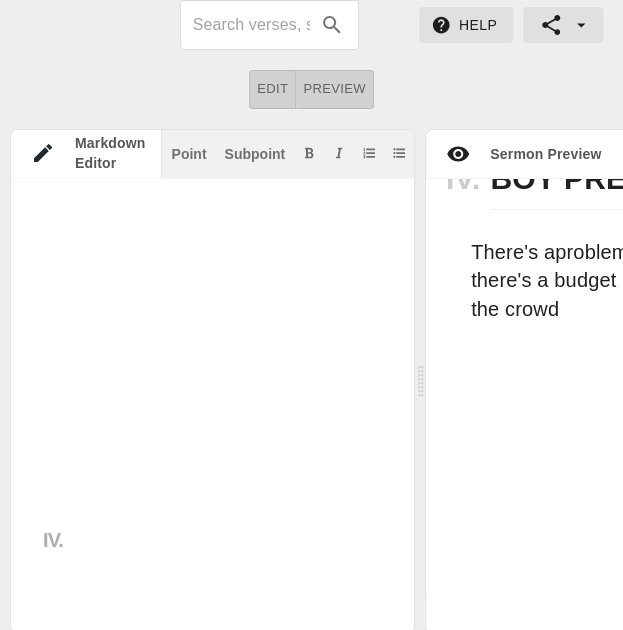 click at bounding box center (238, -4864) 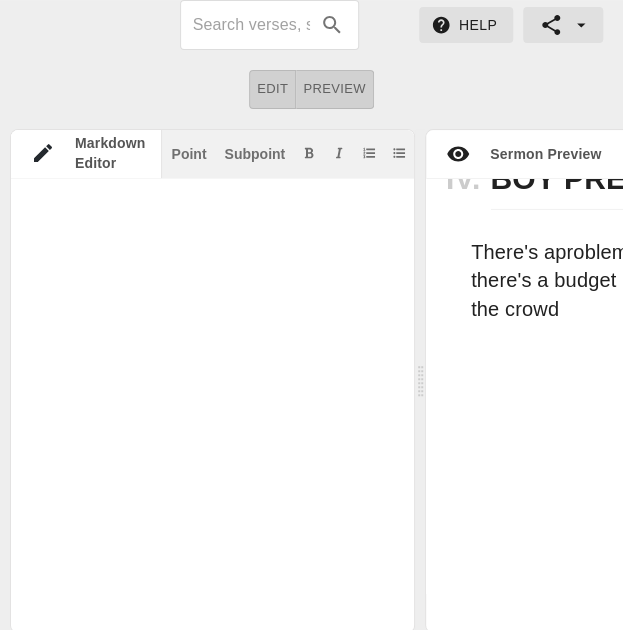 scroll, scrollTop: 10643, scrollLeft: 0, axis: vertical 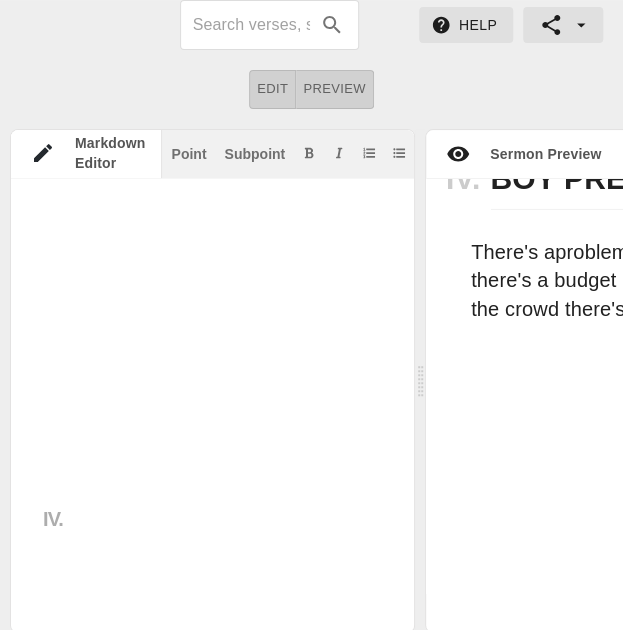 click at bounding box center [238, -4875] 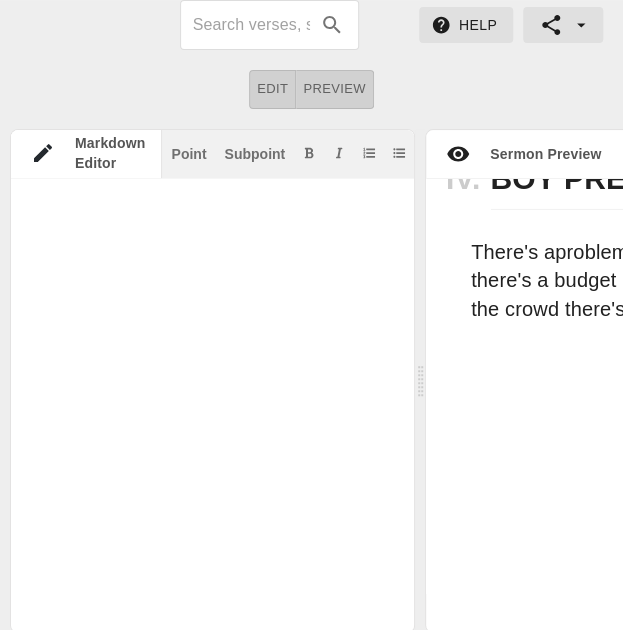 scroll, scrollTop: 10664, scrollLeft: 0, axis: vertical 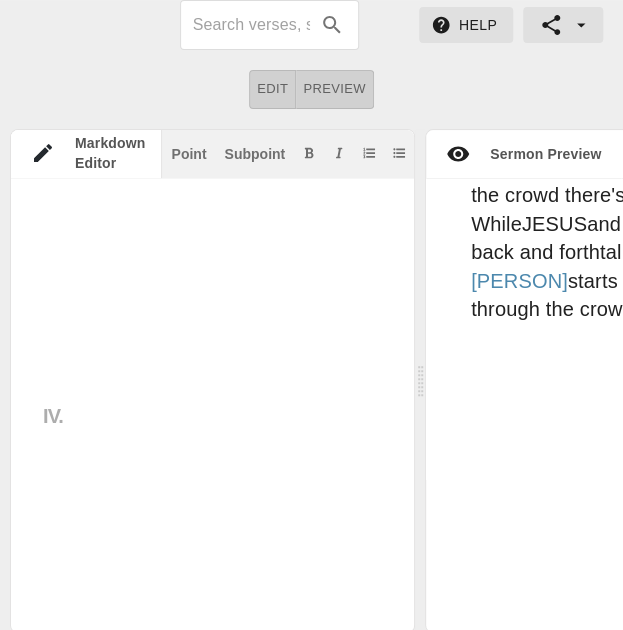 click at bounding box center (238, -4926) 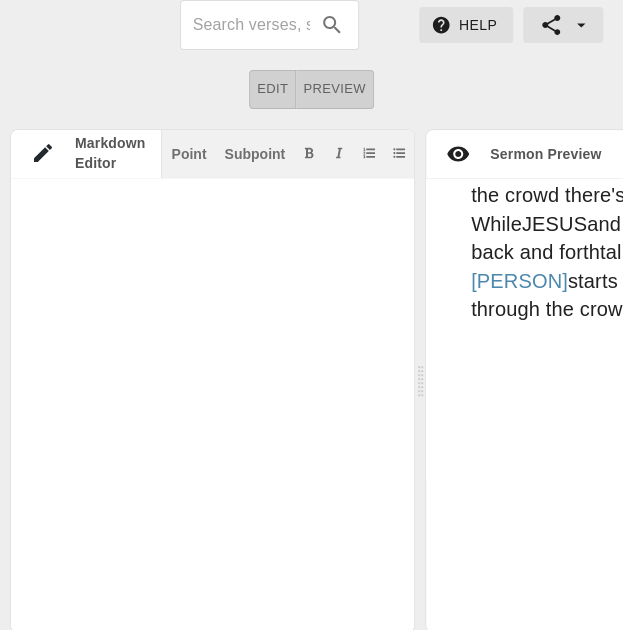 scroll, scrollTop: 10767, scrollLeft: 0, axis: vertical 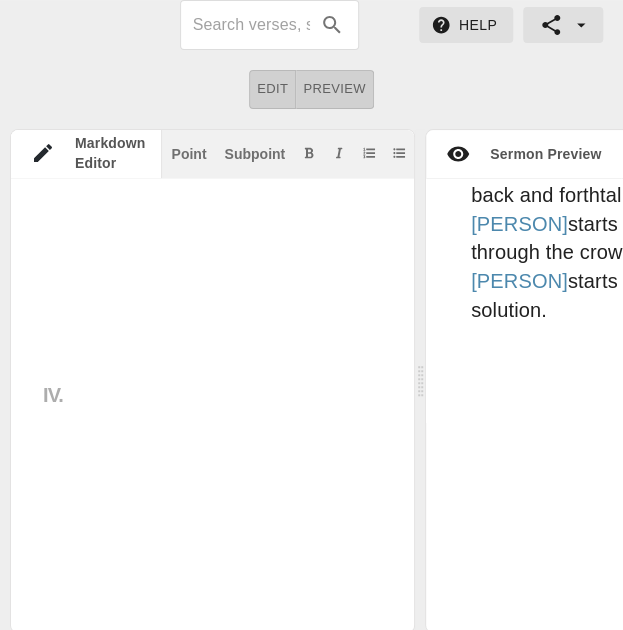 click at bounding box center [238, -4937] 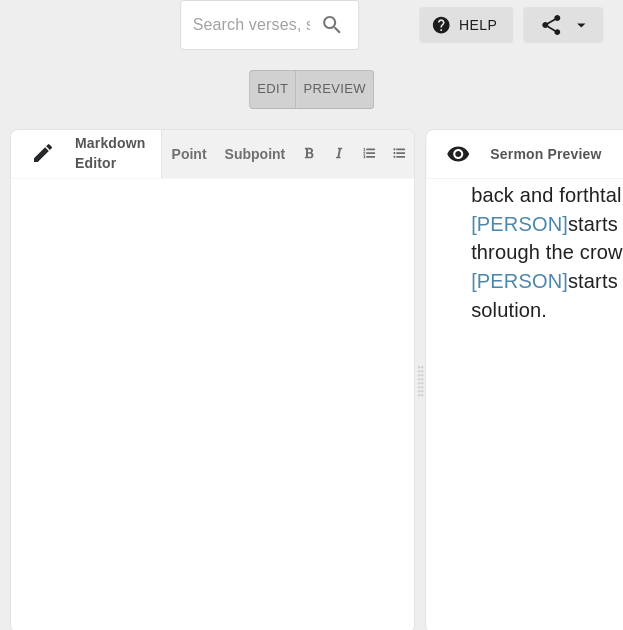 scroll, scrollTop: 10808, scrollLeft: 0, axis: vertical 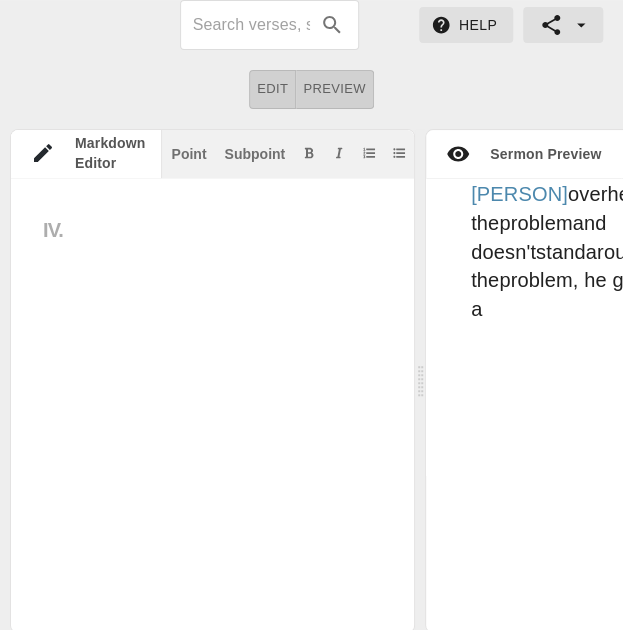 click at bounding box center (238, -5019) 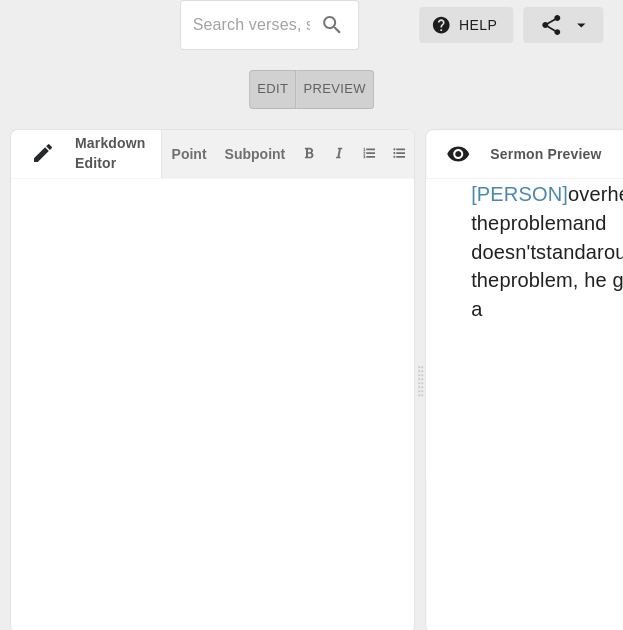 scroll, scrollTop: 10953, scrollLeft: 0, axis: vertical 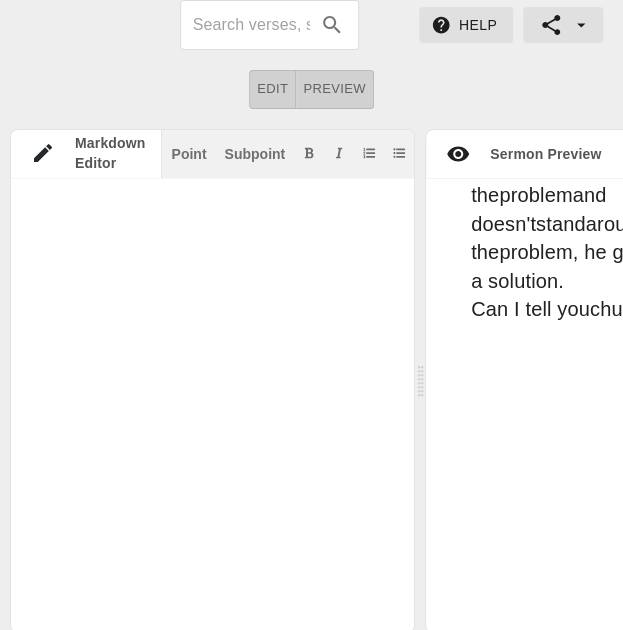 type on "# He's Testing Me
Date: Dec 1st 2024
## Introduction
My brothers and sisters, there moments and seasons in our lives where GOD will allow certain unwanted and unenjoyable situations to come our way. Here's what I've learned that he does not allow those enjoyable situations to come your way he doesn't send it to destroy you, but every time GOD sends something your way that you don't like he does it to develop you. The truth of the matter is it's only when you've been tested that you realize how much you have grown and how far you have come. And it's only after you have been through a test that you understand what you are able to deal with, it's a sign that you pass your test in fact you able to deal with some stuff now that you couldn't deal with in you past.
And if the truth be told it's about 5 of you in here can testify that GOD will send you all kind of test, he'll test you with certain people, things, and even some places. I'm looking at some folk today the truth is not long ago if your enemy had c..." 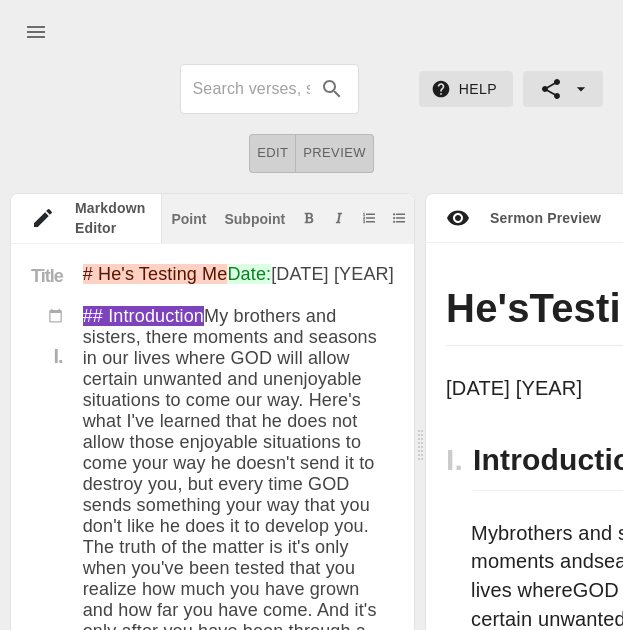 scroll, scrollTop: 64, scrollLeft: 0, axis: vertical 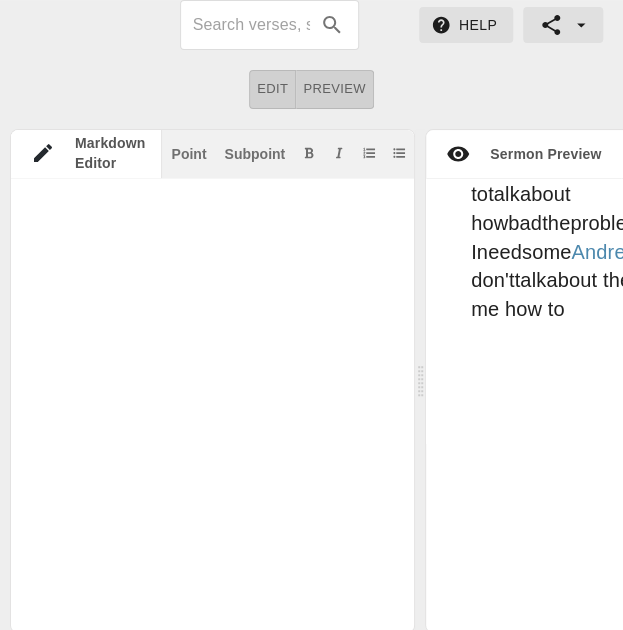 click at bounding box center (238, -5143) 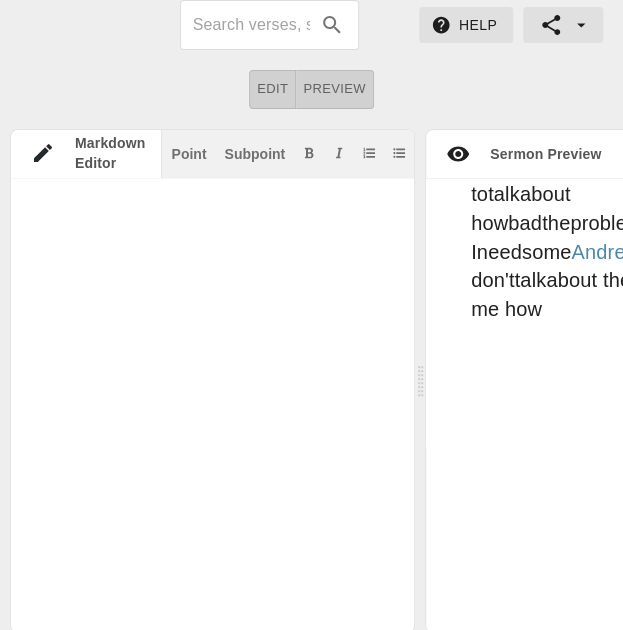 scroll, scrollTop: 11201, scrollLeft: 0, axis: vertical 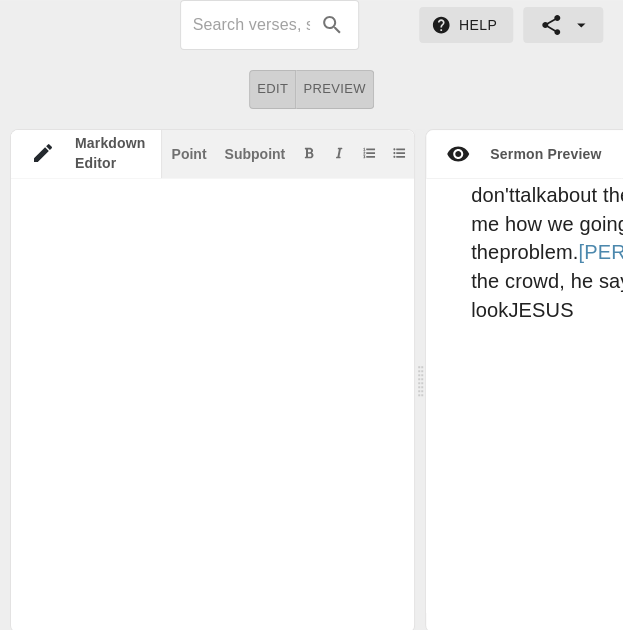 click at bounding box center [238, -5185] 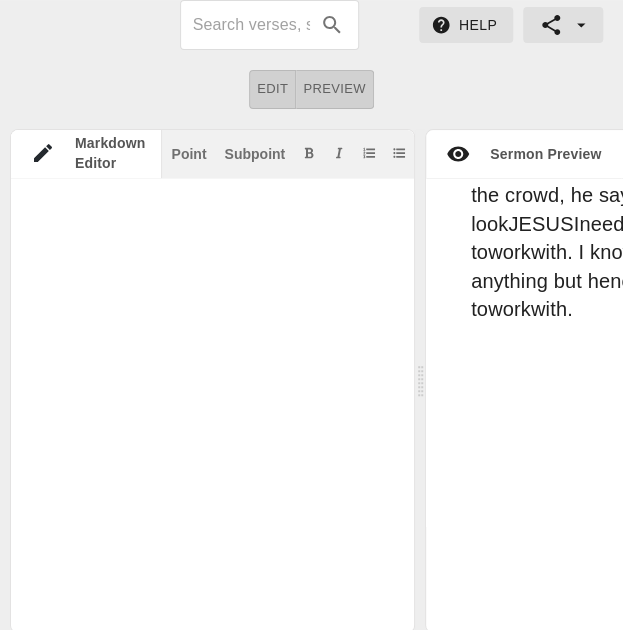 click at bounding box center (238, -5299) 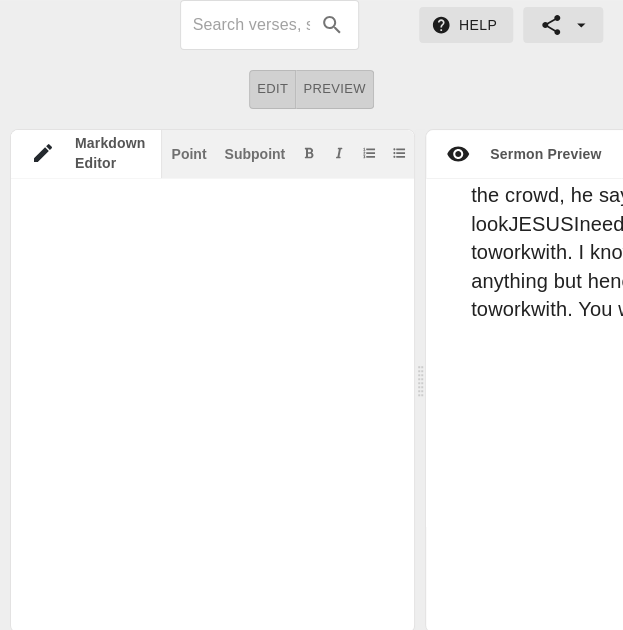 scroll, scrollTop: 11449, scrollLeft: 0, axis: vertical 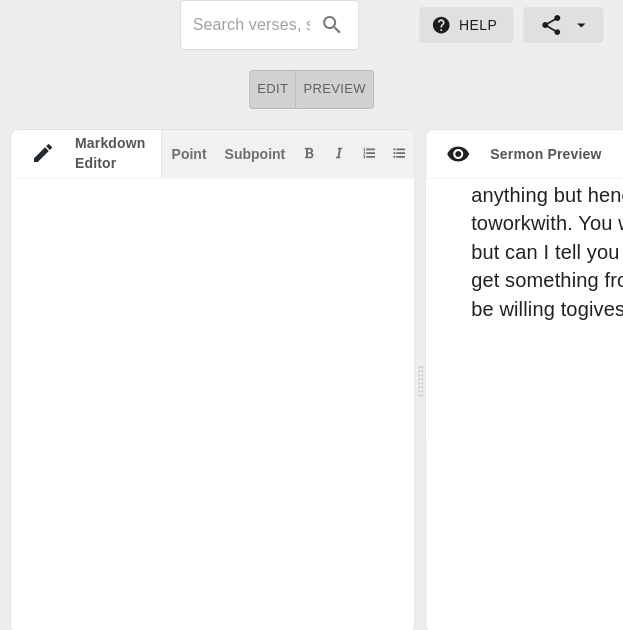 click at bounding box center [238, -5288] 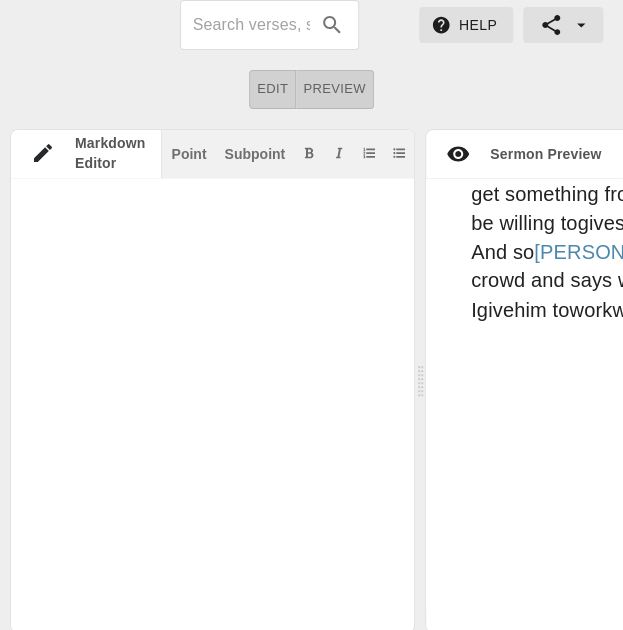 click at bounding box center [238, -5329] 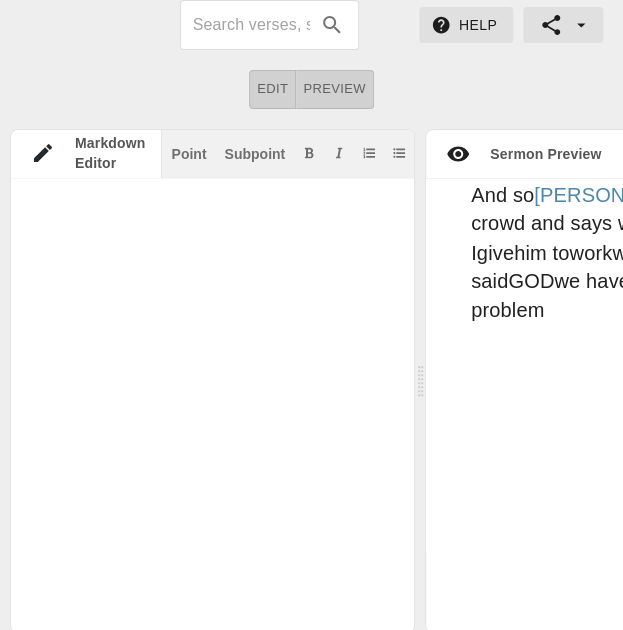 click at bounding box center [238, -5340] 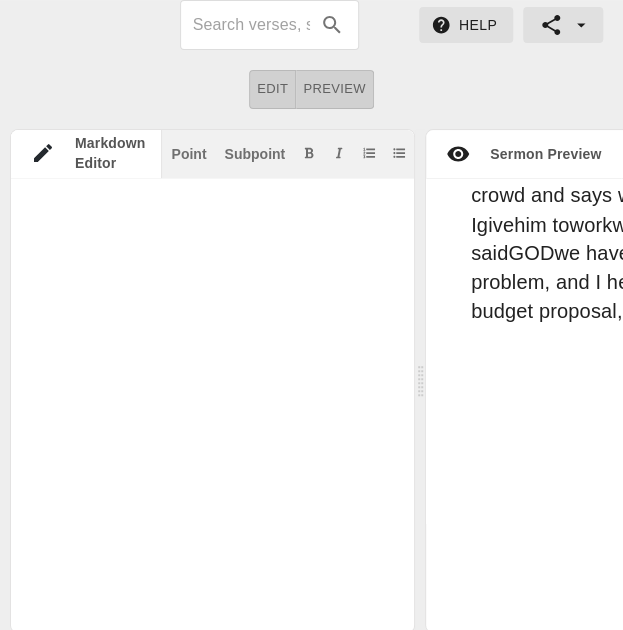 click at bounding box center (238, -5360) 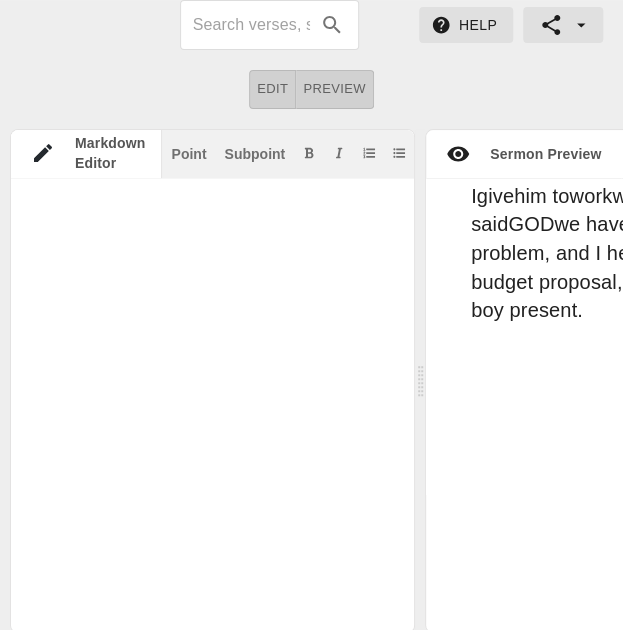 type on "# He's Testing Me
Date: Dec 1st 2024
## Introduction
My brothers and sisters, there moments and seasons in our lives where GOD will allow certain unwanted and unenjoyable situations to come our way. Here's what I've learned that he does not allow those enjoyable situations to come your way he doesn't send it to destroy you, but every time GOD sends something your way that you don't like he does it to develop you. The truth of the matter is it's only when you've been tested that you realize how much you have grown and how far you have come. And it's only after you have been through a test that you understand what you are able to deal with, it's a sign that you pass your test in fact you able to deal with some stuff now that you couldn't deal with in you past.
And if the truth be told it's about 5 of you in here can testify that GOD will send you all kind of test, he'll test you with certain people, things, and even some places. I'm looking at some folk today the truth is not long ago if your enemy had c..." 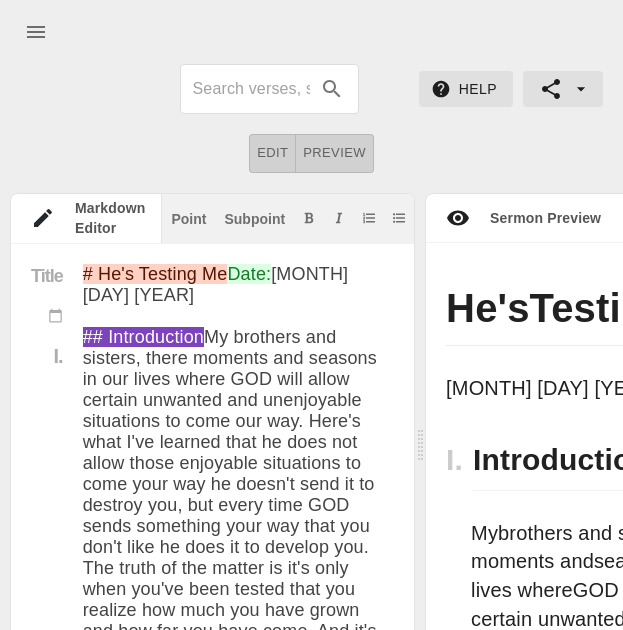 scroll, scrollTop: 64, scrollLeft: 0, axis: vertical 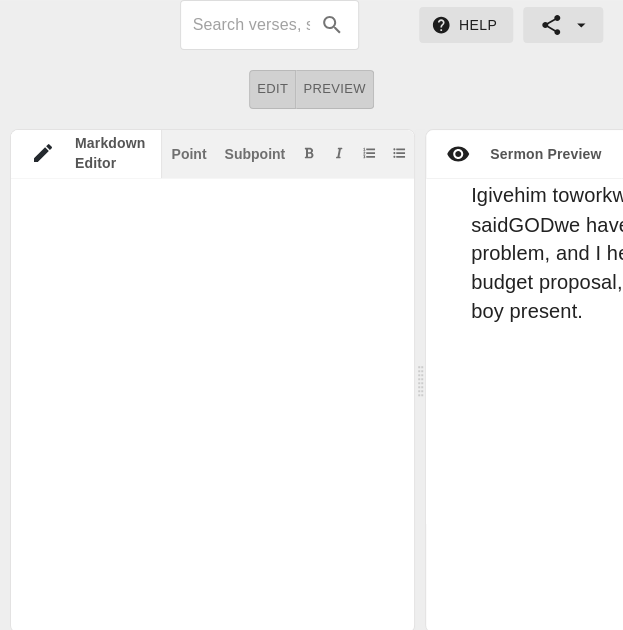click at bounding box center (238, -5371) 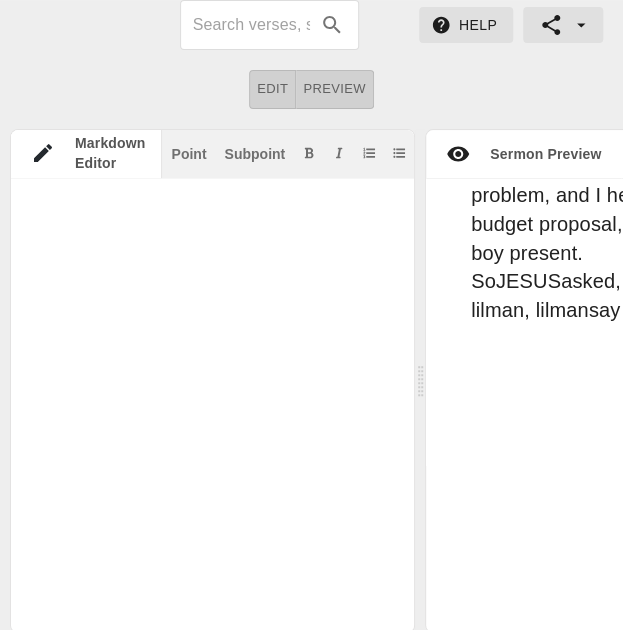 click at bounding box center [238, -5442] 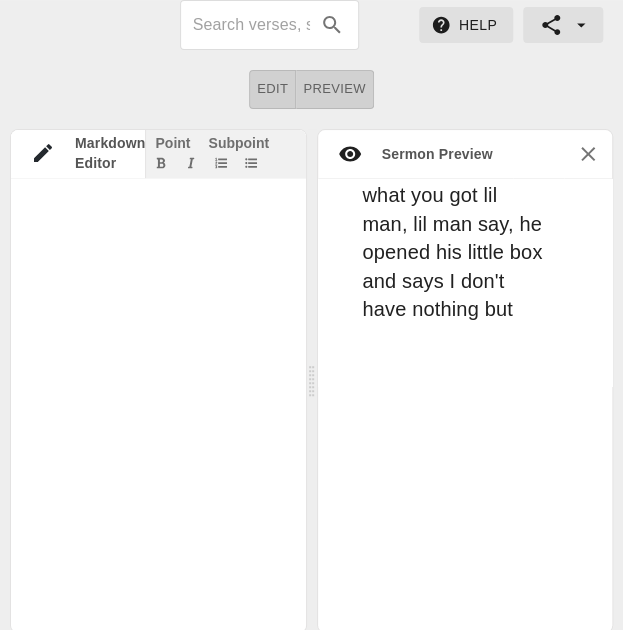 scroll, scrollTop: 11759, scrollLeft: 0, axis: vertical 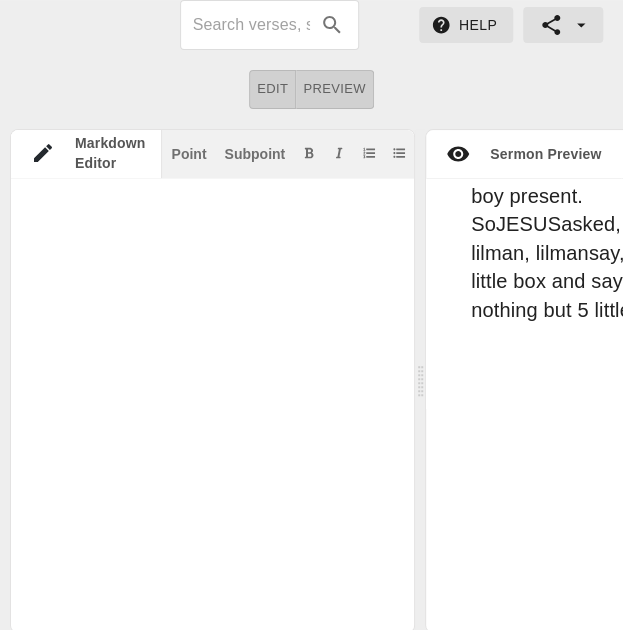 click at bounding box center [238, -5433] 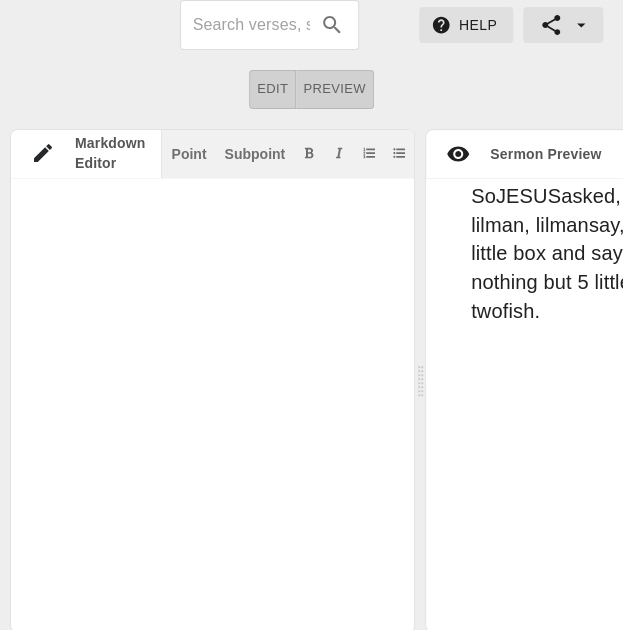 scroll, scrollTop: 11800, scrollLeft: 0, axis: vertical 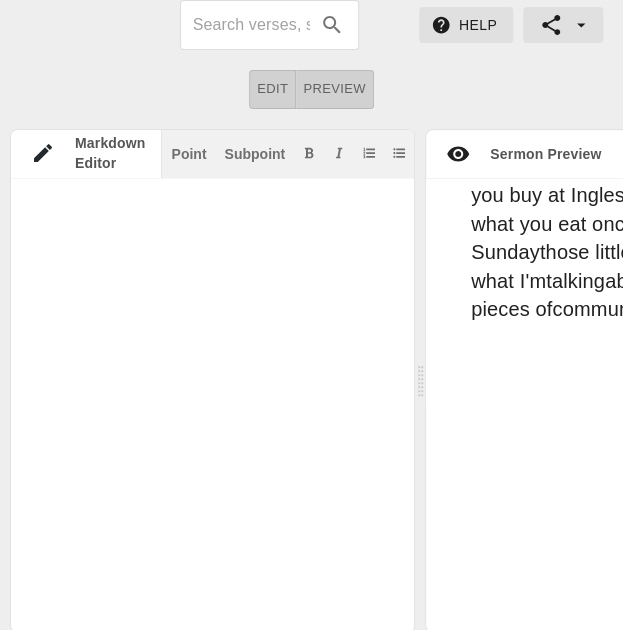 click at bounding box center (238, -5629) 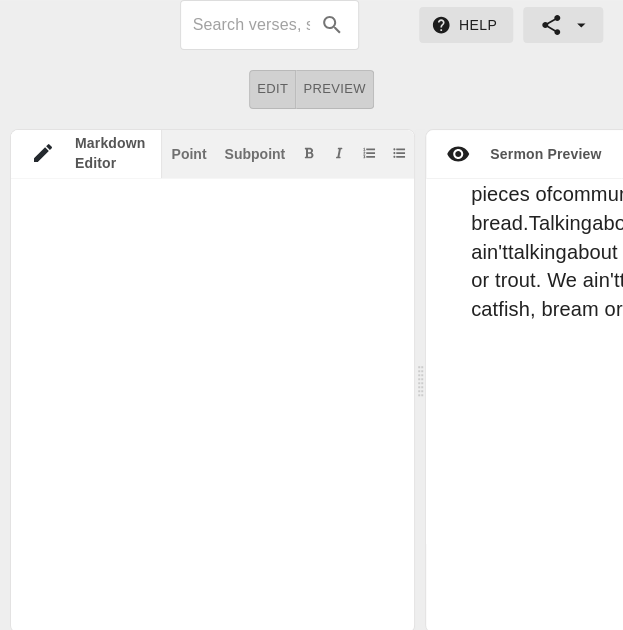 click at bounding box center (238, -5691) 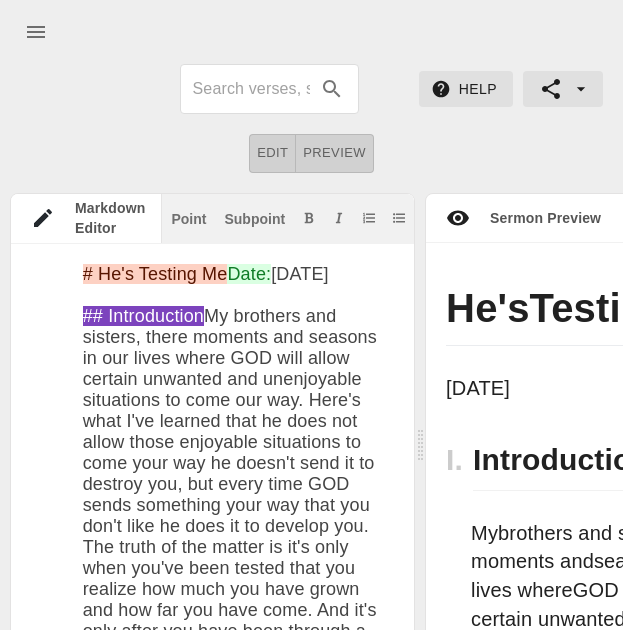 scroll, scrollTop: 64, scrollLeft: 0, axis: vertical 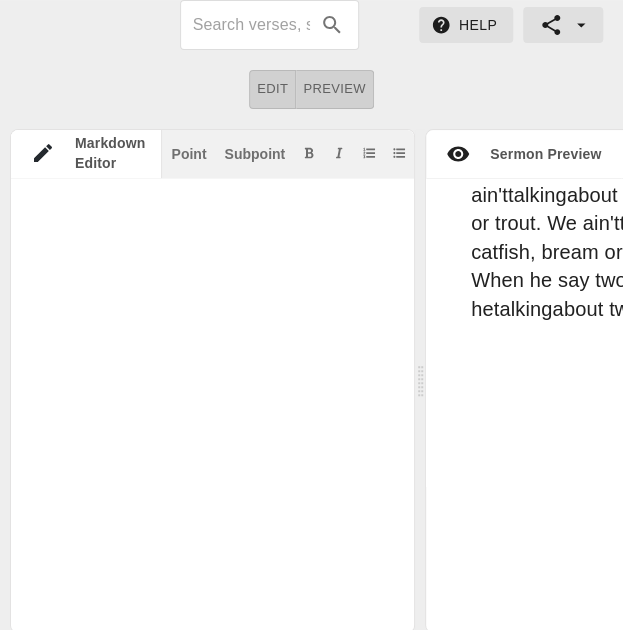 click at bounding box center (238, -5712) 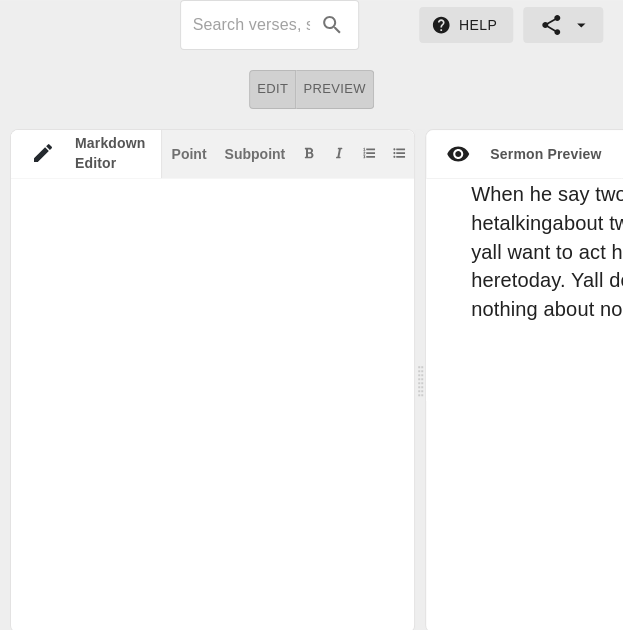 click at bounding box center [238, -5753] 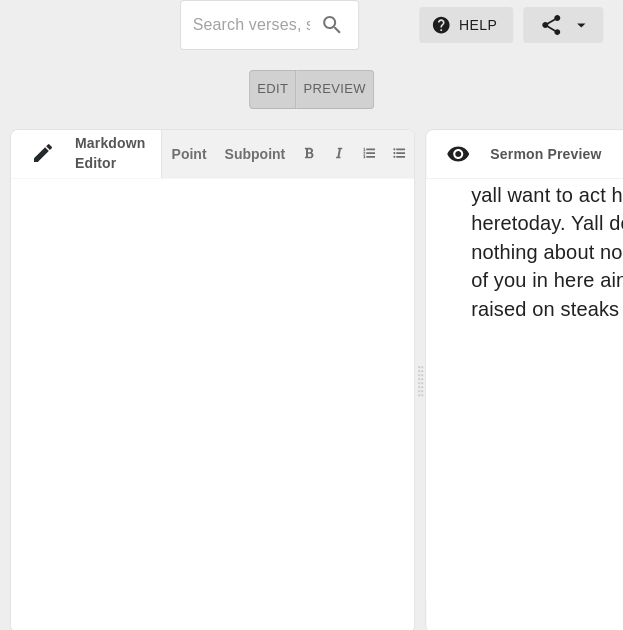 click at bounding box center [238, -5742] 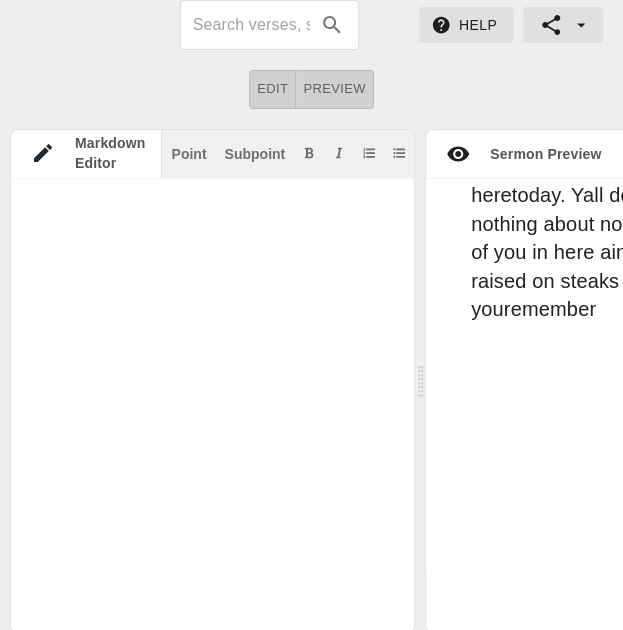 scroll, scrollTop: 12400, scrollLeft: 0, axis: vertical 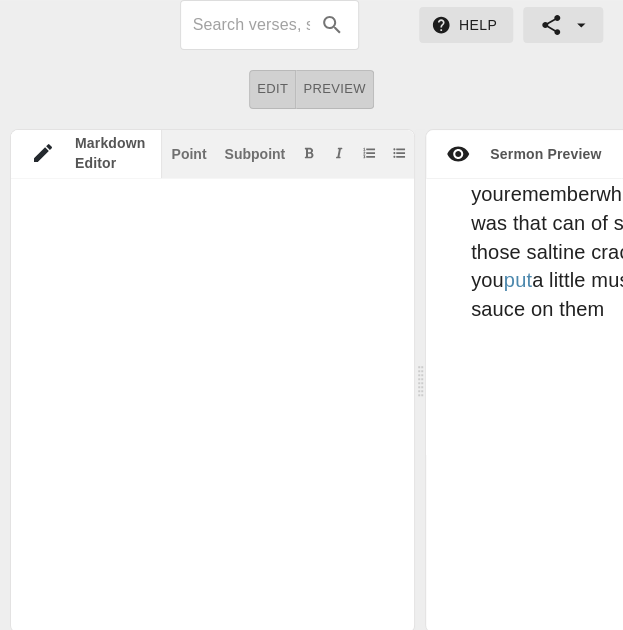 click at bounding box center [238, -5825] 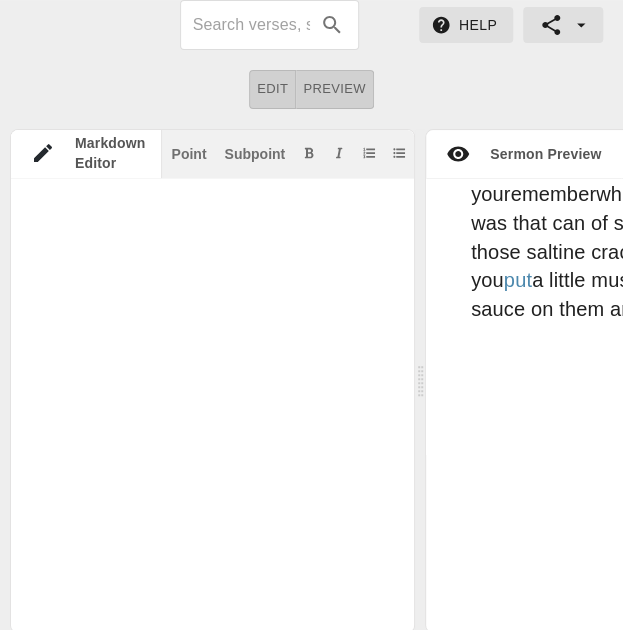 scroll, scrollTop: 12524, scrollLeft: 0, axis: vertical 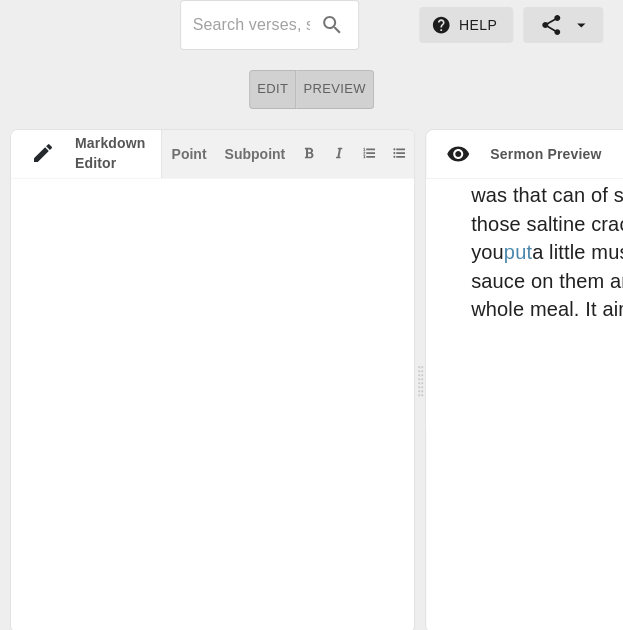 click at bounding box center (238, -5867) 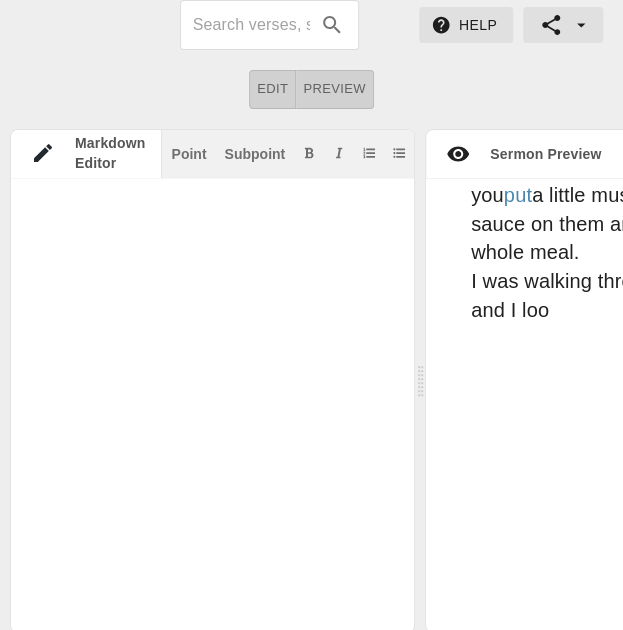 click at bounding box center (238, -5888) 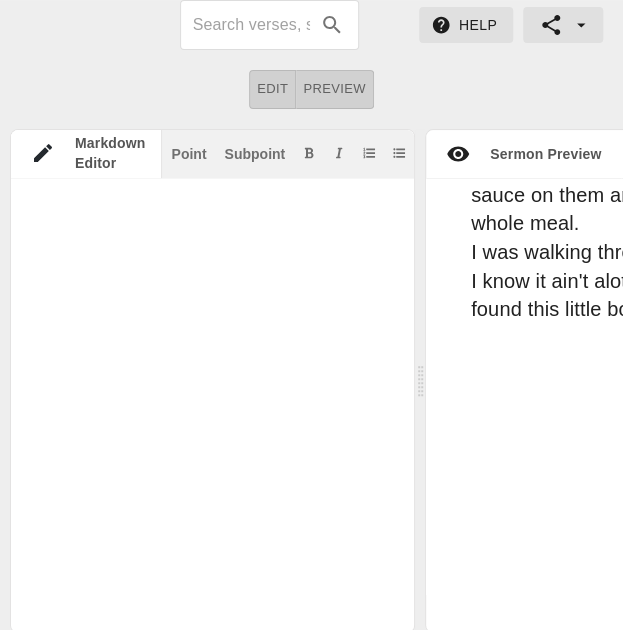 click at bounding box center (238, -5908) 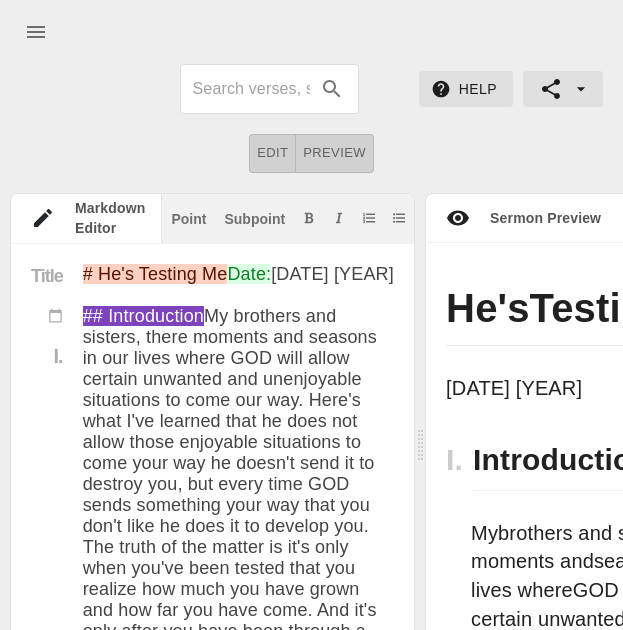 scroll, scrollTop: 64, scrollLeft: 0, axis: vertical 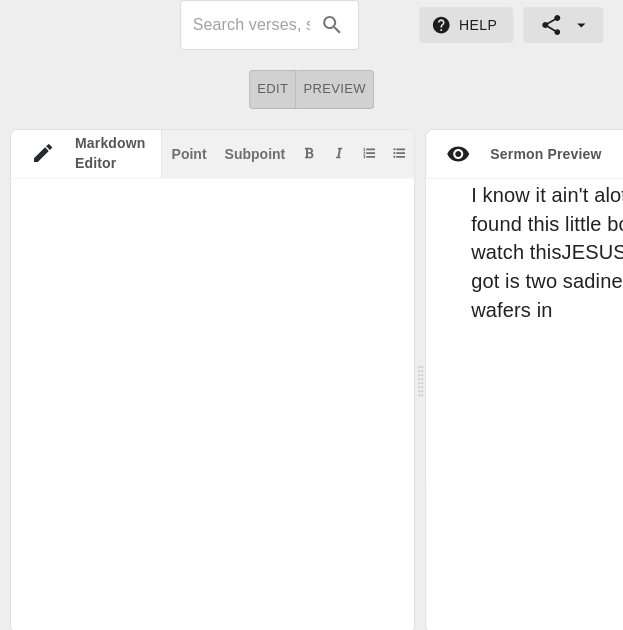 click at bounding box center (238, -5949) 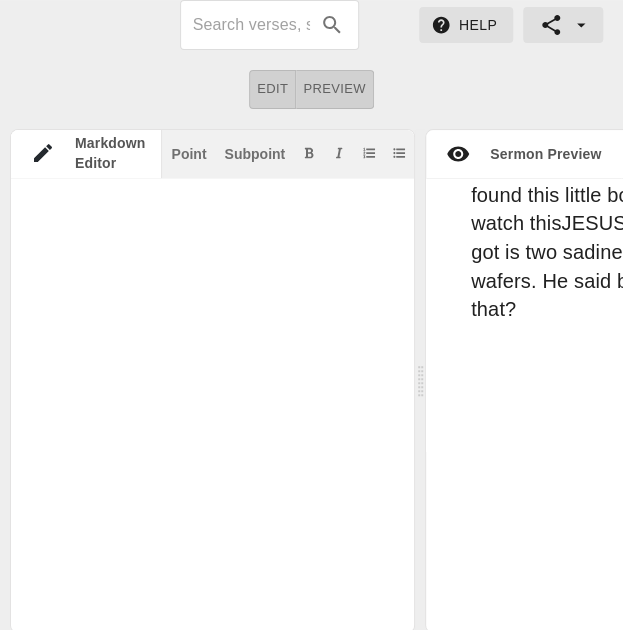 click at bounding box center [238, -5939] 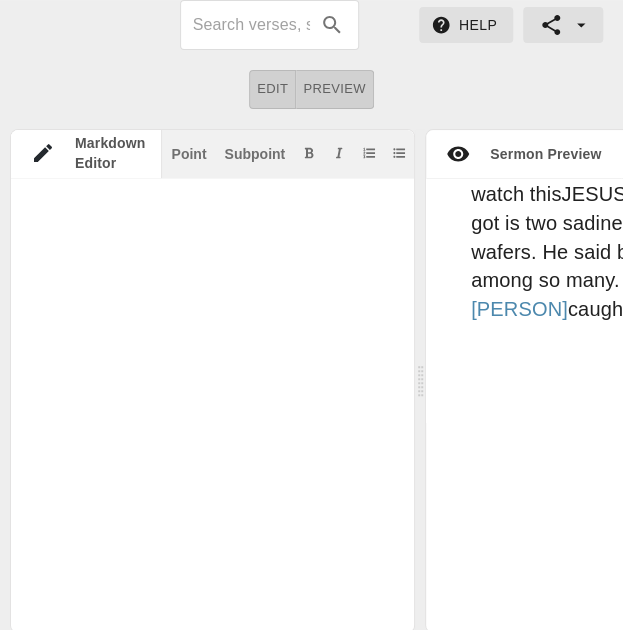 click at bounding box center [238, -5939] 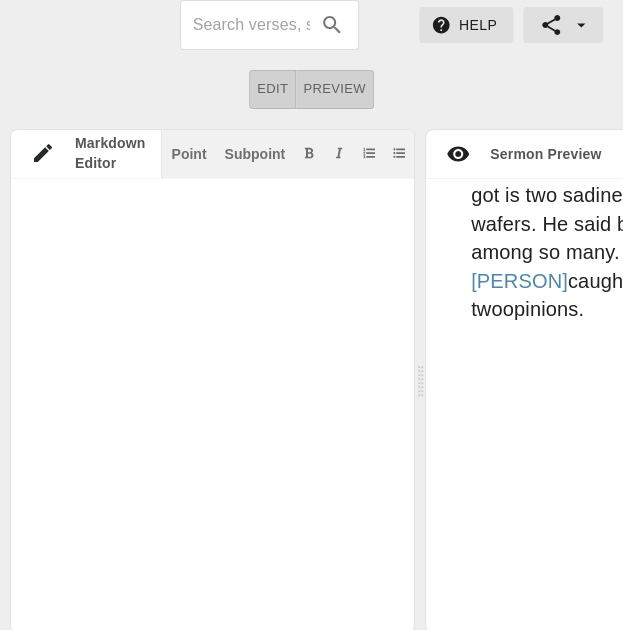 click at bounding box center (238, -5950) 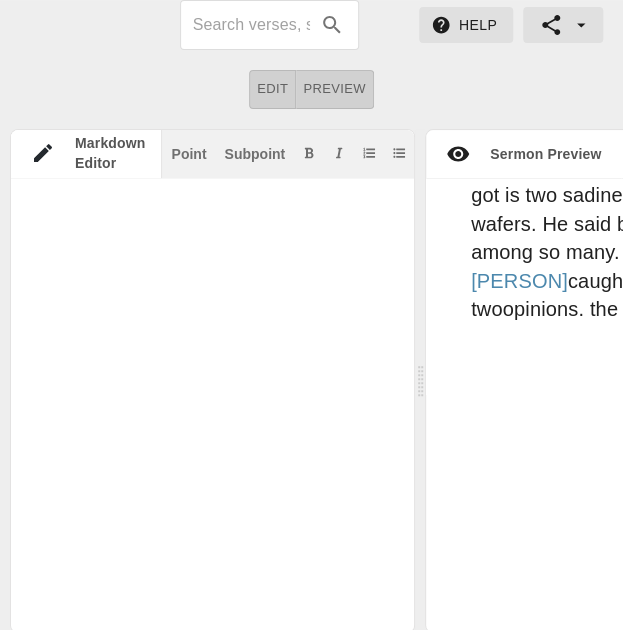 click at bounding box center (238, -5950) 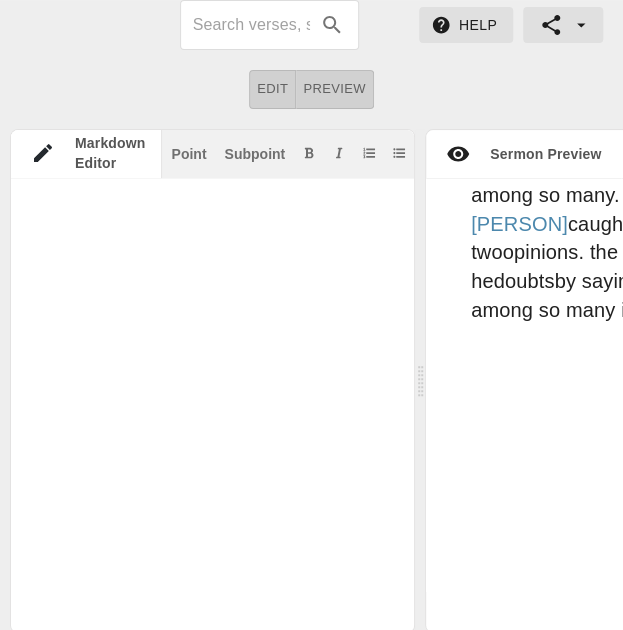 scroll, scrollTop: 12854, scrollLeft: 0, axis: vertical 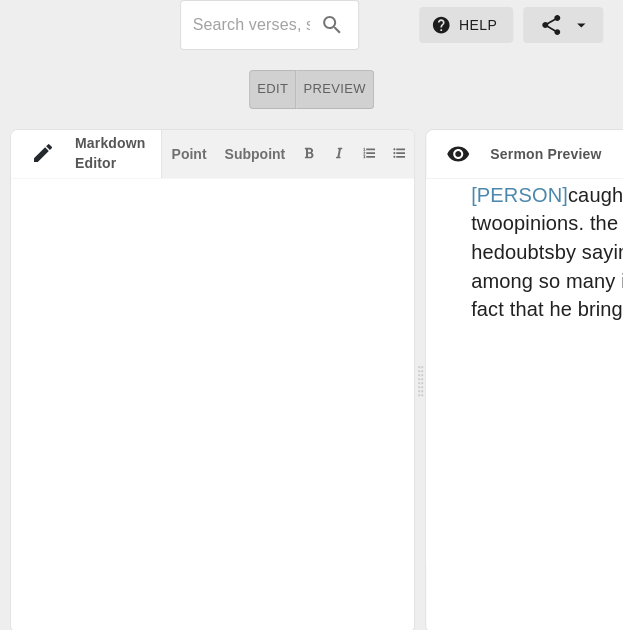 click at bounding box center (238, -5990) 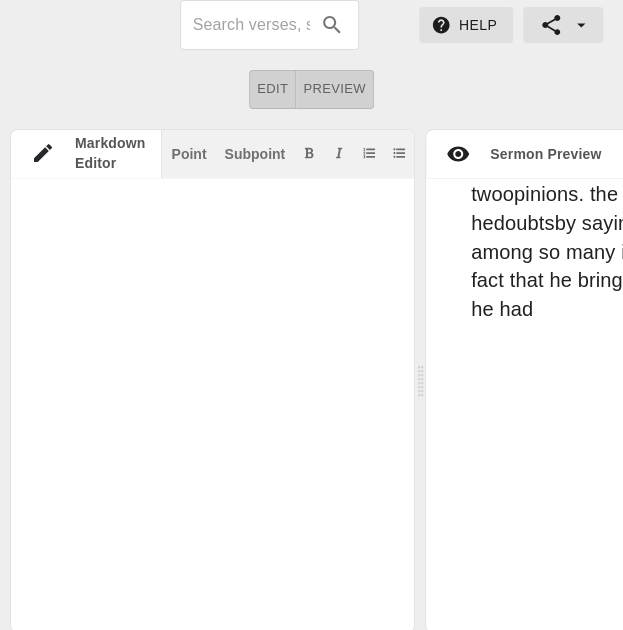 scroll, scrollTop: 12896, scrollLeft: 0, axis: vertical 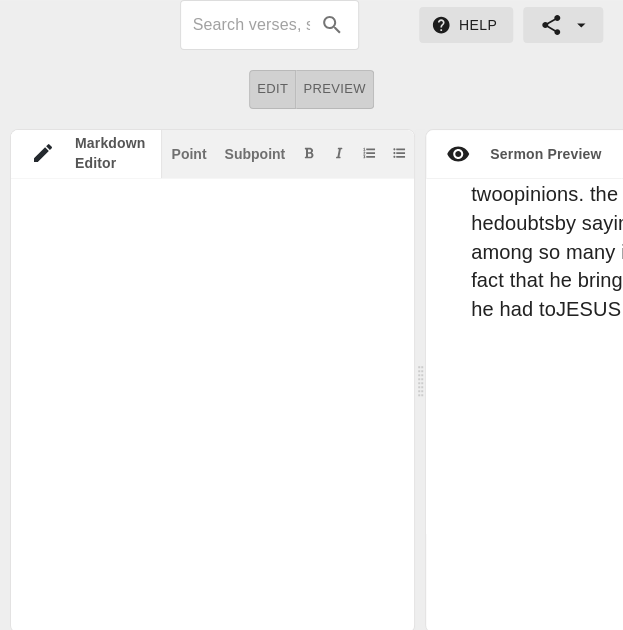 click at bounding box center [238, -6012] 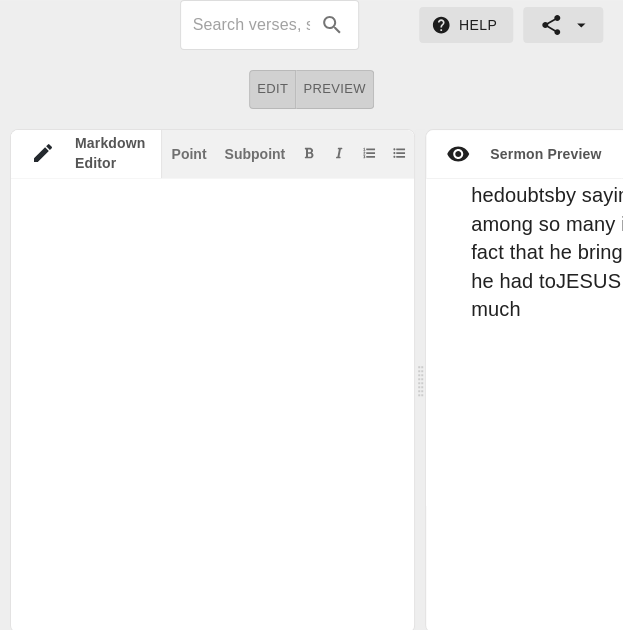 scroll, scrollTop: 12916, scrollLeft: 0, axis: vertical 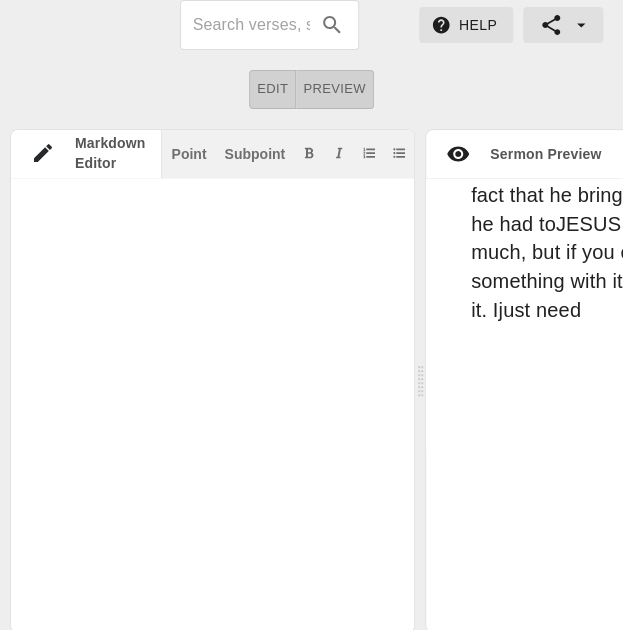 click at bounding box center [238, -6084] 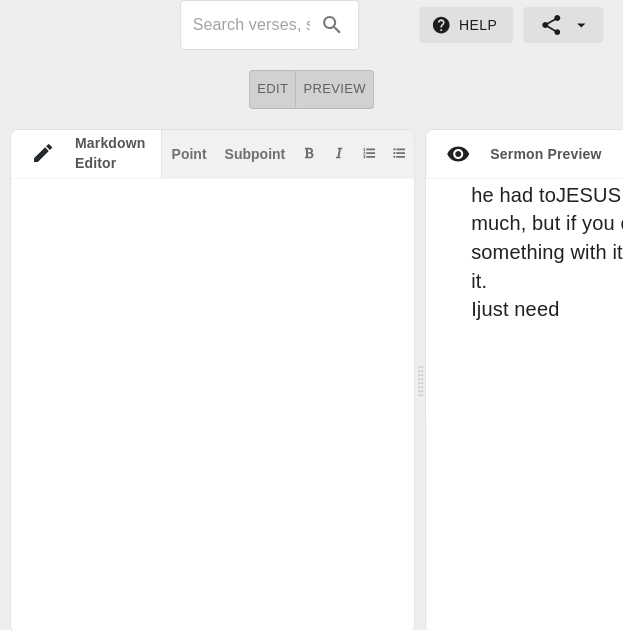 click on "Title I. II. III. IV. # He's Testing Me
Date:  Dec 1st 2024
## Introduction
My brothers and sisters, there moments and seasons in our lives where GOD will allow certain unwanted and unenjoyable situations to come our way. Here's what I've learned that he does not allow those enjoyable situations to come your way he doesn't send it to destroy you, but every time GOD sends something your way that you don't like he does it to develop you. The truth of the matter is it's only when you've been tested that you realize how much you have grown and how far you have come. And it's only after you have been through a test that you understand what you are able to deal with, it's a sign that you pass your test in fact you able to deal with some stuff now that you couldn't deal with in you past.
But those same enemies can do the same thing now, but what you do now is just SMILE and keep on moving. (I'm growing)
## Transition
So for a moment, I want to show you a testing in the text." at bounding box center [212, 406] 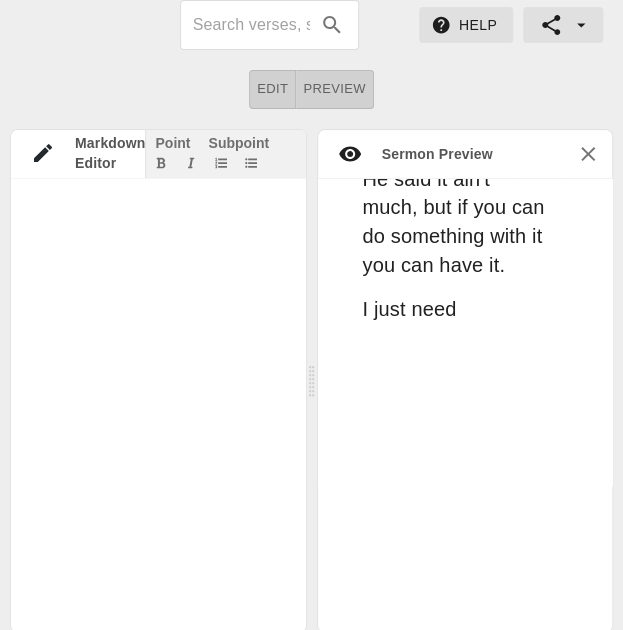 click at bounding box center [184, -6094] 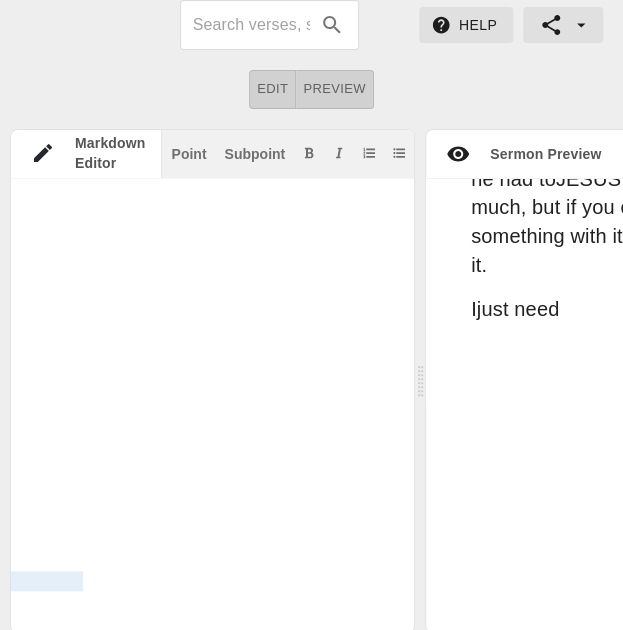 click at bounding box center (47, 581) 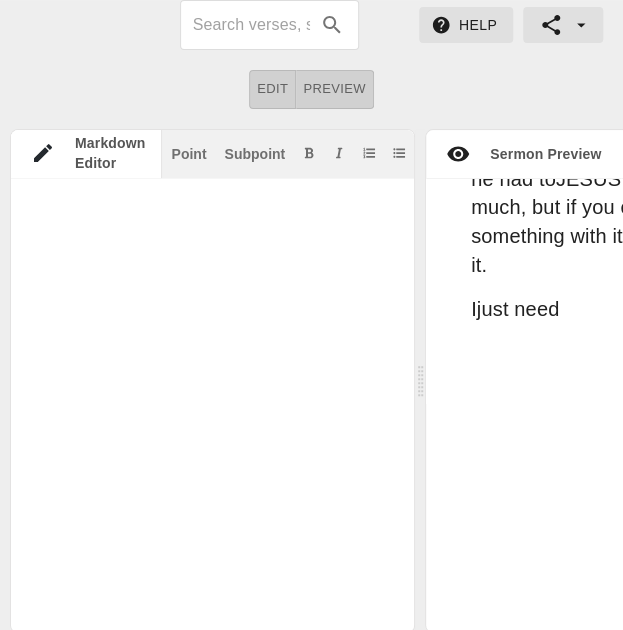 click at bounding box center [238, -6094] 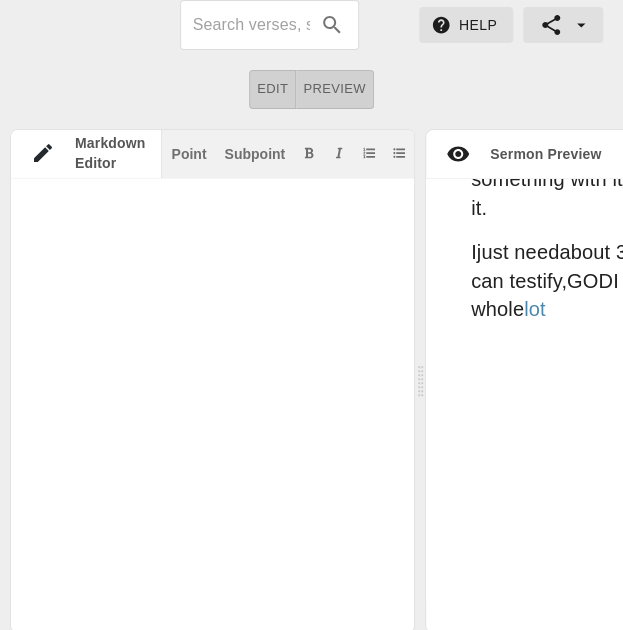 click at bounding box center [238, -6125] 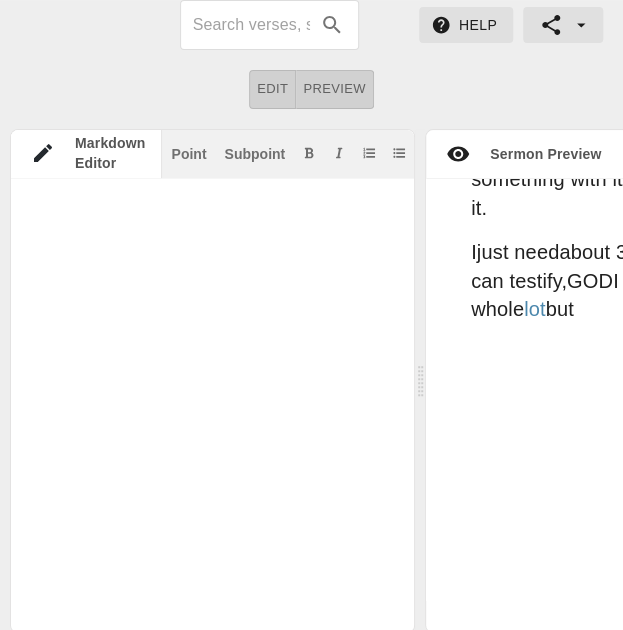 click at bounding box center [238, -6125] 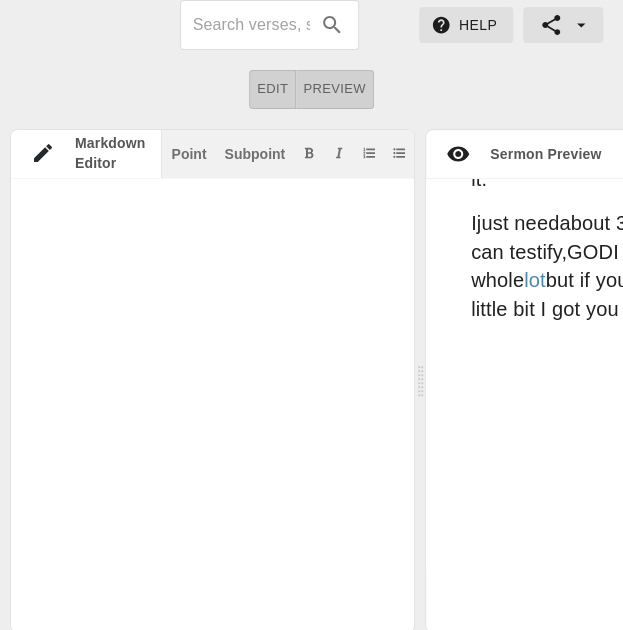click at bounding box center [238, -6146] 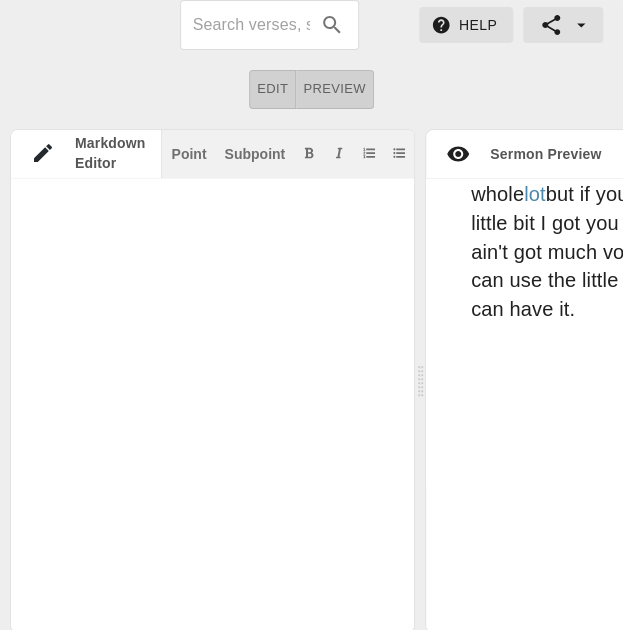 click at bounding box center (238, -6145) 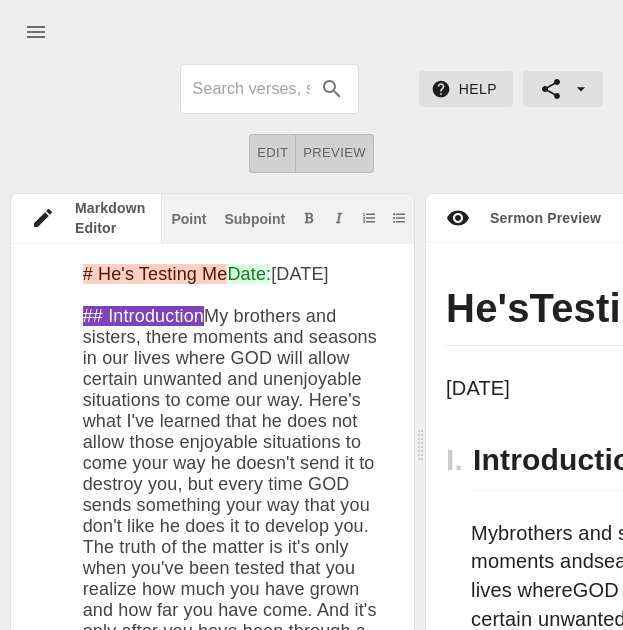 scroll, scrollTop: 64, scrollLeft: 0, axis: vertical 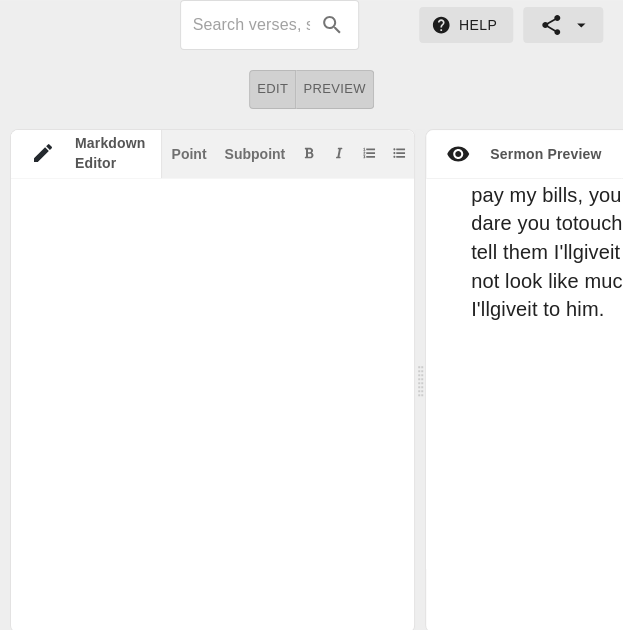 click at bounding box center [238, -6249] 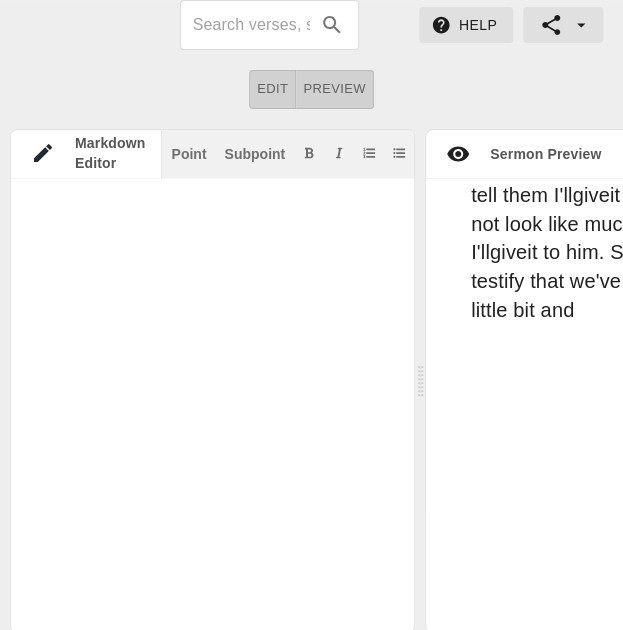 click at bounding box center [238, -6280] 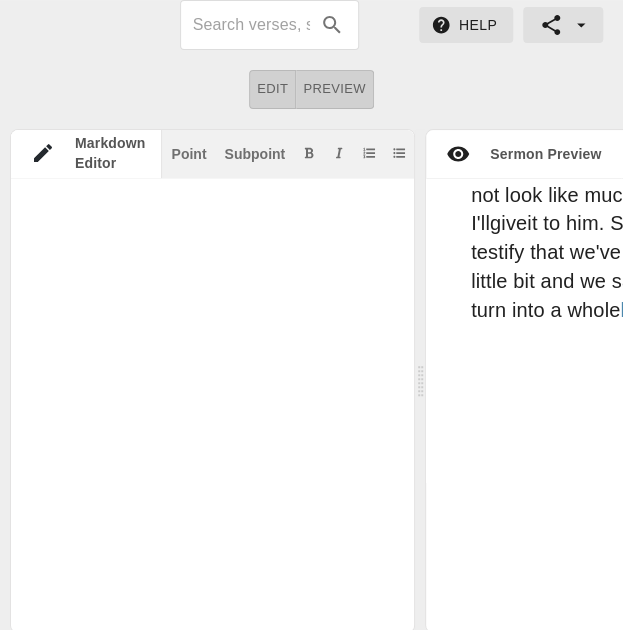 click at bounding box center (238, -6300) 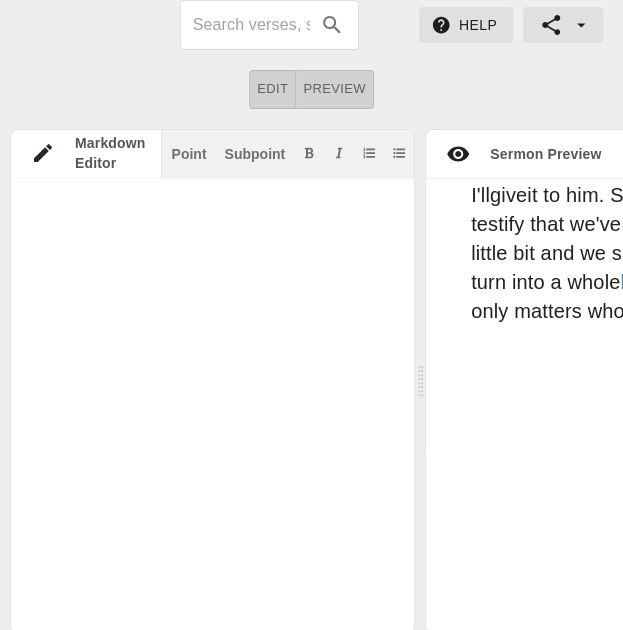 click at bounding box center [238, -6322] 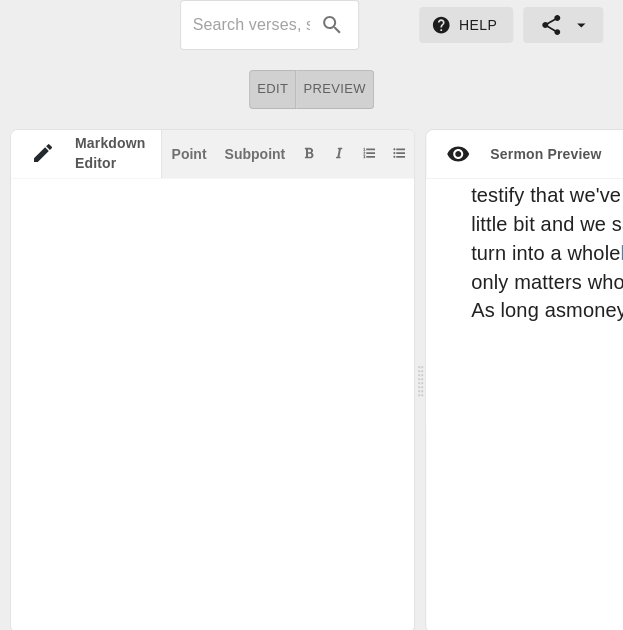 click at bounding box center (238, -6331) 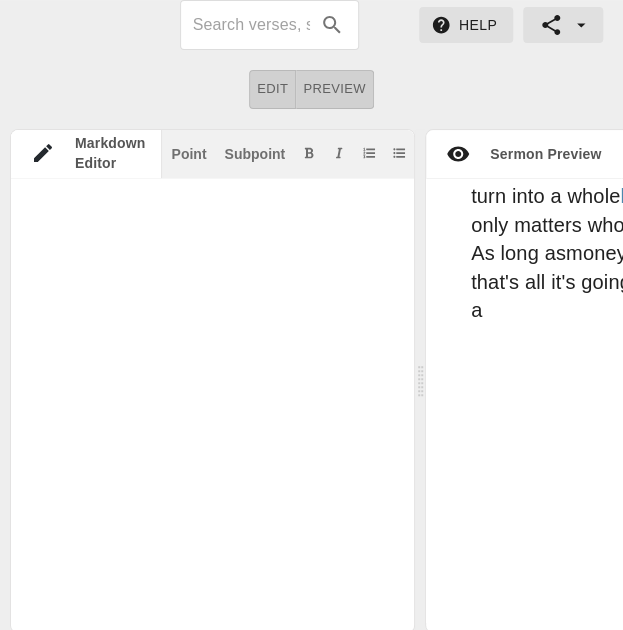 scroll, scrollTop: 13598, scrollLeft: 0, axis: vertical 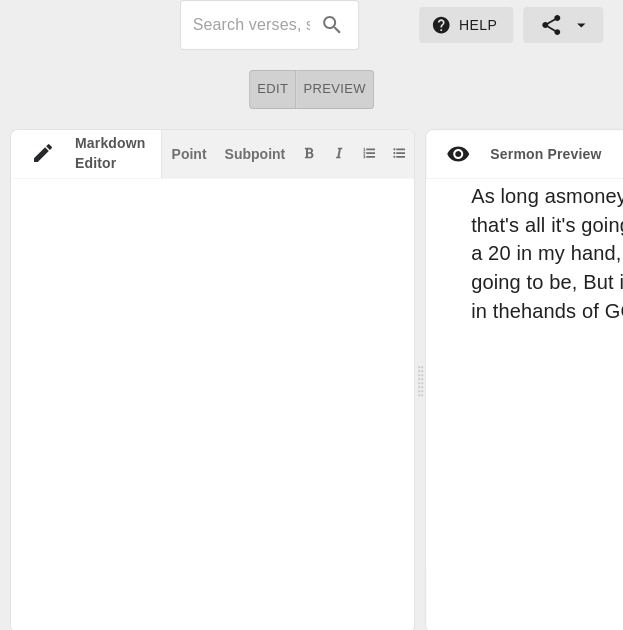 click at bounding box center [238, -6393] 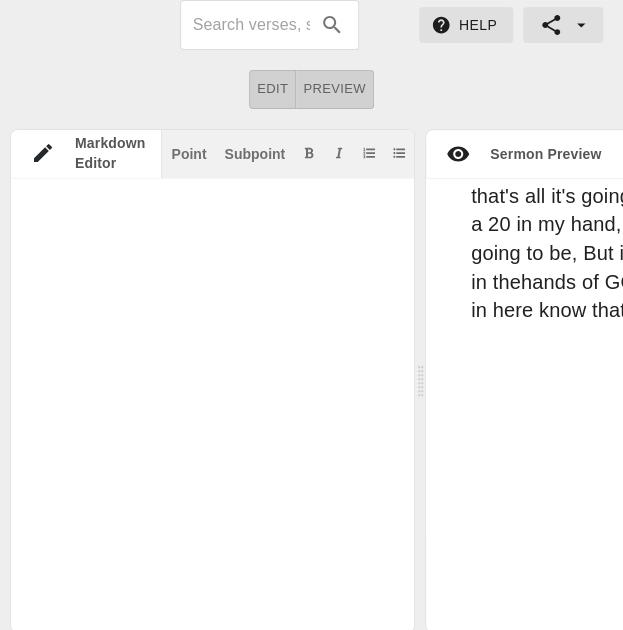 scroll, scrollTop: 13702, scrollLeft: 0, axis: vertical 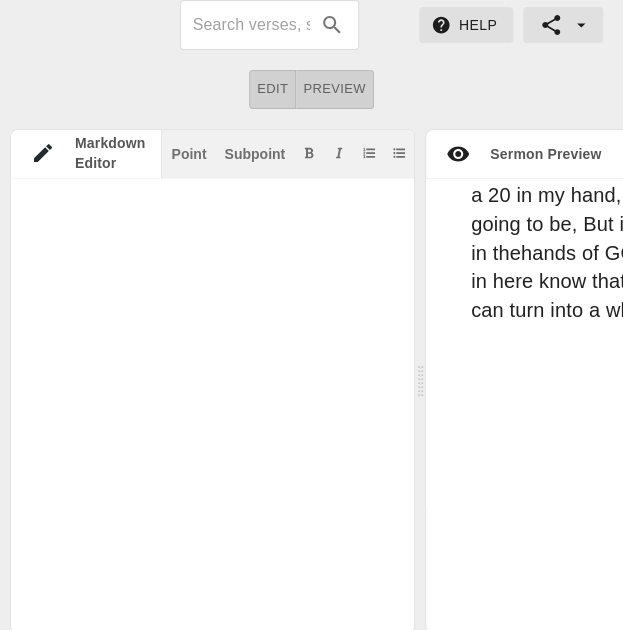 click on "Point Subpoint" at bounding box center [287, 153] 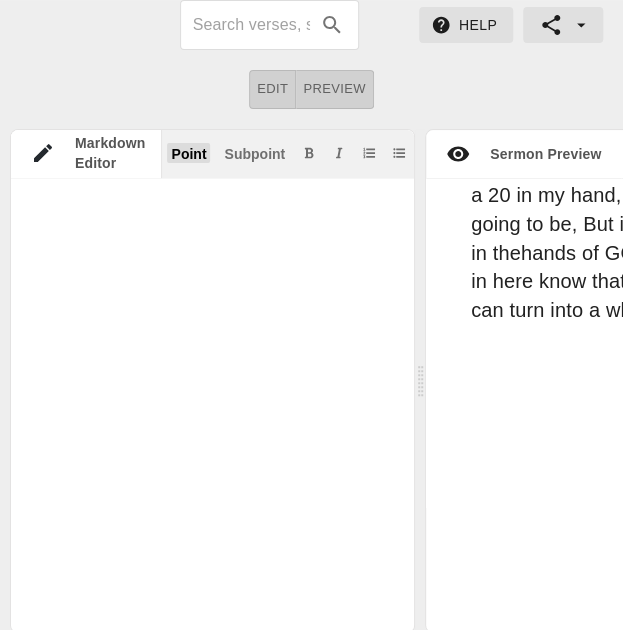 click on "Point" at bounding box center (188, 154) 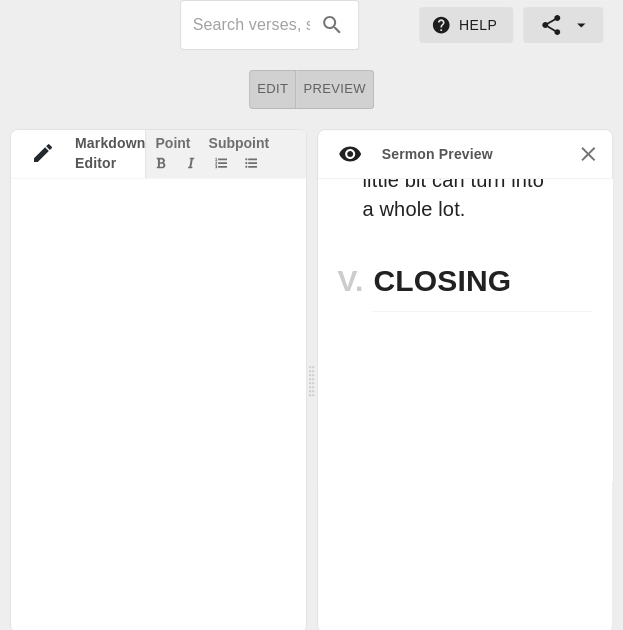 scroll, scrollTop: 13784, scrollLeft: 0, axis: vertical 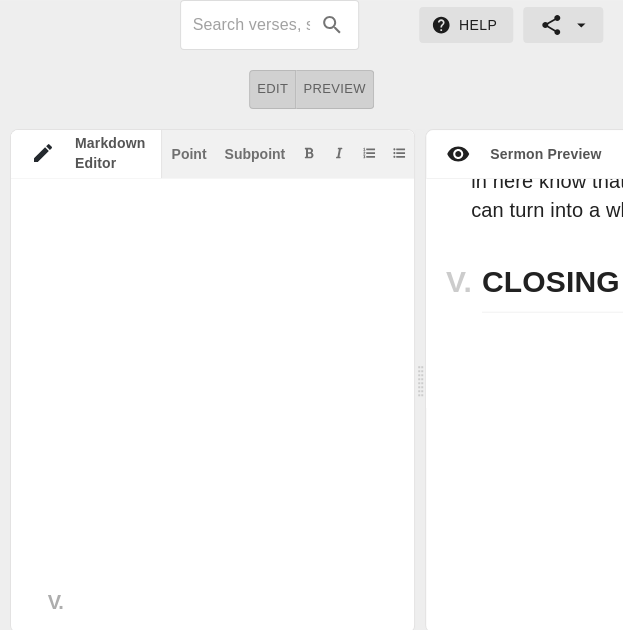 click at bounding box center (238, -6455) 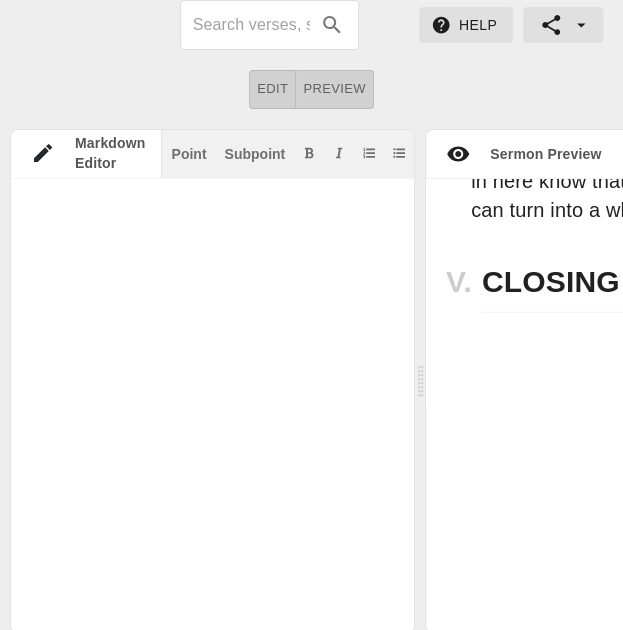 type on "# He's Testing Me
Date: Dec 1st 2024
## Introduction
My brothers and sisters, there moments and seasons in our lives where GOD will allow certain unwanted and unenjoyable situations to come our way. Here's what I've learned that he does not allow those enjoyable situations to come your way he doesn't send it to destroy you, but every time GOD sends something your way that you don't like he does it to develop you. The truth of the matter is it's only when you've been tested that you realize how much you have grown and how far you have come. And it's only after you have been through a test that you understand what you are able to deal with, it's a sign that you pass your test in fact you able to deal with some stuff now that you couldn't deal with in you past.
And if the truth be told it's about 5 of you in here can testify that GOD will send you all kind of test, he'll test you with certain people, things, and even some places. I'm looking at some folk today the truth is not long ago if your enemy had c..." 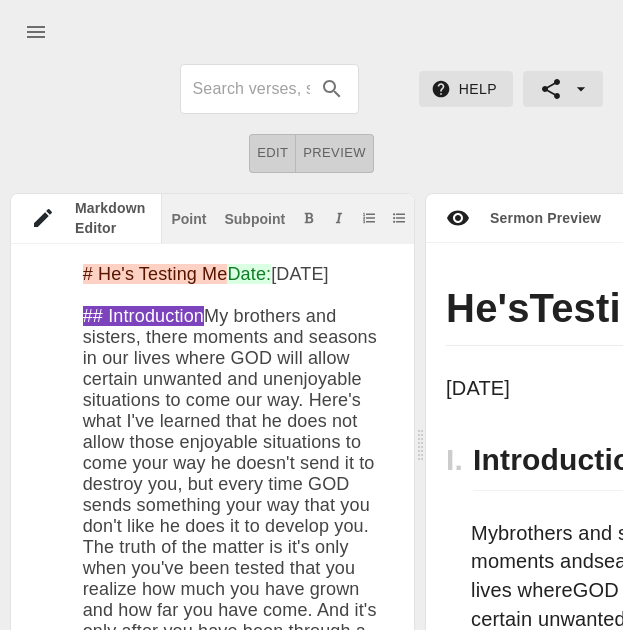 scroll, scrollTop: 64, scrollLeft: 0, axis: vertical 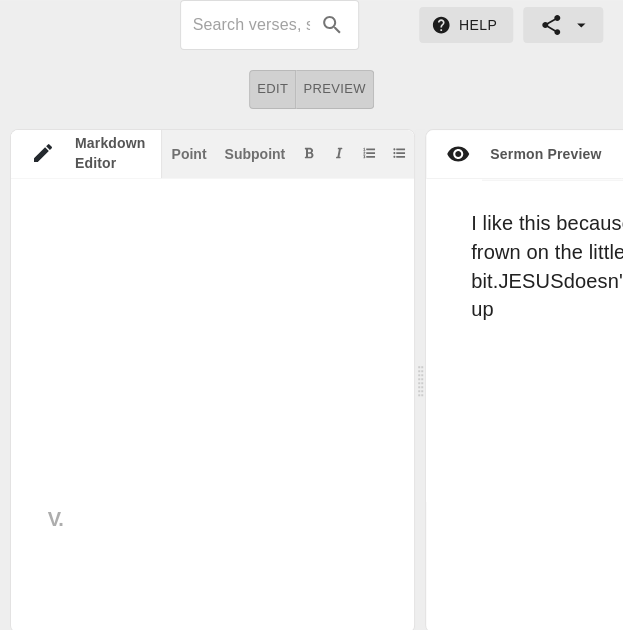 click at bounding box center (238, -6487) 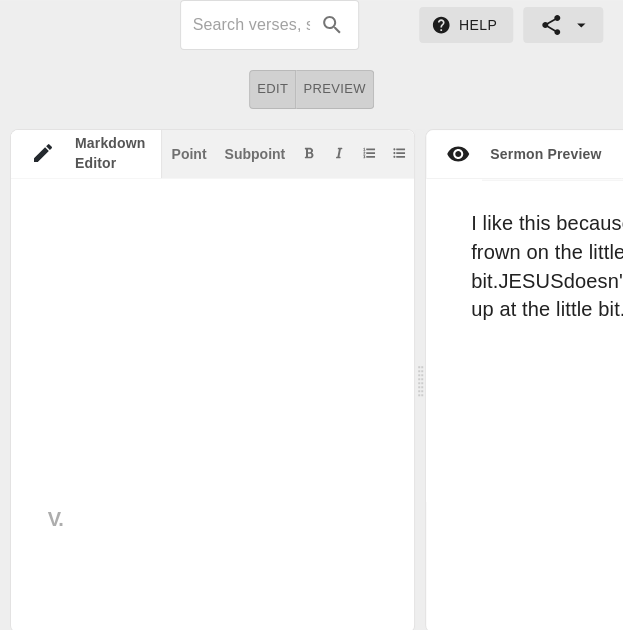 click at bounding box center (238, -6487) 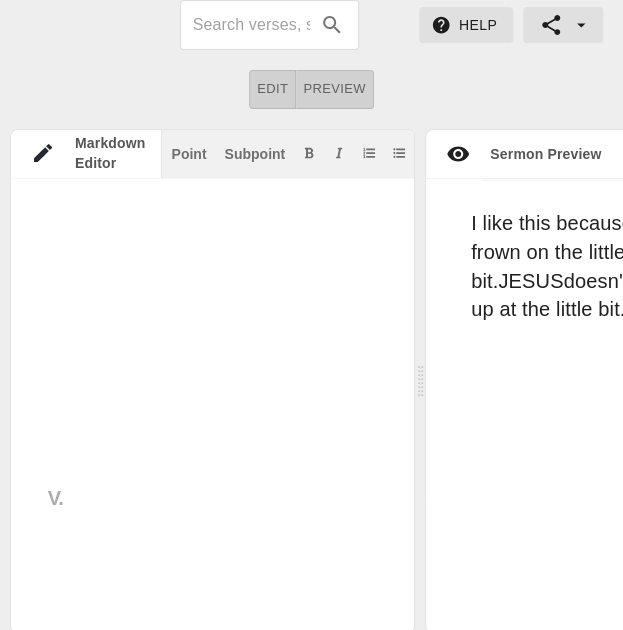 click at bounding box center [238, -6508] 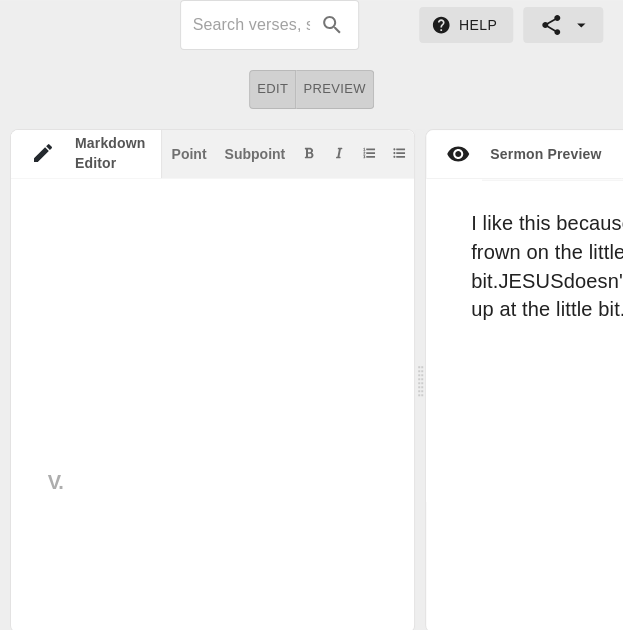 click at bounding box center [238, -6524] 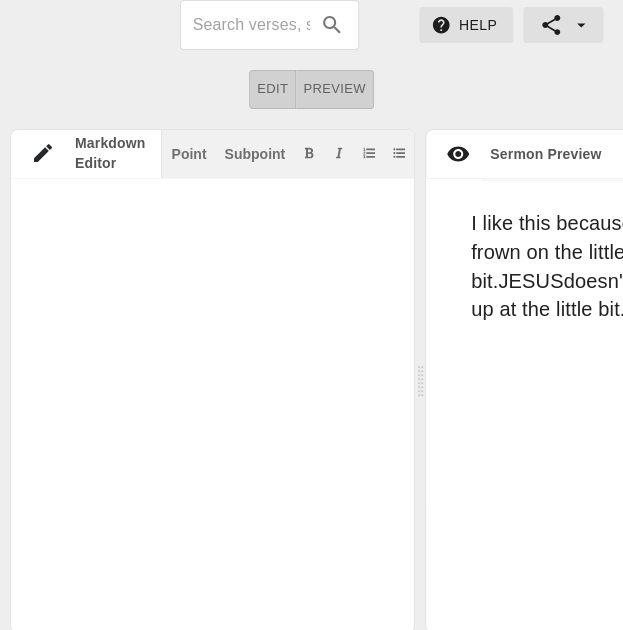 scroll, scrollTop: 13908, scrollLeft: 0, axis: vertical 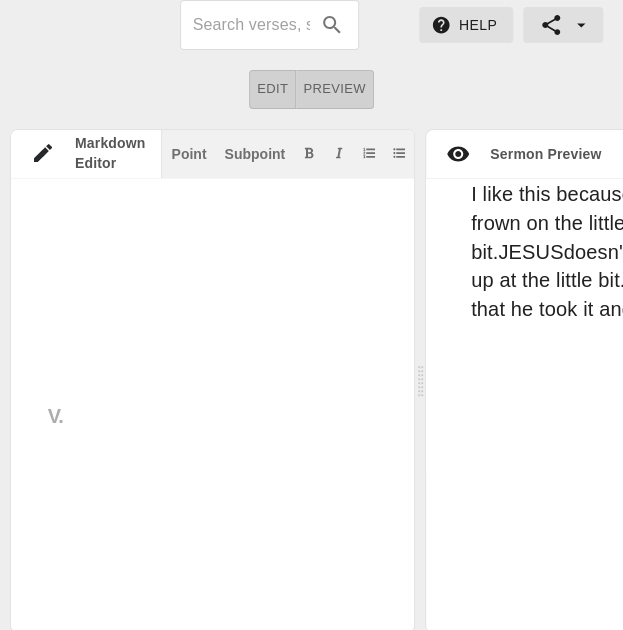 click at bounding box center (238, -6569) 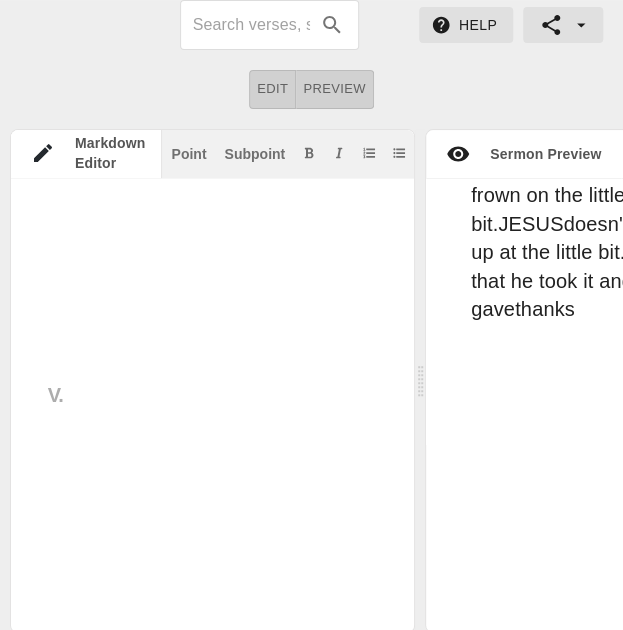 click at bounding box center (238, -6580) 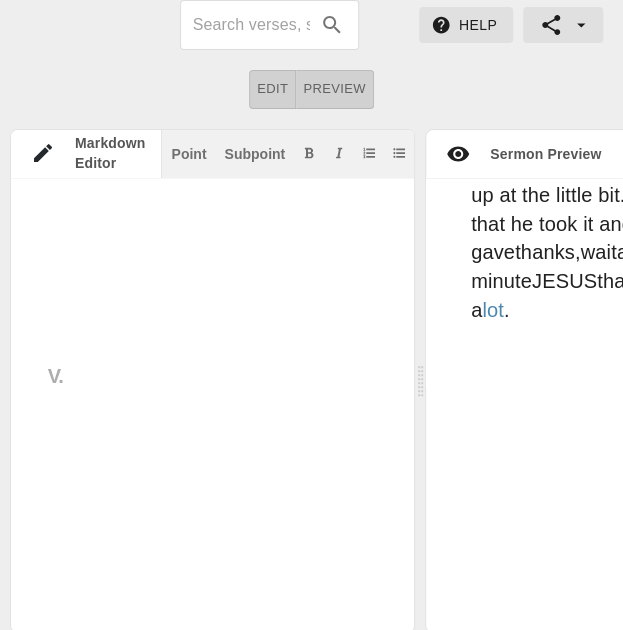 click at bounding box center (238, -6578) 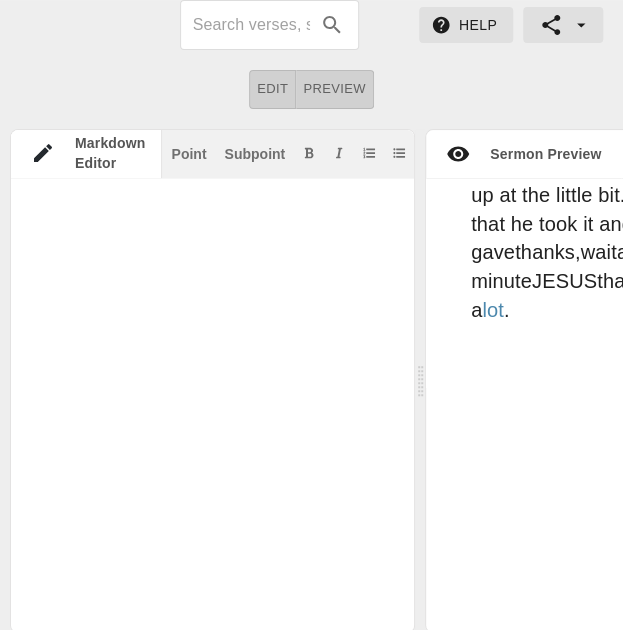 scroll, scrollTop: 14012, scrollLeft: 0, axis: vertical 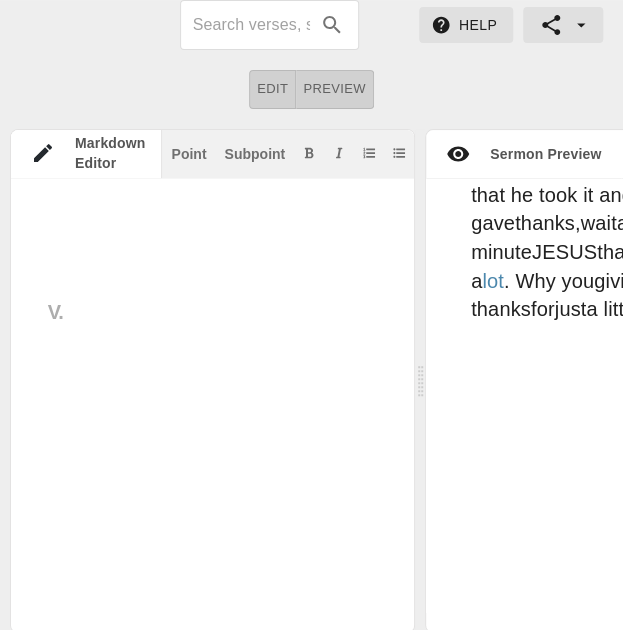 click at bounding box center (238, -6621) 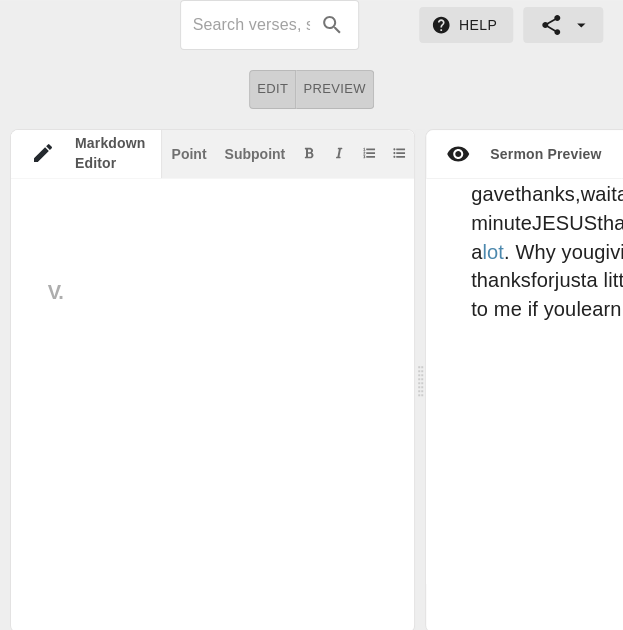 click at bounding box center (238, -6631) 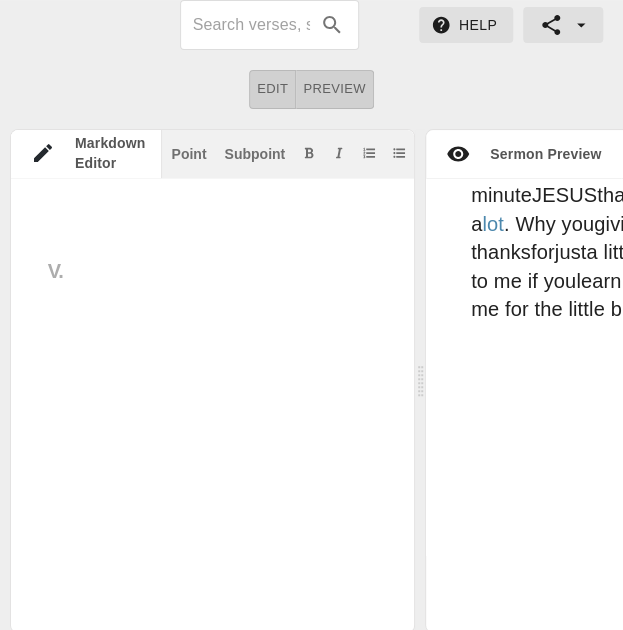 click at bounding box center (238, -6642) 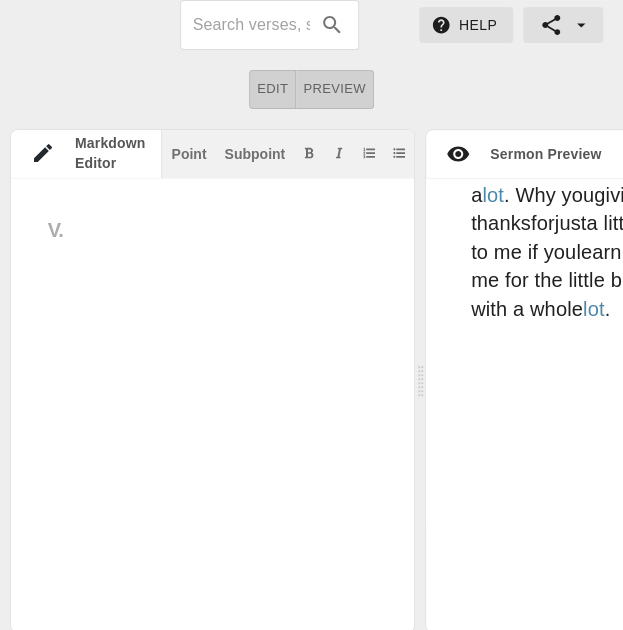 click at bounding box center [238, -6662] 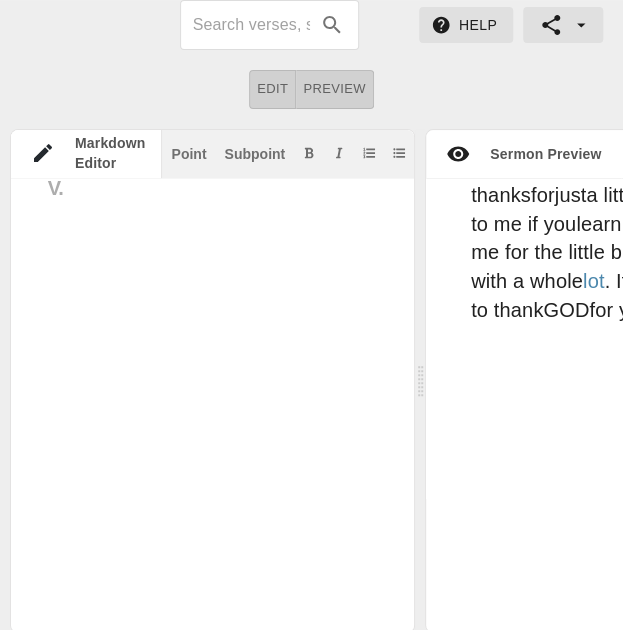 click at bounding box center (238, -6683) 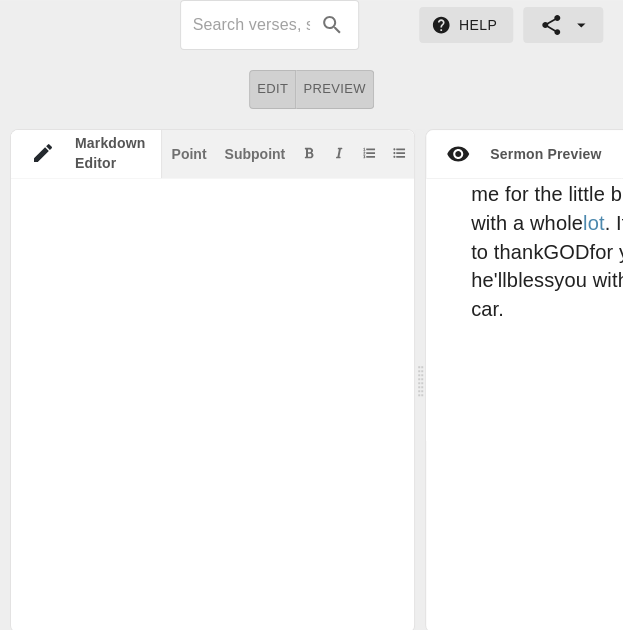 click at bounding box center (238, -6693) 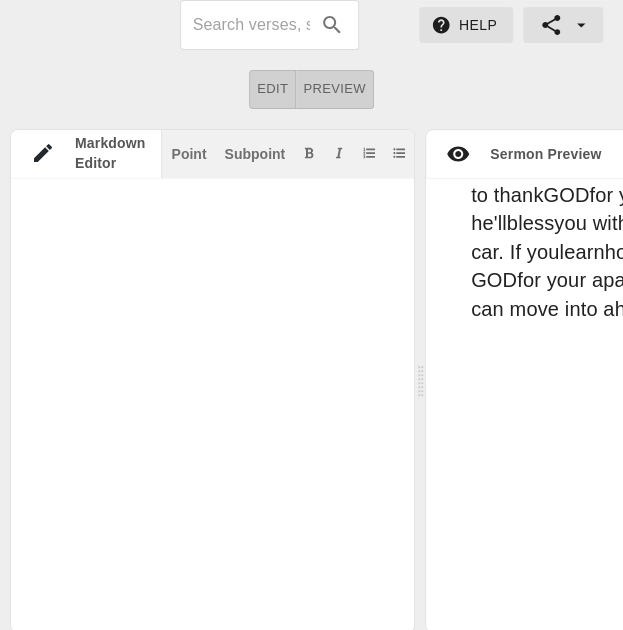 click at bounding box center (238, -6732) 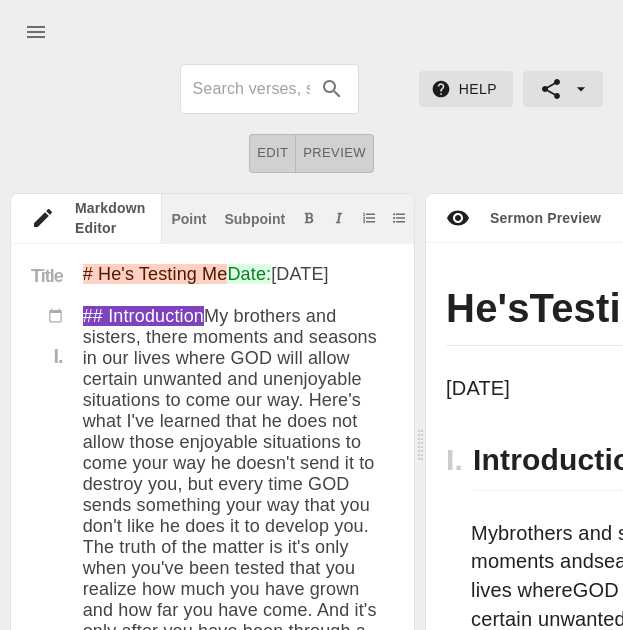 scroll, scrollTop: 64, scrollLeft: 0, axis: vertical 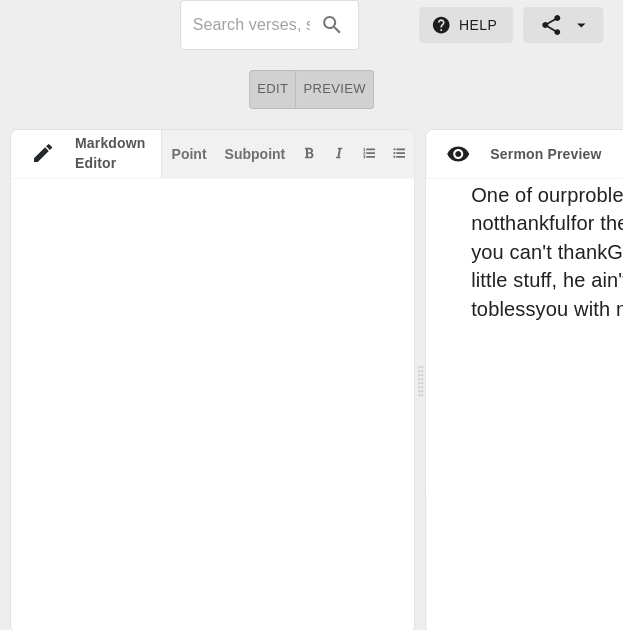 click at bounding box center (238, -6817) 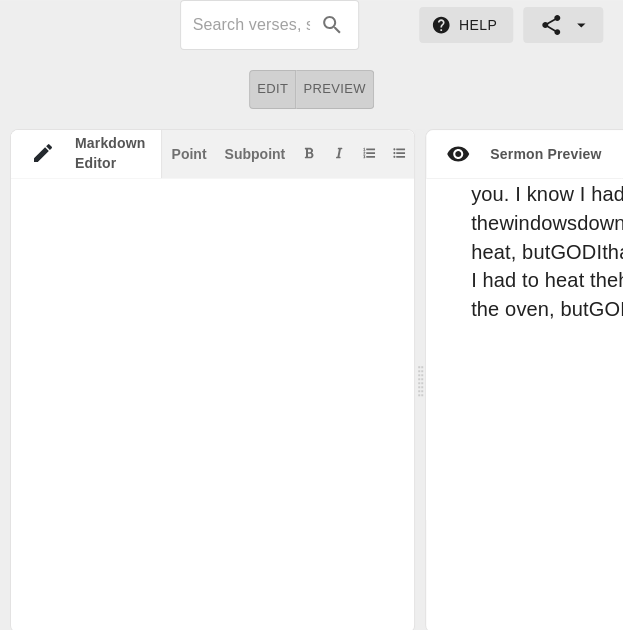 click at bounding box center [238, -6941] 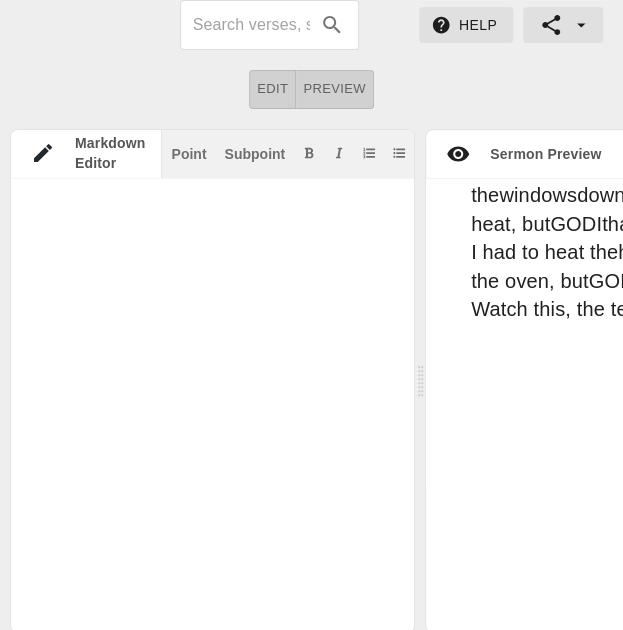 click at bounding box center (238, -6962) 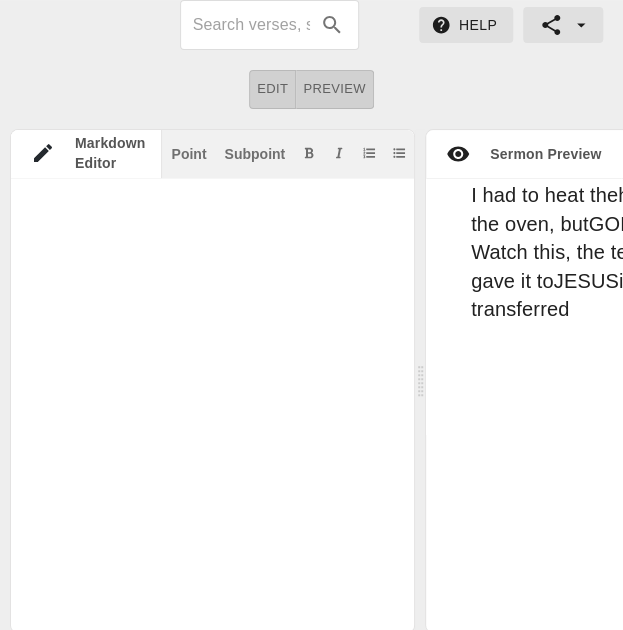 click at bounding box center (238, -6983) 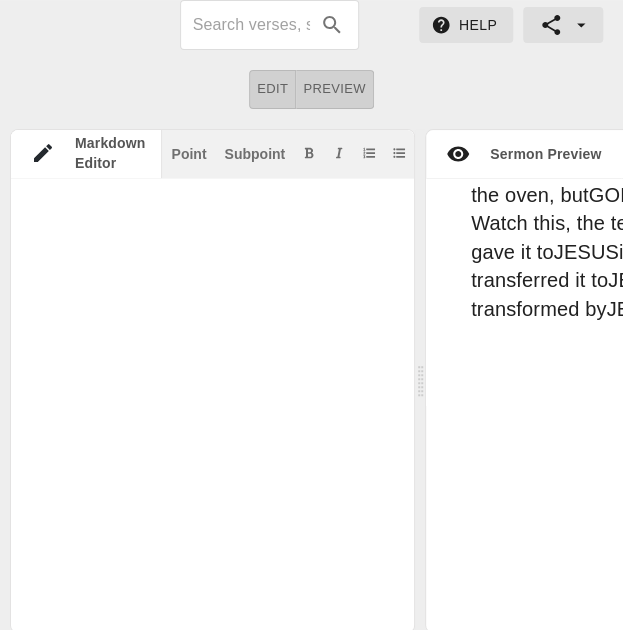 click at bounding box center (238, -6975) 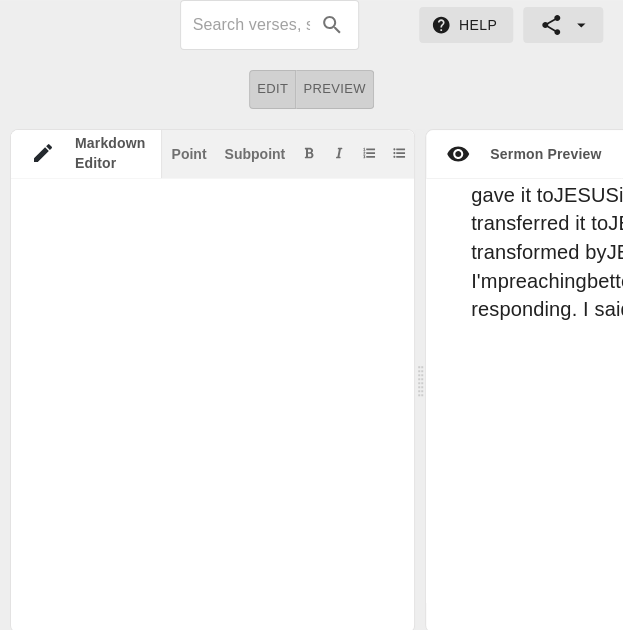 click at bounding box center [238, -6962] 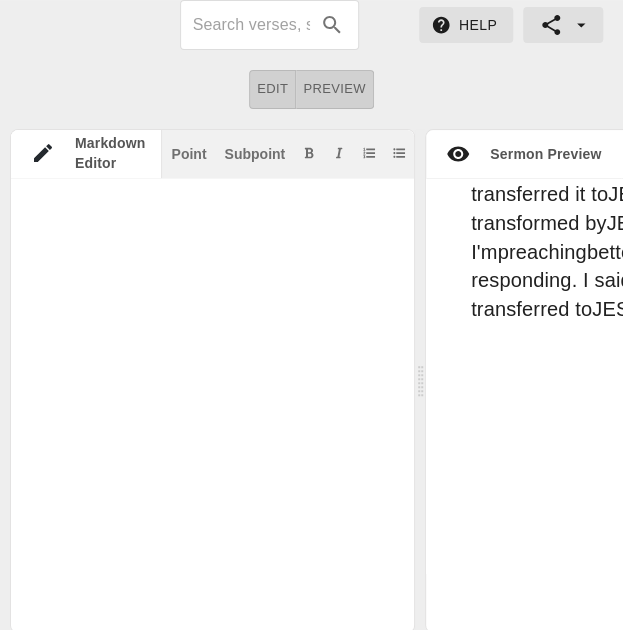 click at bounding box center [238, -6983] 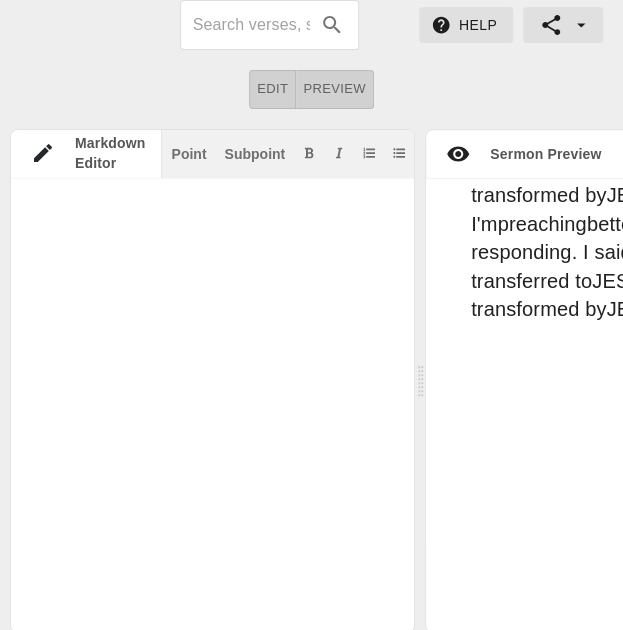 click at bounding box center [238, -7003] 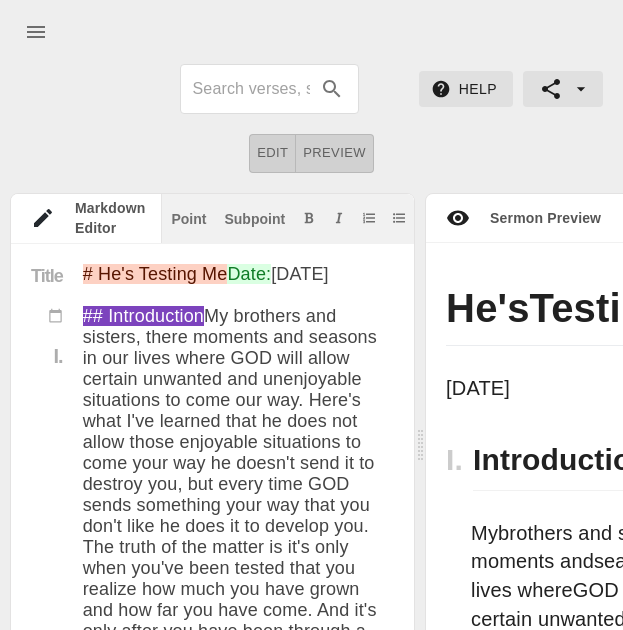 scroll, scrollTop: 64, scrollLeft: 0, axis: vertical 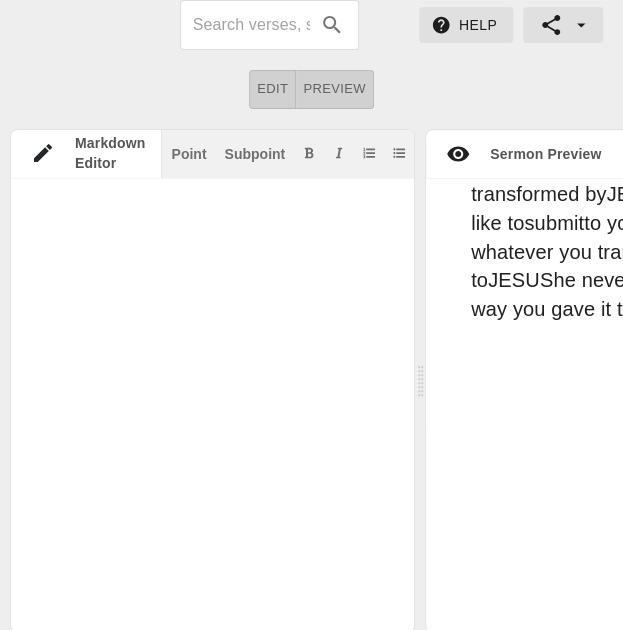 click at bounding box center [238, -7117] 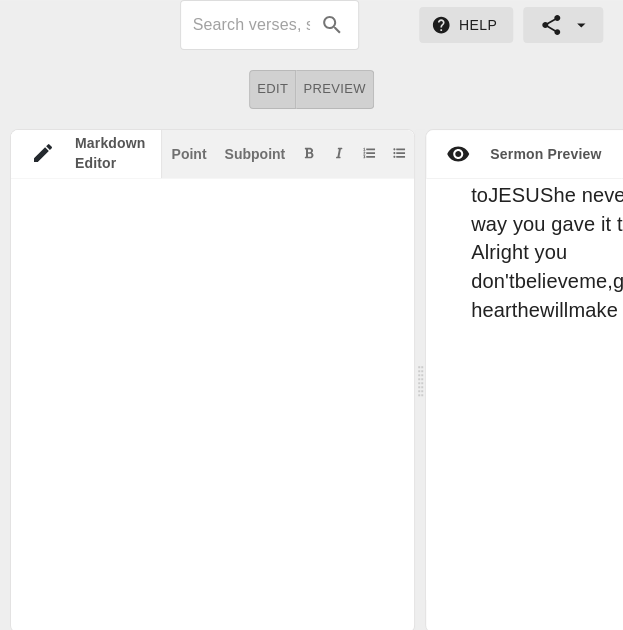 click at bounding box center [238, -7142] 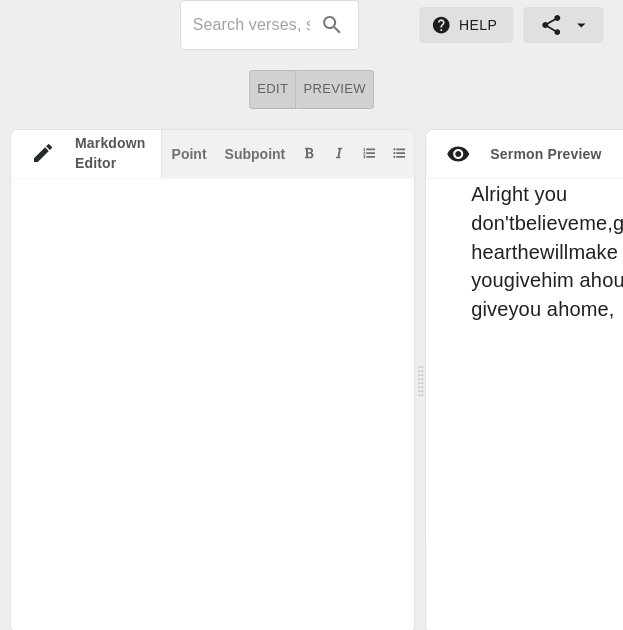 click at bounding box center (238, -7121) 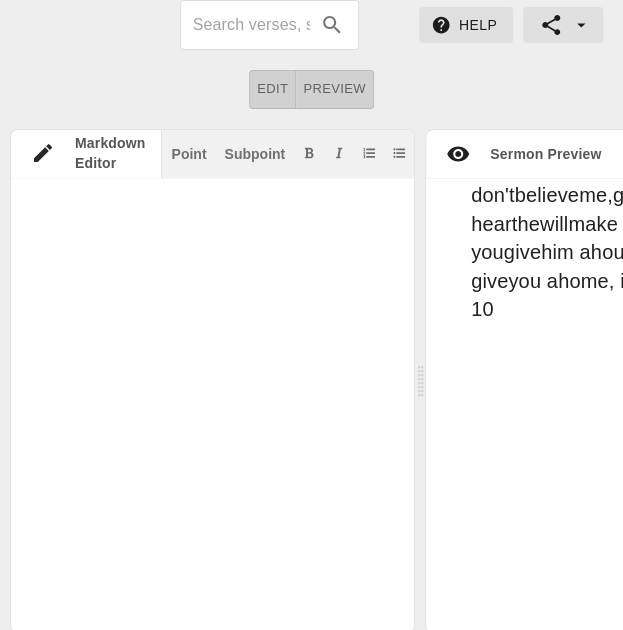 scroll, scrollTop: 15169, scrollLeft: 0, axis: vertical 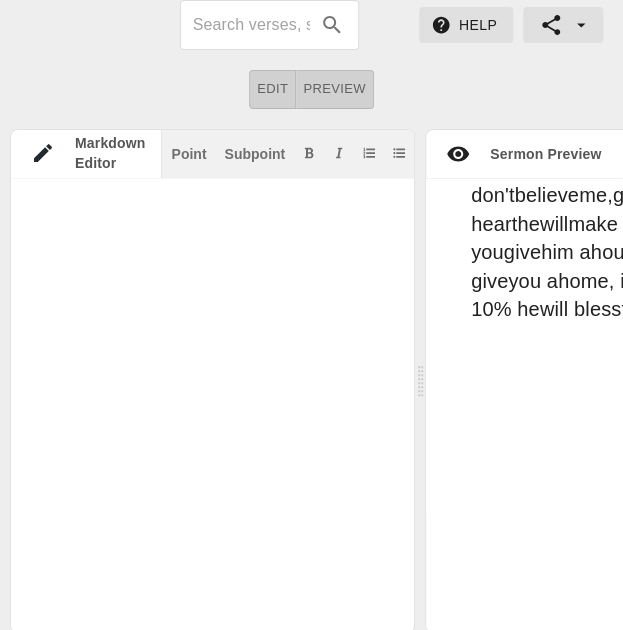 click at bounding box center [238, -7138] 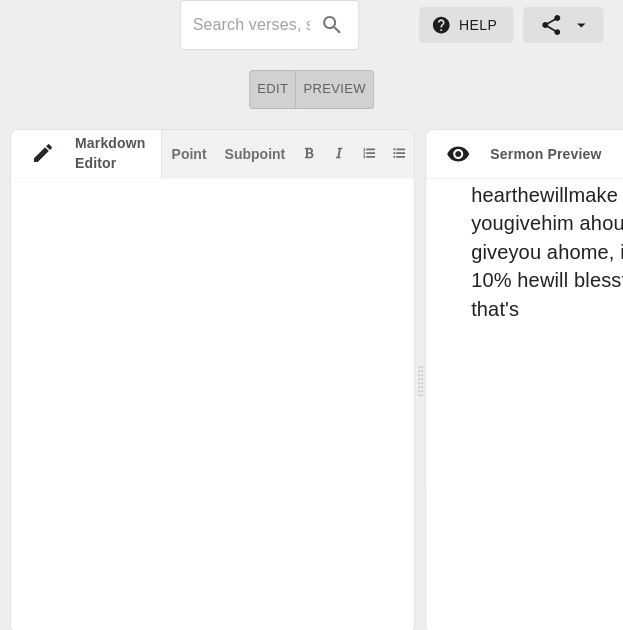 click at bounding box center [238, -7148] 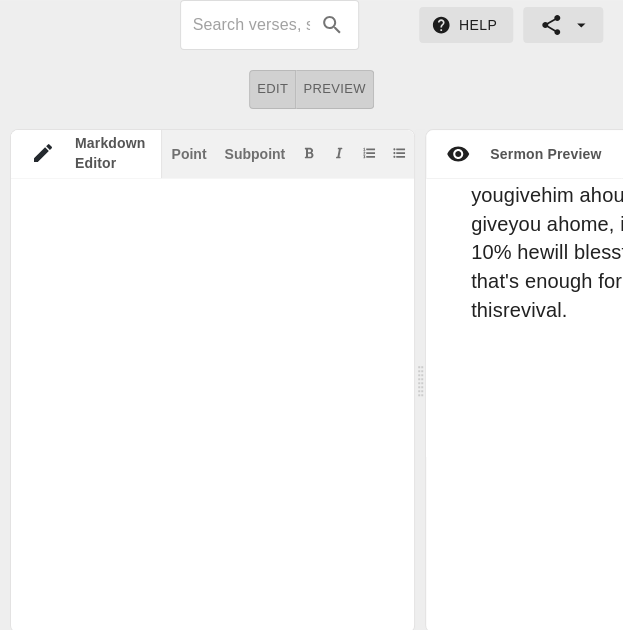 scroll, scrollTop: 15293, scrollLeft: 0, axis: vertical 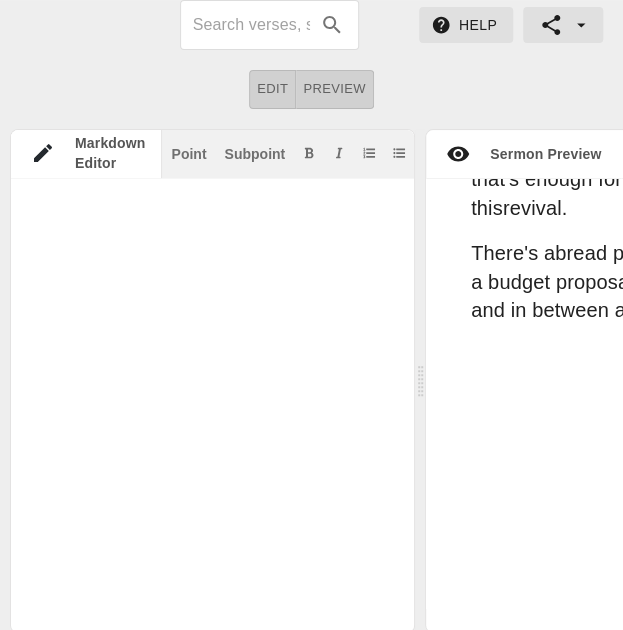 click at bounding box center [238, -7231] 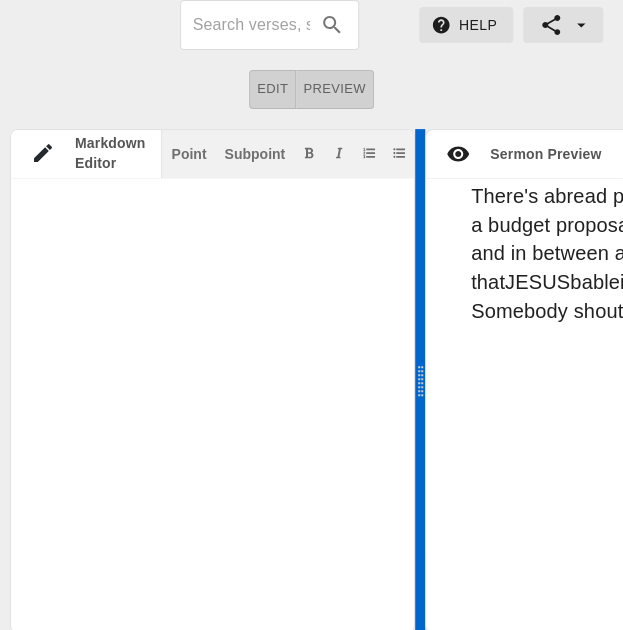 scroll, scrollTop: 15438, scrollLeft: 0, axis: vertical 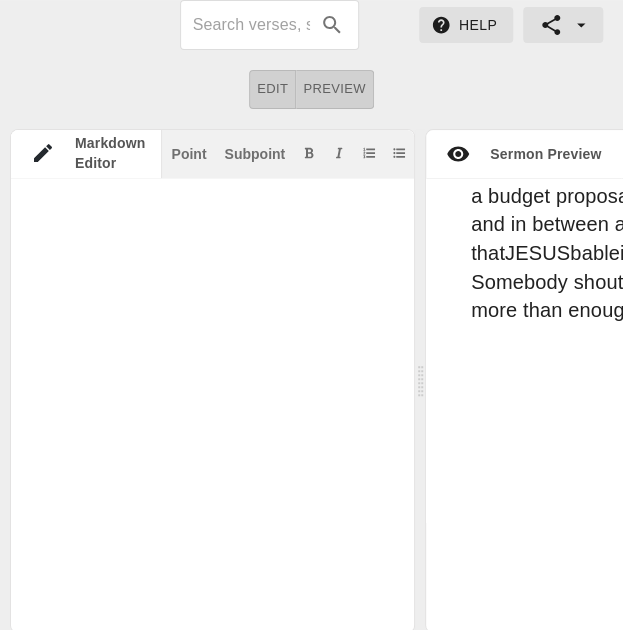 click at bounding box center (238, -7272) 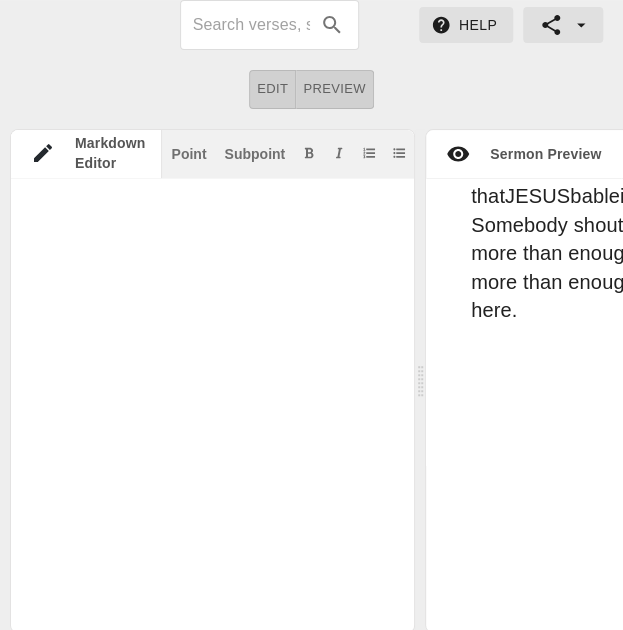 click at bounding box center (238, -7293) 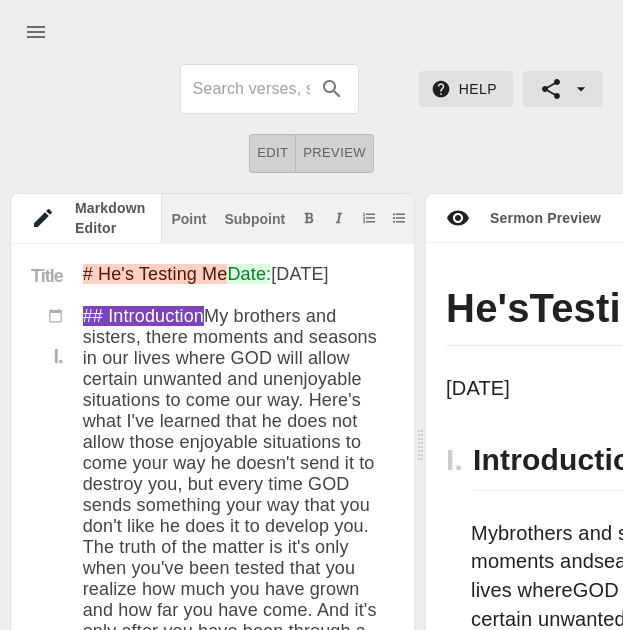 scroll, scrollTop: 64, scrollLeft: 0, axis: vertical 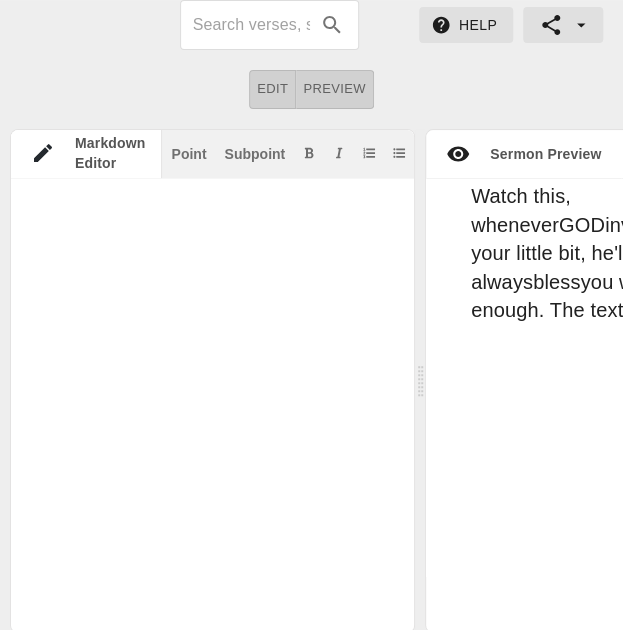 click at bounding box center [238, -7355] 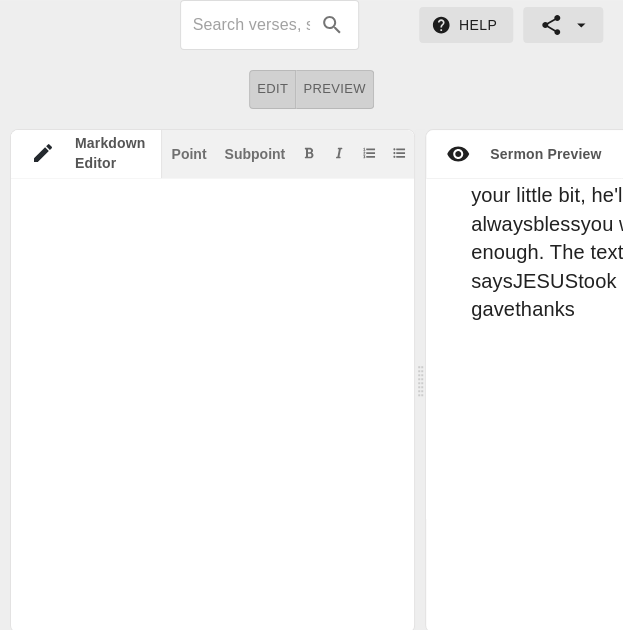 click at bounding box center (238, -7365) 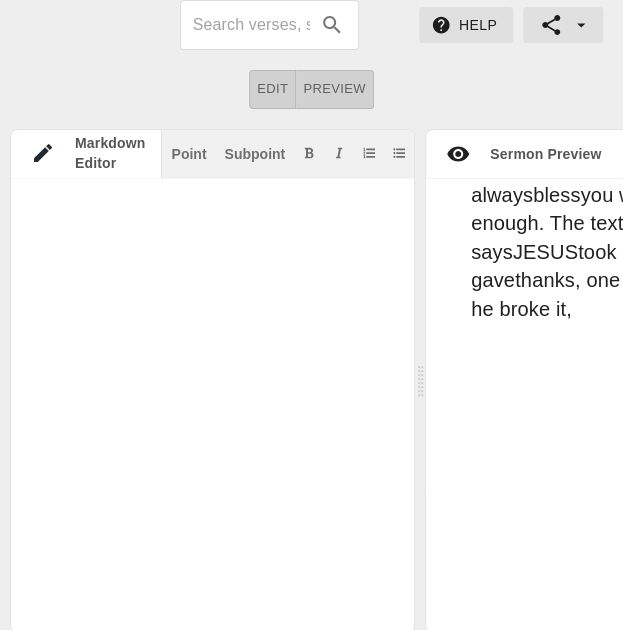 click at bounding box center (238, -7386) 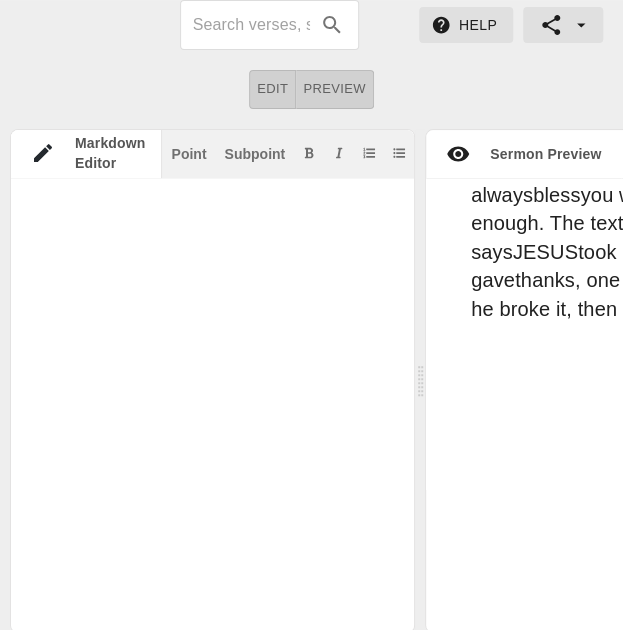 click at bounding box center (238, -7396) 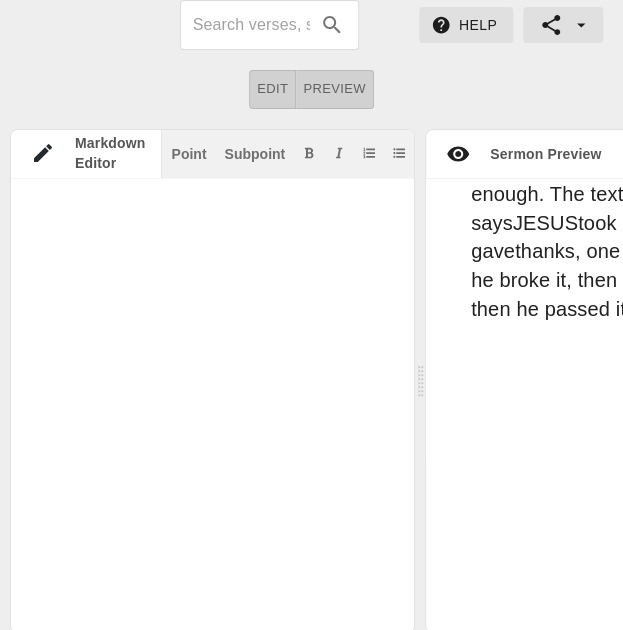 click at bounding box center (238, -7406) 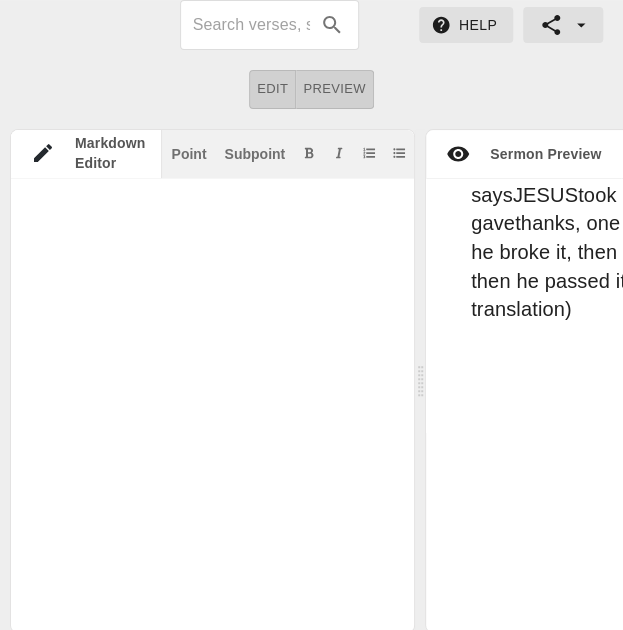 click at bounding box center [238, -7427] 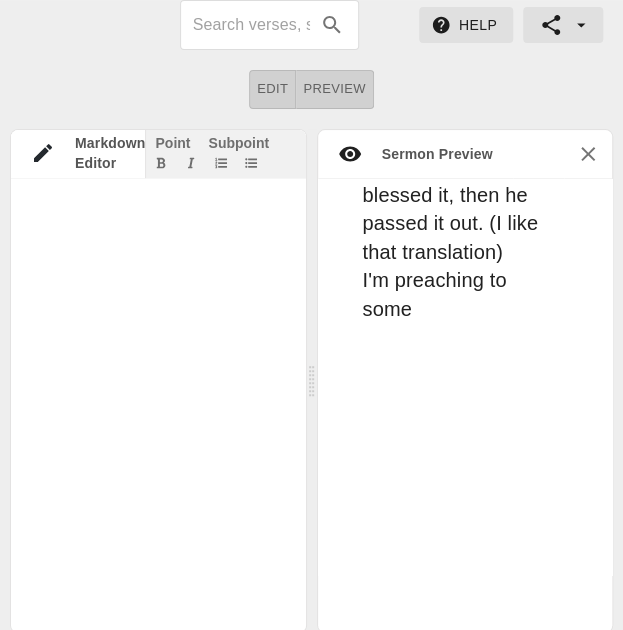 scroll, scrollTop: 15768, scrollLeft: 0, axis: vertical 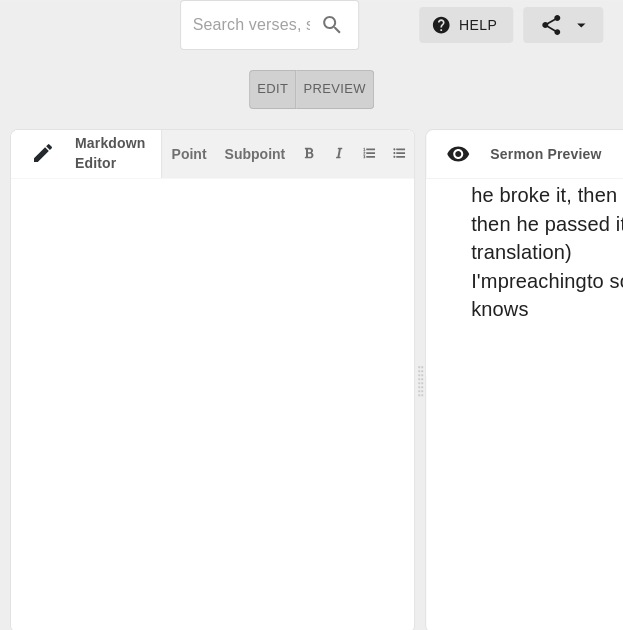 click at bounding box center (238, -7427) 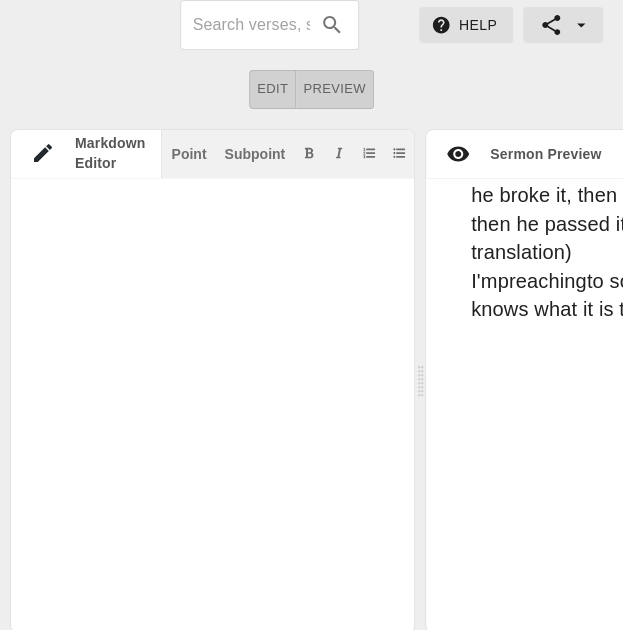 click at bounding box center [238, -7437] 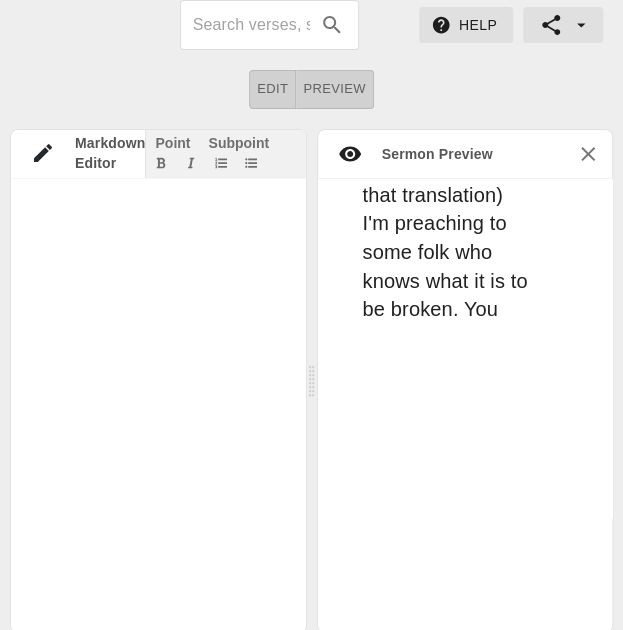 scroll, scrollTop: 15810, scrollLeft: 0, axis: vertical 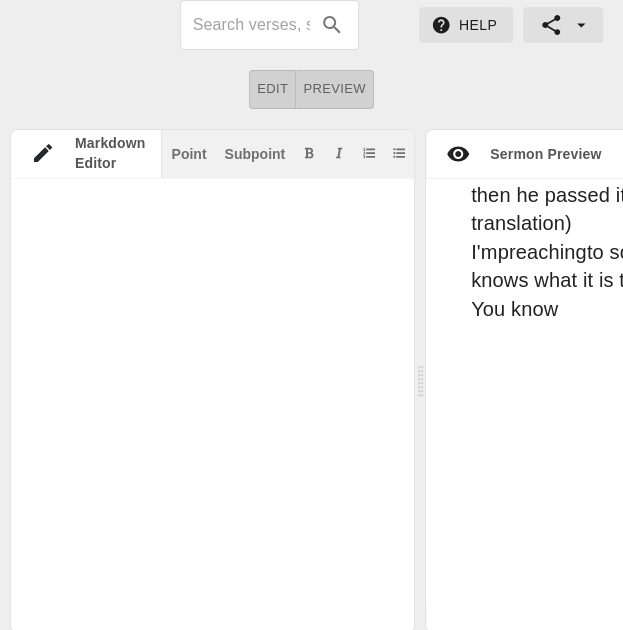 click at bounding box center (238, -7448) 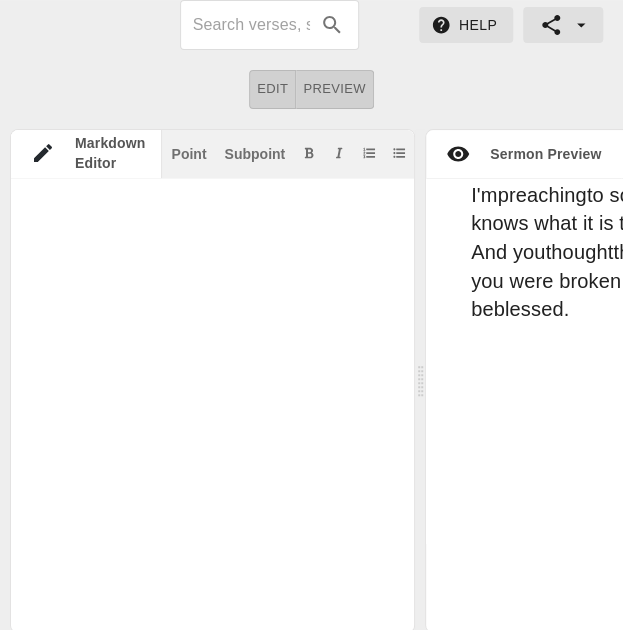 click at bounding box center (238, -7479) 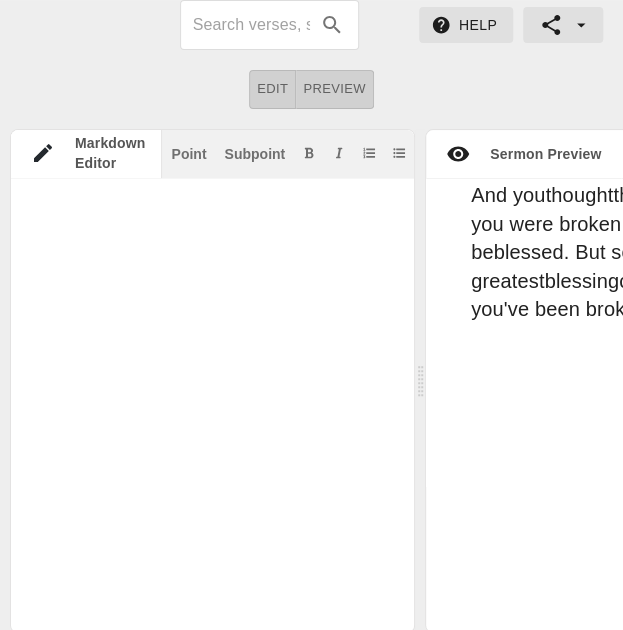 click at bounding box center [238, -7520] 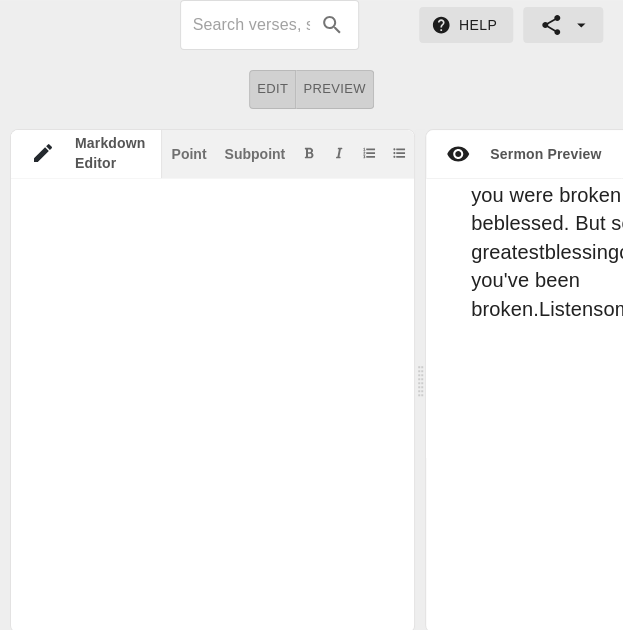 click at bounding box center (238, -7530) 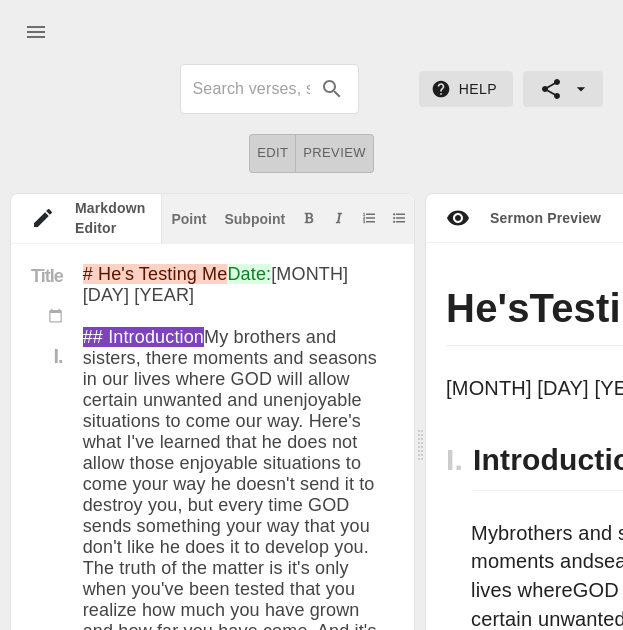 scroll, scrollTop: 64, scrollLeft: 0, axis: vertical 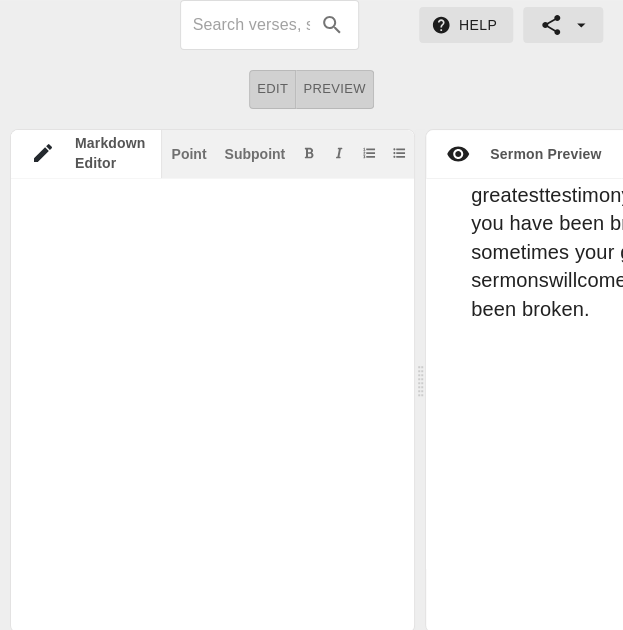 click at bounding box center [238, -7603] 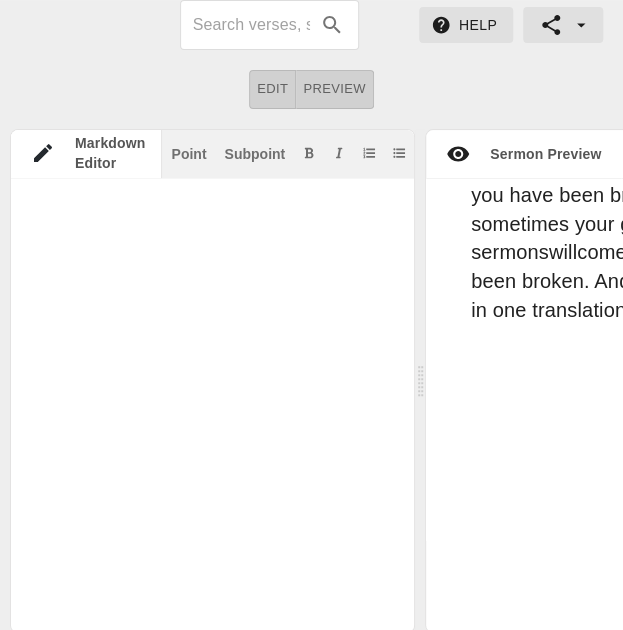 click at bounding box center [238, -7623] 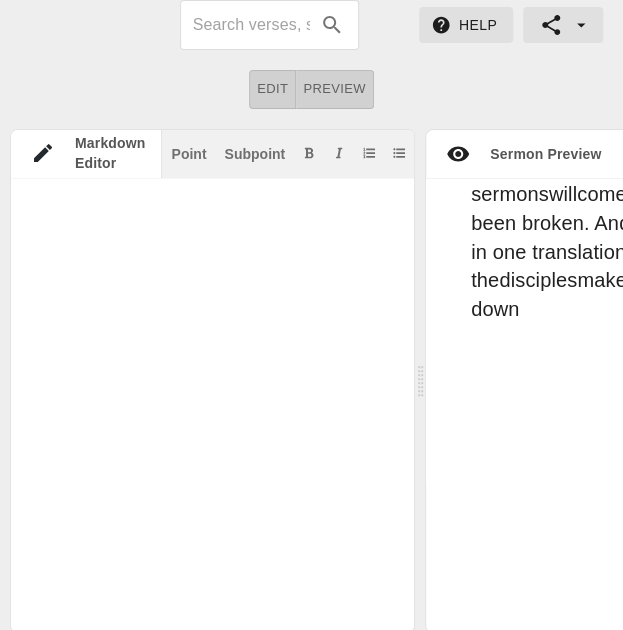 click at bounding box center (238, -7644) 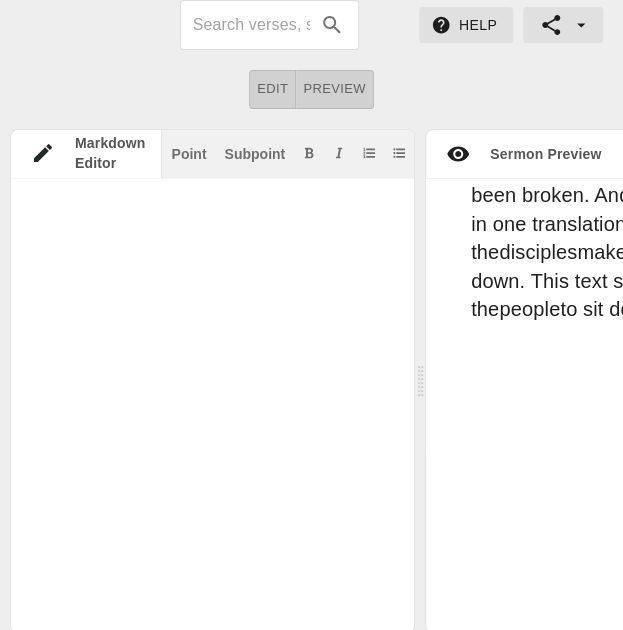 click at bounding box center [238, -7665] 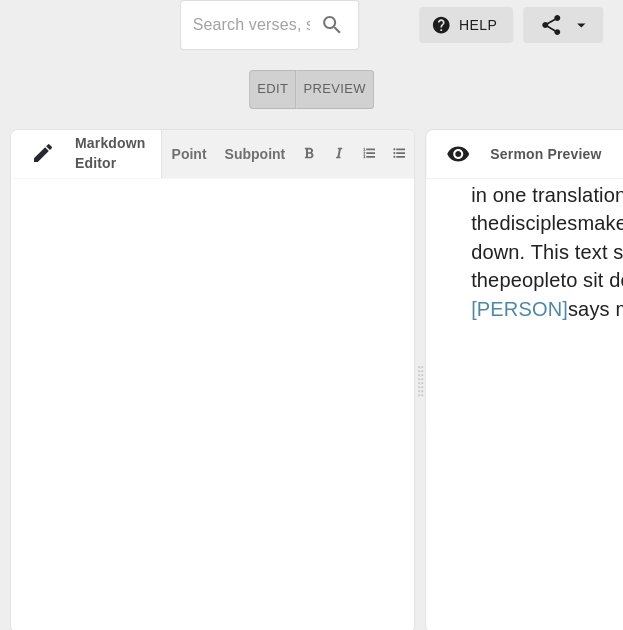 click at bounding box center [238, -7685] 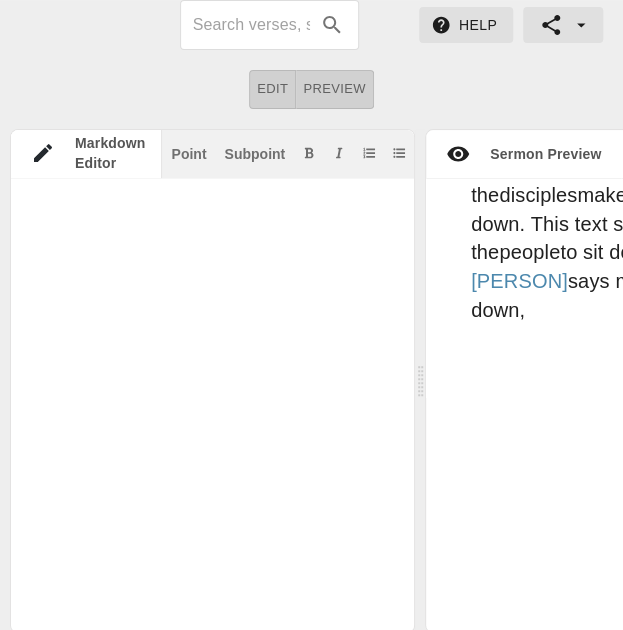 scroll, scrollTop: 16306, scrollLeft: 0, axis: vertical 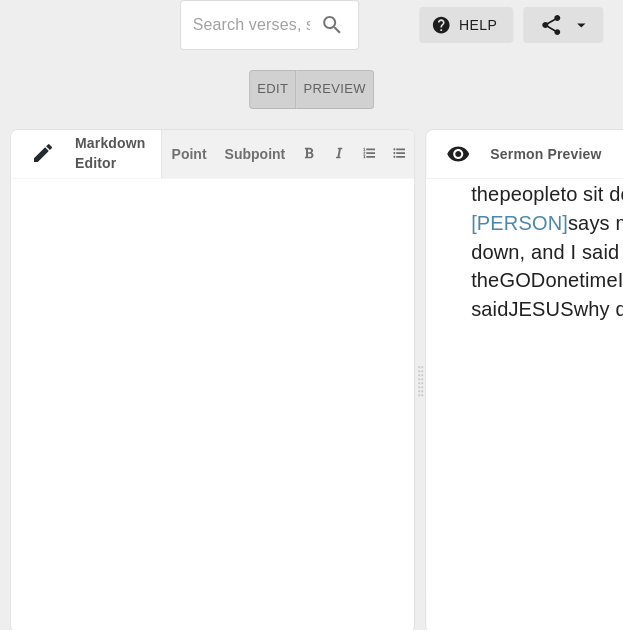click at bounding box center [238, -7716] 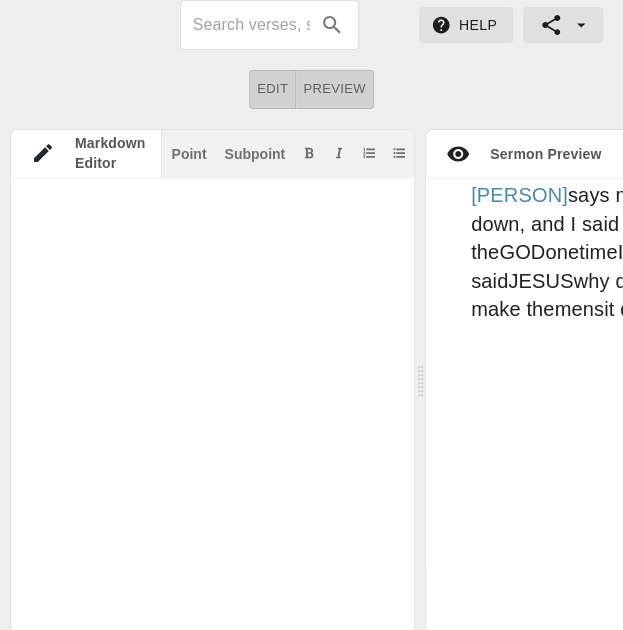 click at bounding box center [238, -7727] 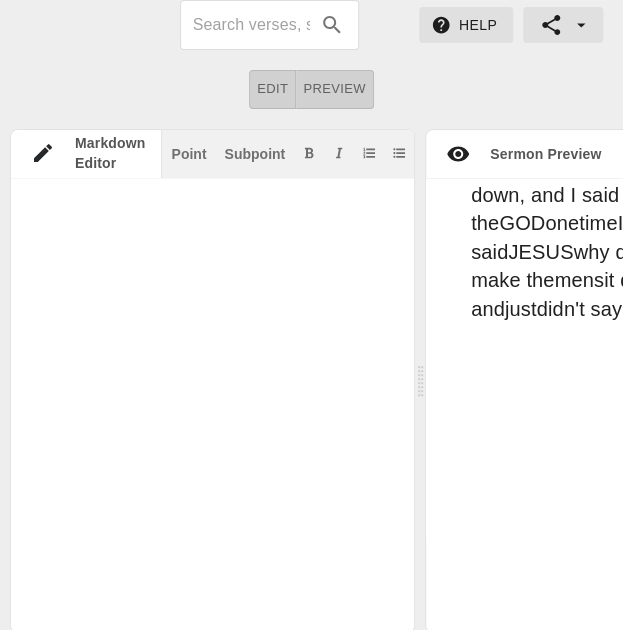 click at bounding box center [238, -7737] 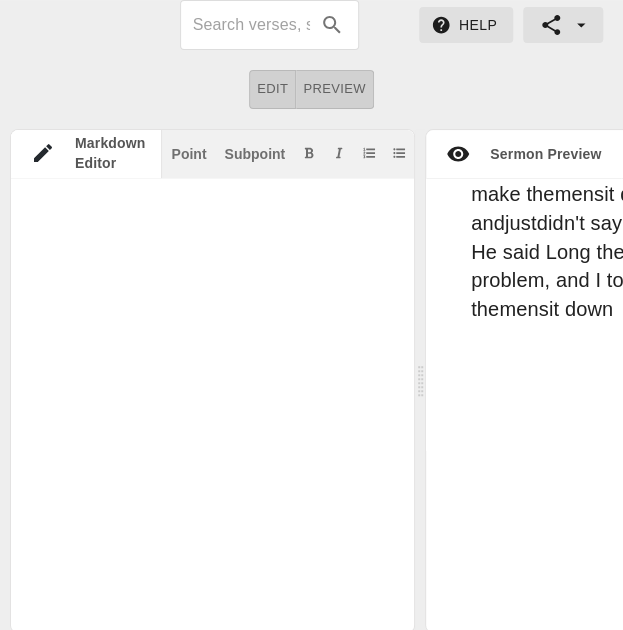 scroll, scrollTop: 16524, scrollLeft: 0, axis: vertical 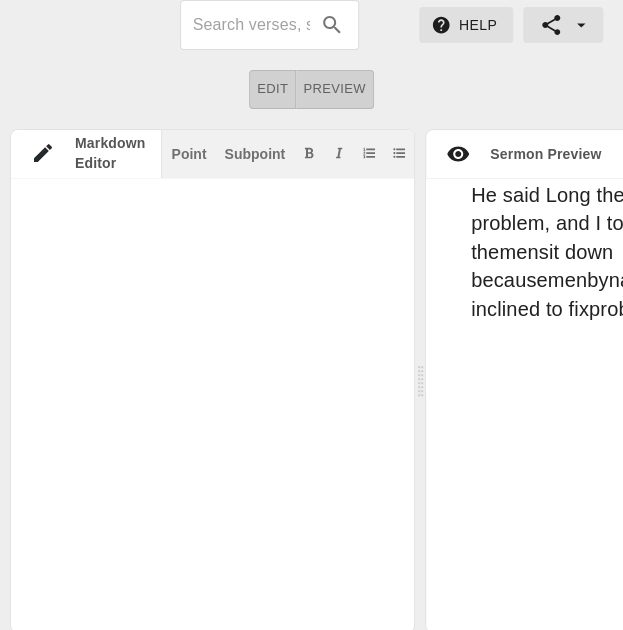 click at bounding box center [238, -7881] 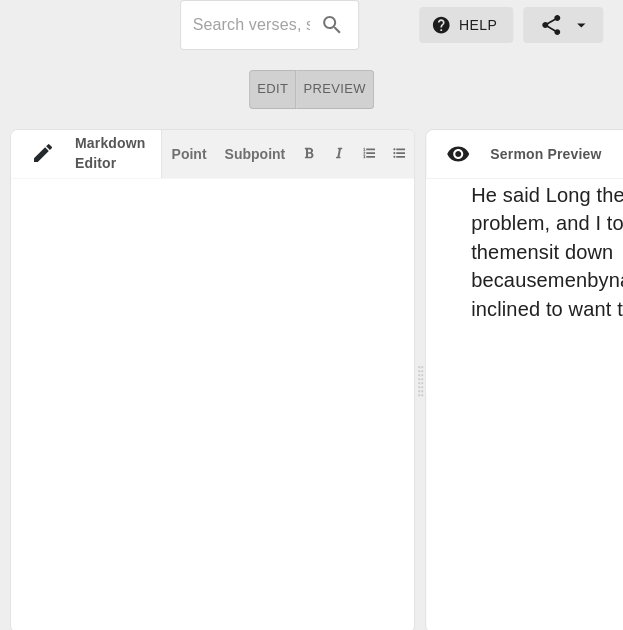 click at bounding box center [238, -7870] 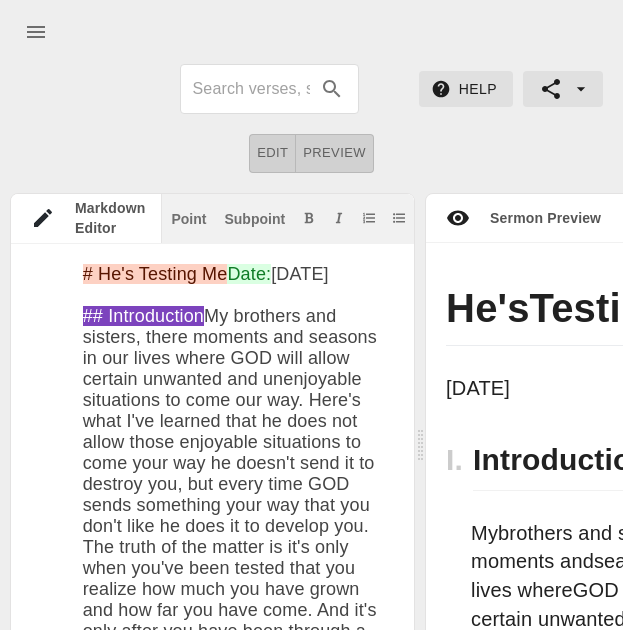 scroll, scrollTop: 64, scrollLeft: 0, axis: vertical 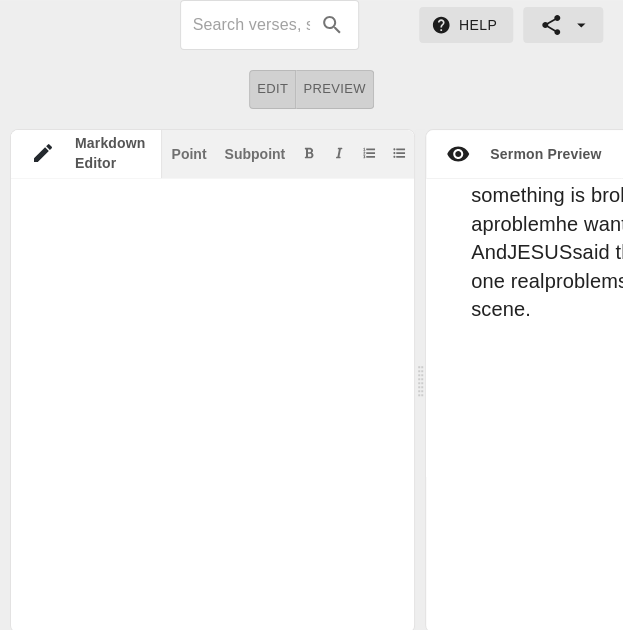 click at bounding box center (238, -7892) 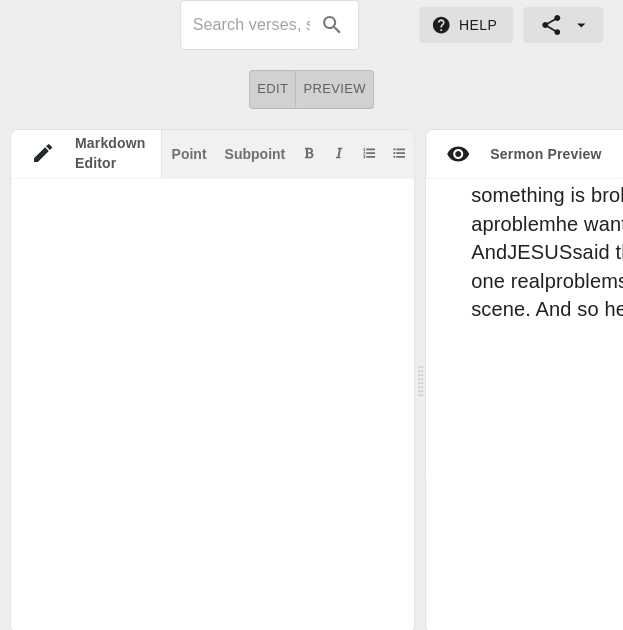 scroll, scrollTop: 16719, scrollLeft: 0, axis: vertical 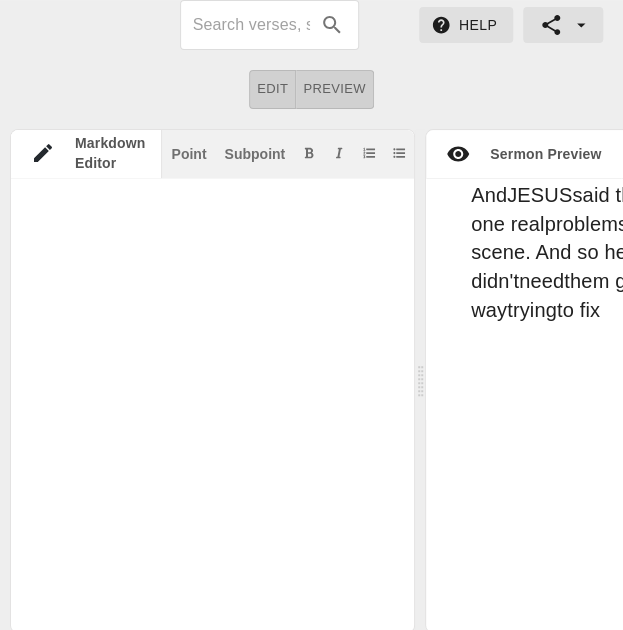 click at bounding box center (238, -7923) 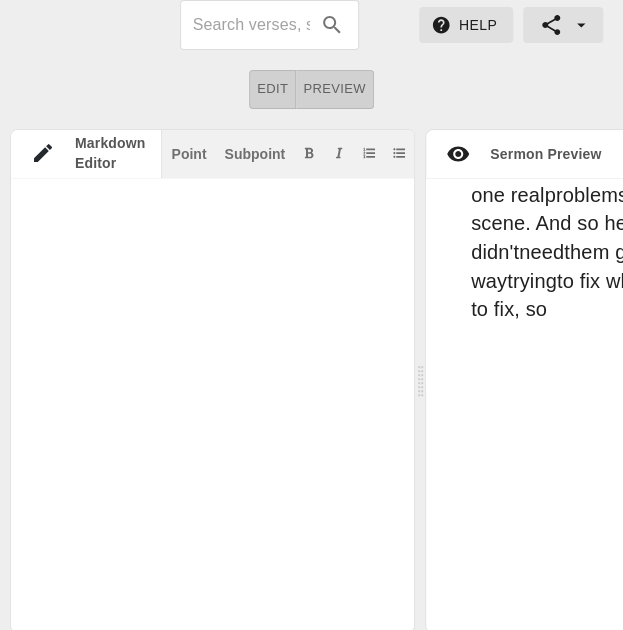 click at bounding box center (238, -7933) 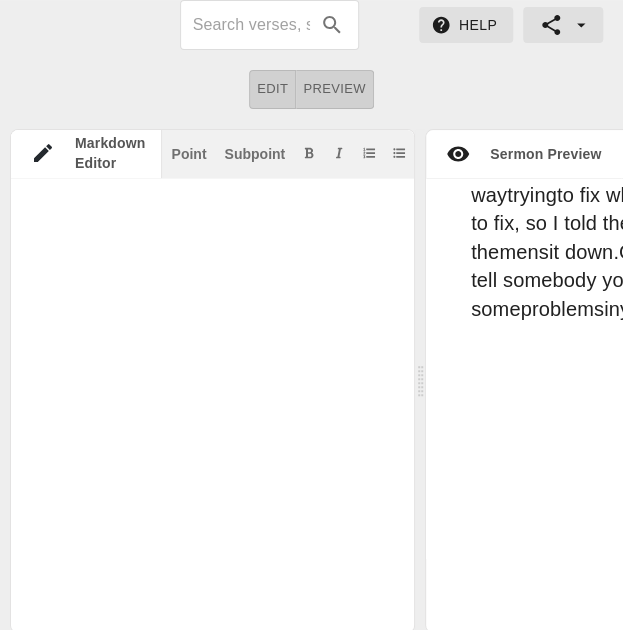 click at bounding box center [238, -7985] 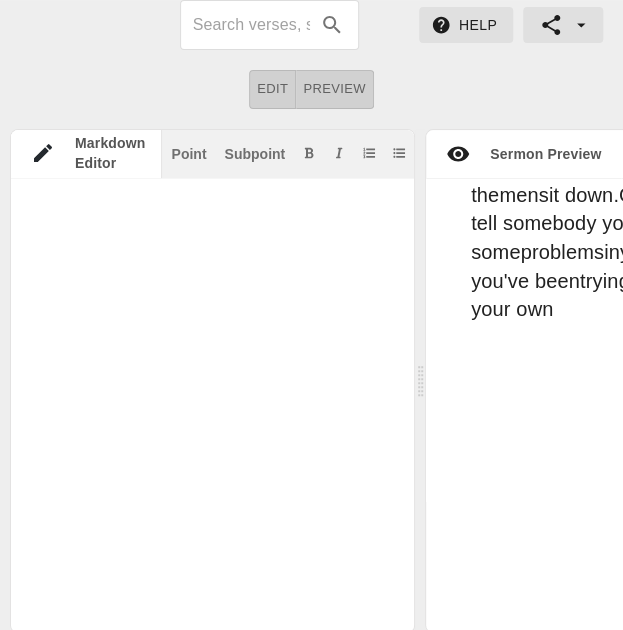 click at bounding box center [238, -8006] 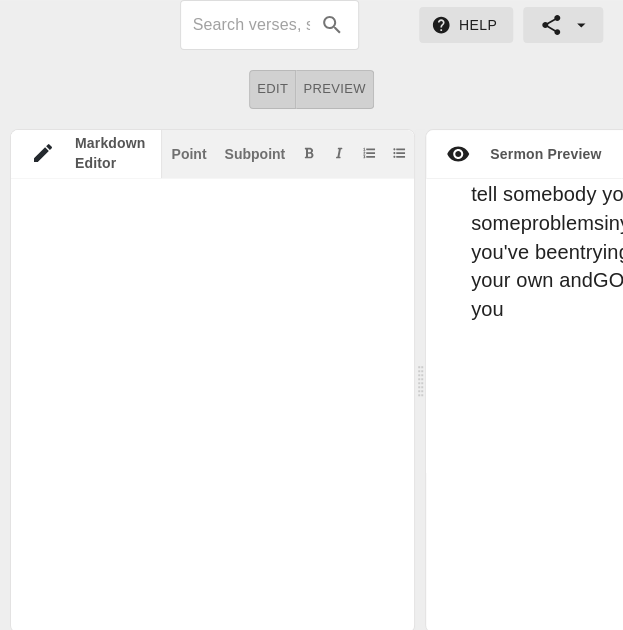 scroll, scrollTop: 16967, scrollLeft: 0, axis: vertical 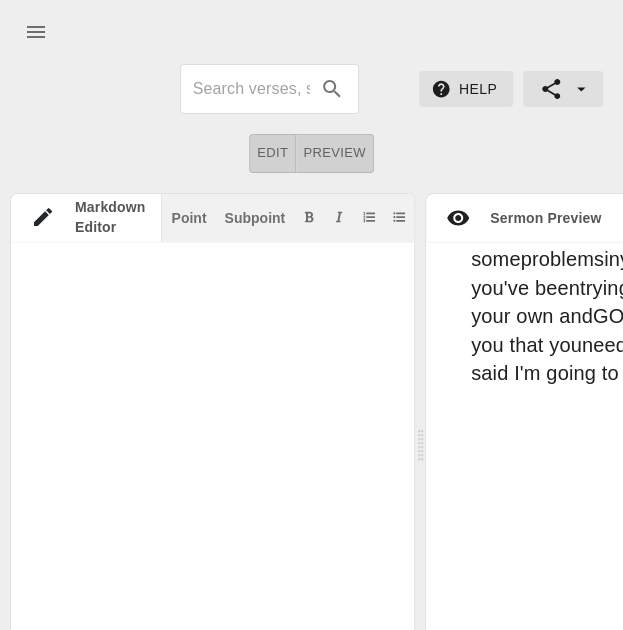 click at bounding box center (238, -8055) 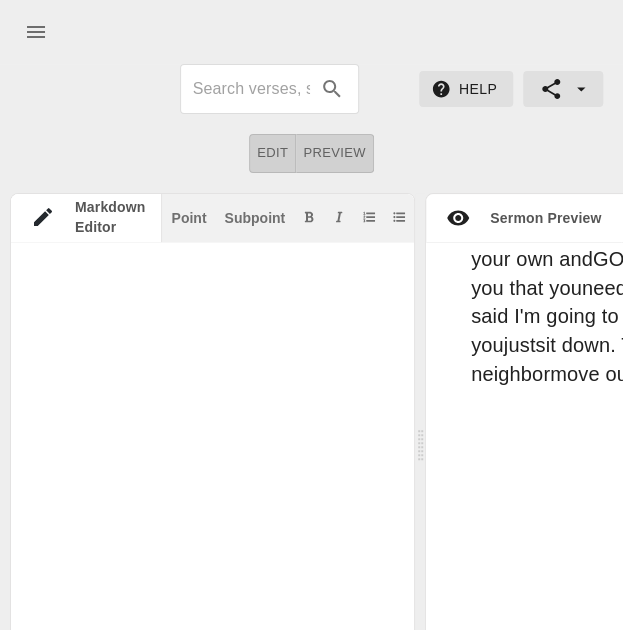 type on "# He's Testing Me
Date: Dec 1st 2024
## Introduction
My brothers and sisters, there moments and seasons in our lives where GOD will allow certain unwanted and unenjoyable situations to come our way. Here's what I've learned that he does not allow those enjoyable situations to come your way he doesn't send it to destroy you, but every time GOD sends something your way that you don't like he does it to develop you. The truth of the matter is it's only when you've been tested that you realize how much you have grown and how far you have come. And it's only after you have been through a test that you understand what you are able to deal with, it's a sign that you pass your test in fact you able to deal with some stuff now that you couldn't deal with in you past.
And if the truth be told it's about 5 of you in here can testify that GOD will send you all kind of test, he'll test you with certain people, things, and even some places. I'm looking at some folk today the truth is not long ago if your enemy had c..." 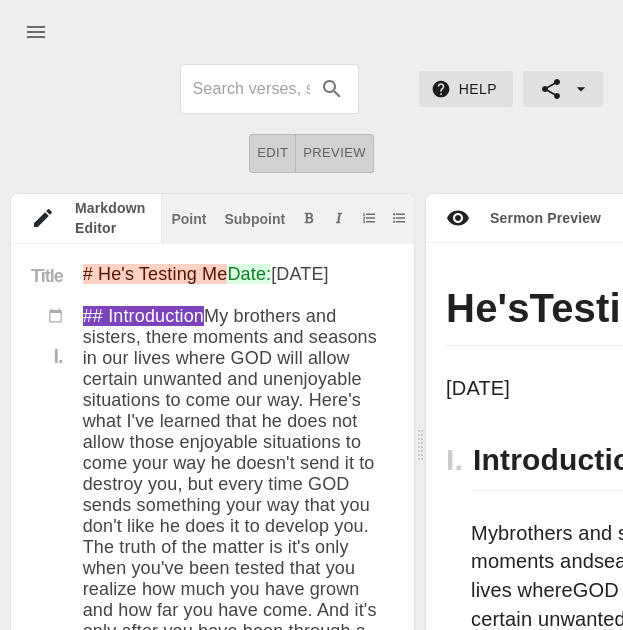 scroll, scrollTop: 0, scrollLeft: 0, axis: both 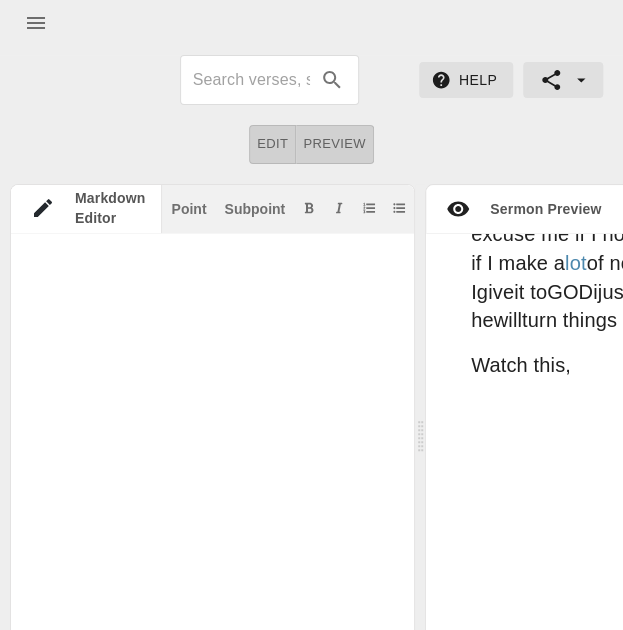 click at bounding box center (238, -8181) 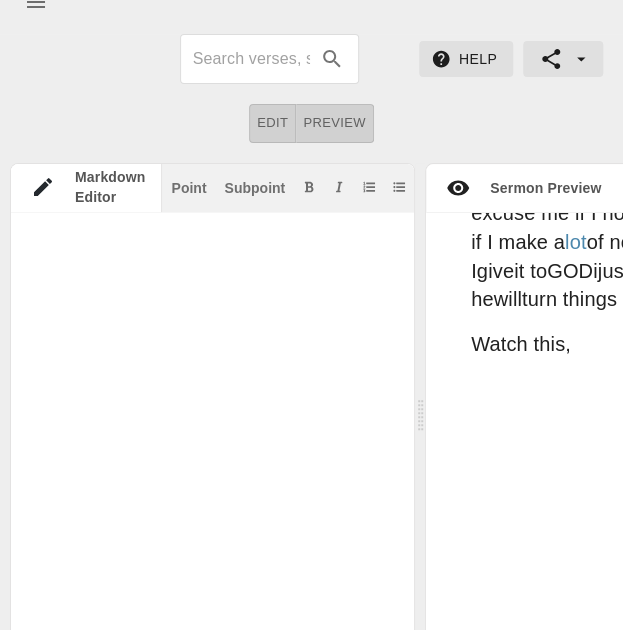 scroll, scrollTop: 50, scrollLeft: 0, axis: vertical 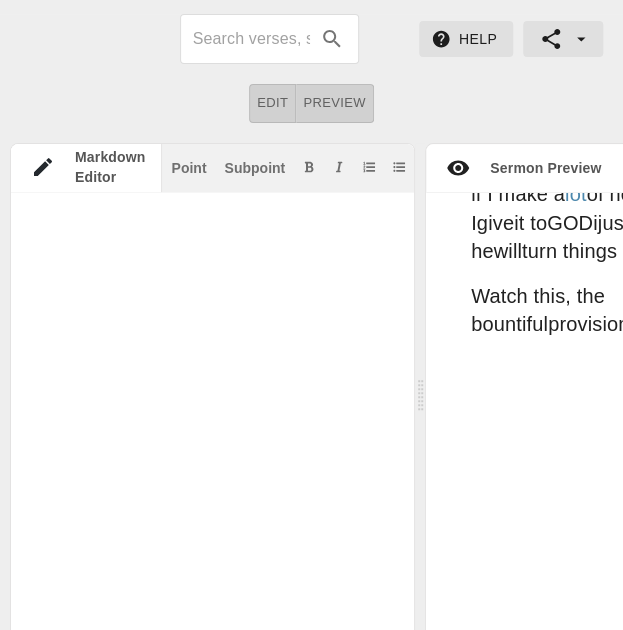 click at bounding box center (238, -8202) 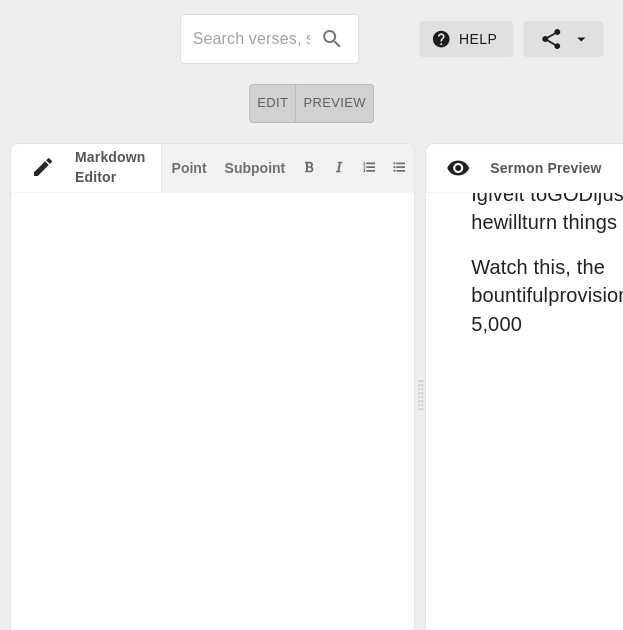 scroll, scrollTop: 17378, scrollLeft: 0, axis: vertical 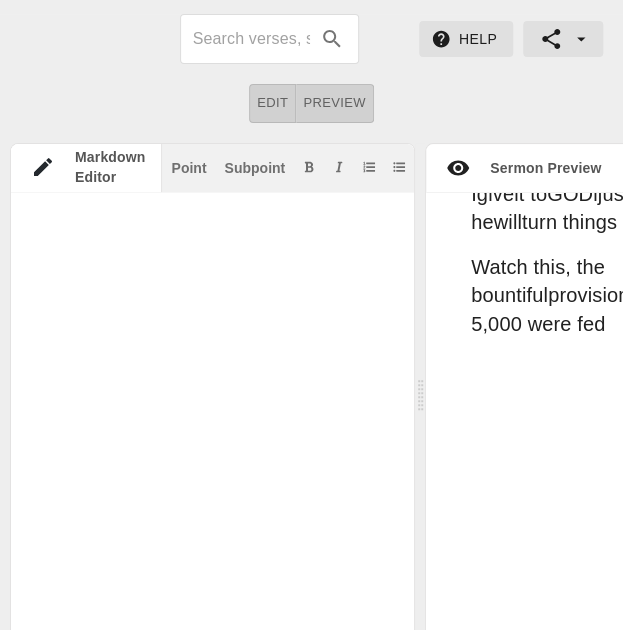 click at bounding box center [238, -8281] 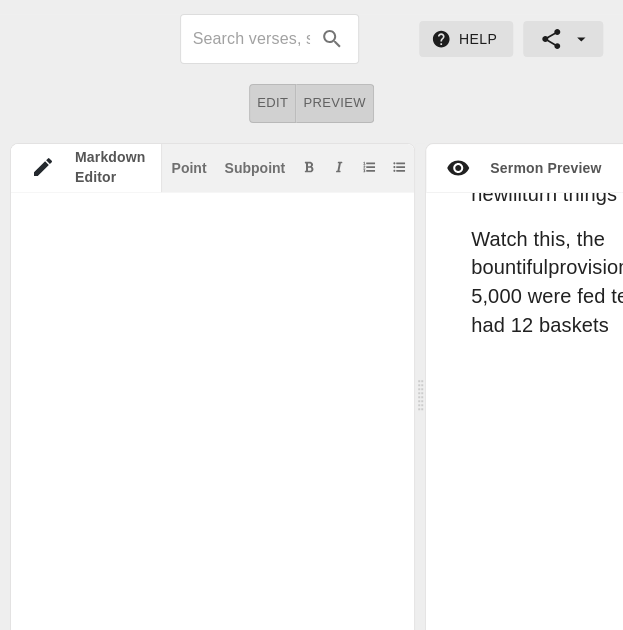 click at bounding box center [238, -8271] 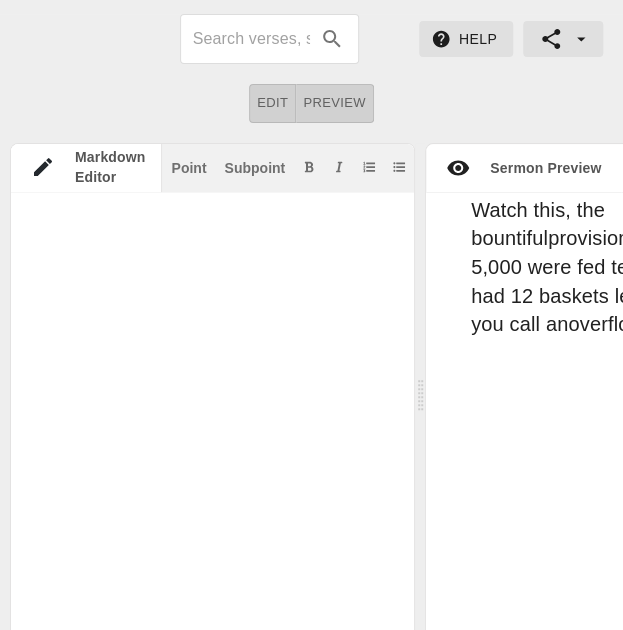 click at bounding box center (238, -8250) 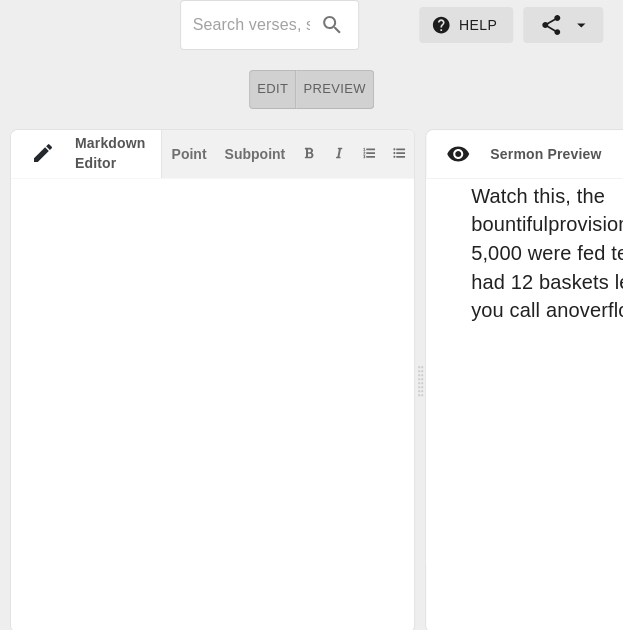 scroll, scrollTop: 17442, scrollLeft: 0, axis: vertical 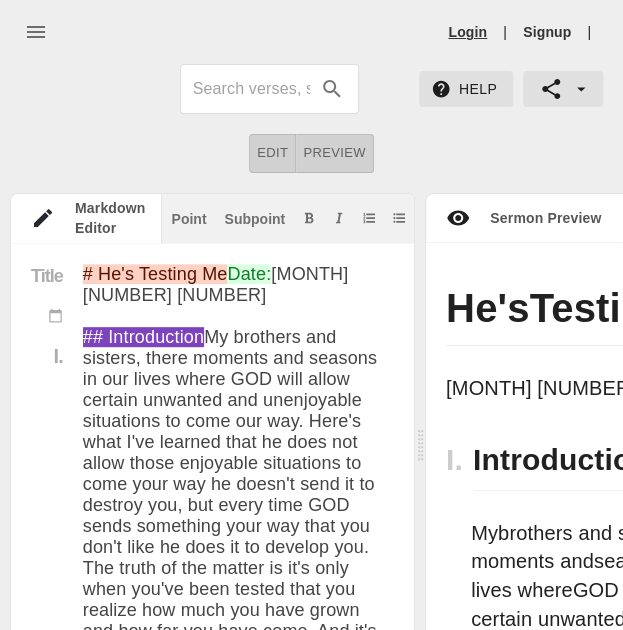 click on "Login" at bounding box center [467, 32] 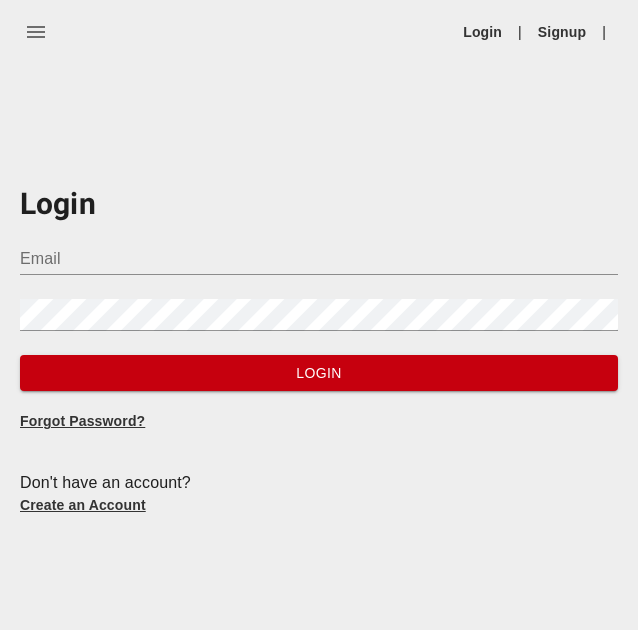 click on "Email" at bounding box center [319, 259] 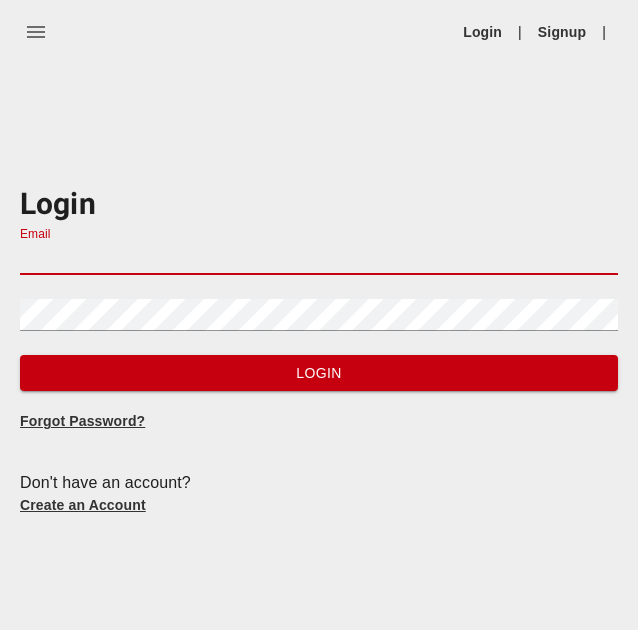 type on "malcolmlong79@yahoo.com" 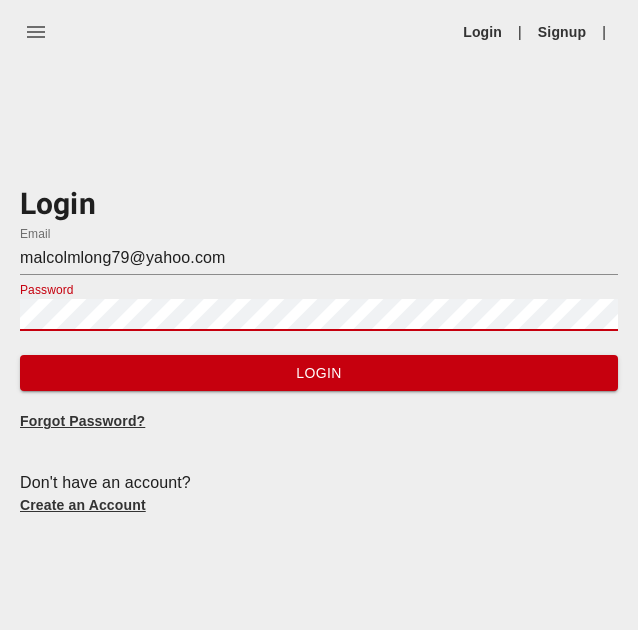 click on "Login" at bounding box center [319, 373] 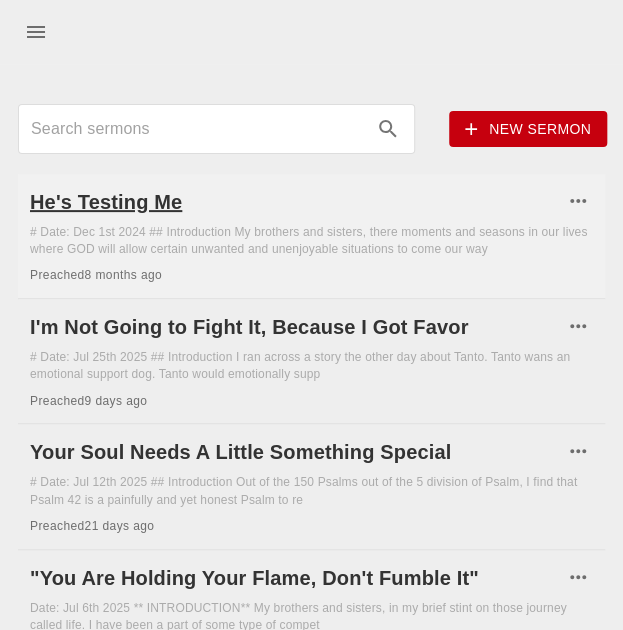 click on "He's Testing Me" at bounding box center [296, 202] 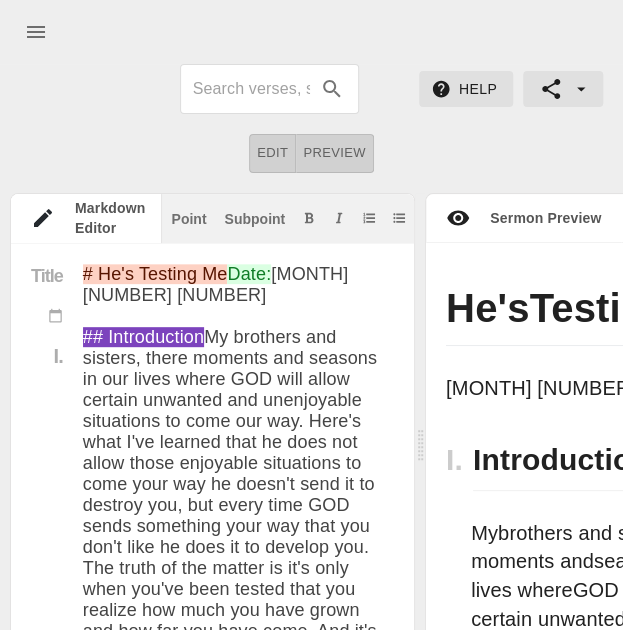 scroll, scrollTop: 747, scrollLeft: 0, axis: vertical 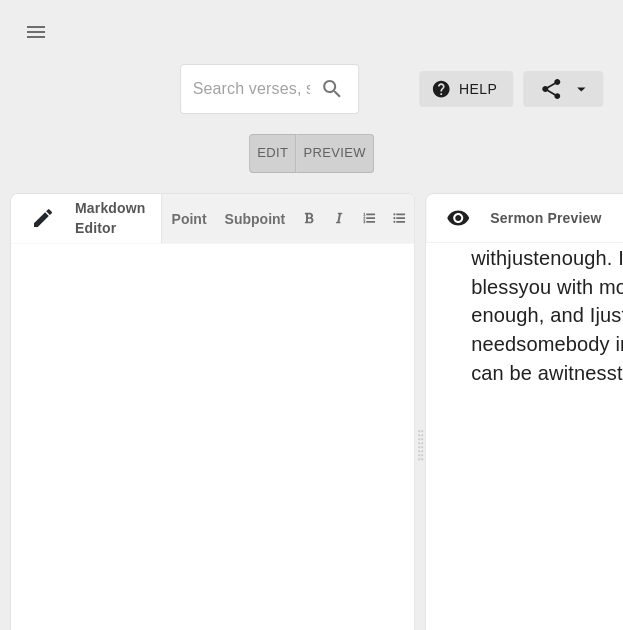 click on "Title I. II. III. IV. V. # He's Testing Me
Date:  Dec 1st 2024
## Introduction
My brothers and sisters, there moments and seasons in our lives where GOD will allow certain unwanted and unenjoyable situations to come our way. Here's what I've learned that he does not allow those enjoyable situations to come your way he doesn't send it to destroy you, but every time GOD sends something your way that you don't like he does it to develop you. The truth of the matter is it's only when you've been tested that you realize how much you have grown and how far you have come. And it's only after you have been through a test that you understand what you are able to deal with, it's a sign that you pass your test in fact you able to deal with some stuff now that you couldn't deal with in you past.
But those same enemies can do the same thing now, but what you do now is just SMILE and keep on moving. (I'm growing)
## Transition
So for a moment, I want to show you a testing in the text." at bounding box center (212, 471) 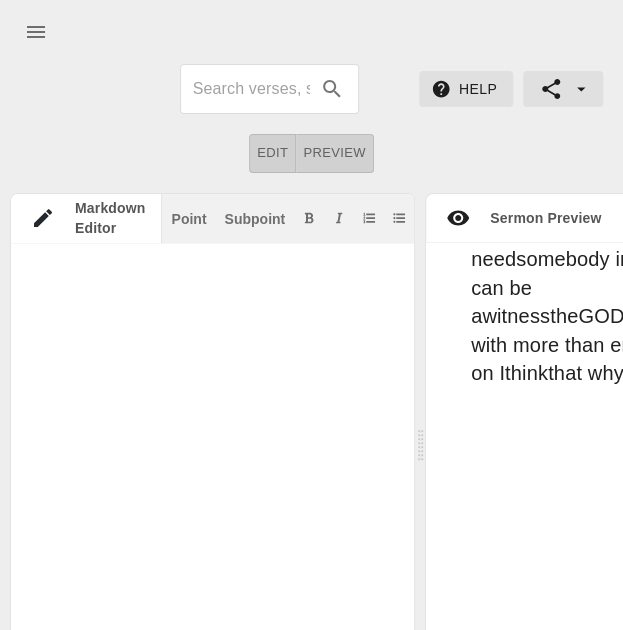 click at bounding box center (238, -8385) 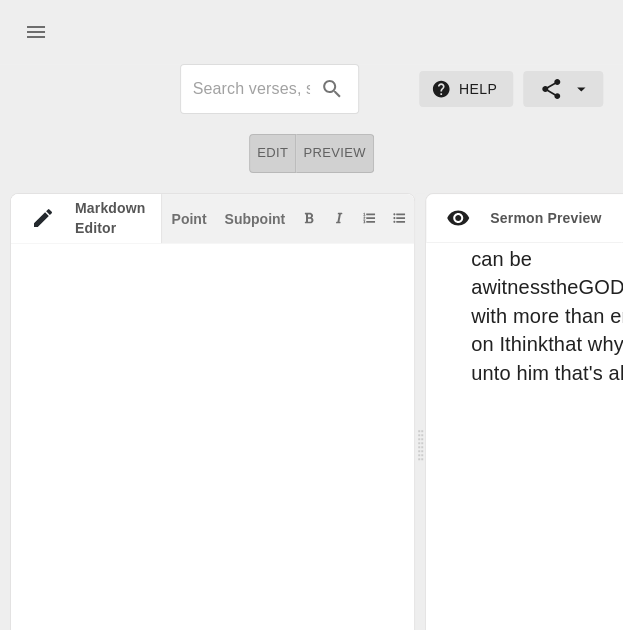 click at bounding box center [238, -8395] 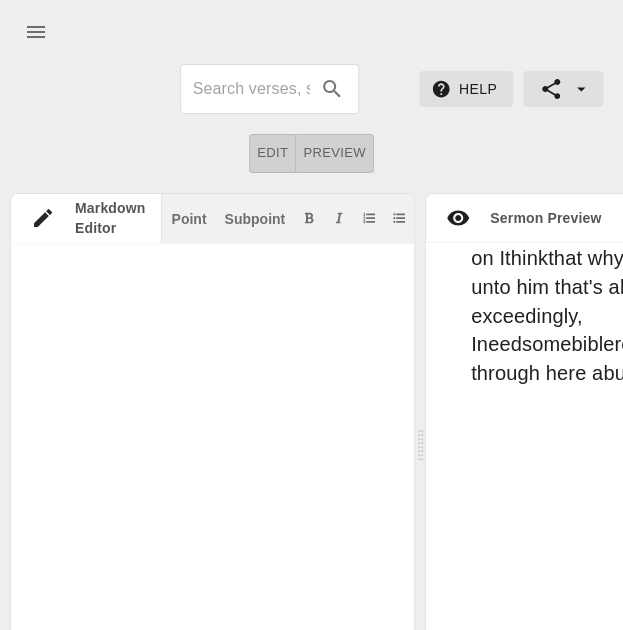 click at bounding box center [238, -8437] 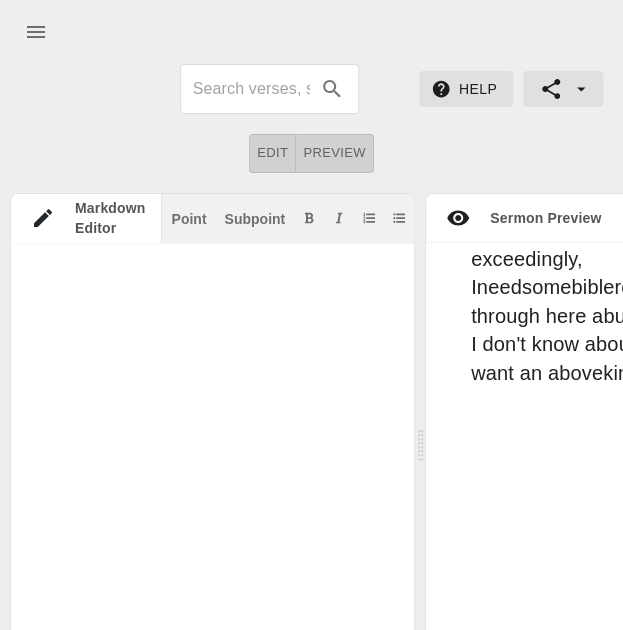 click at bounding box center [238, -8468] 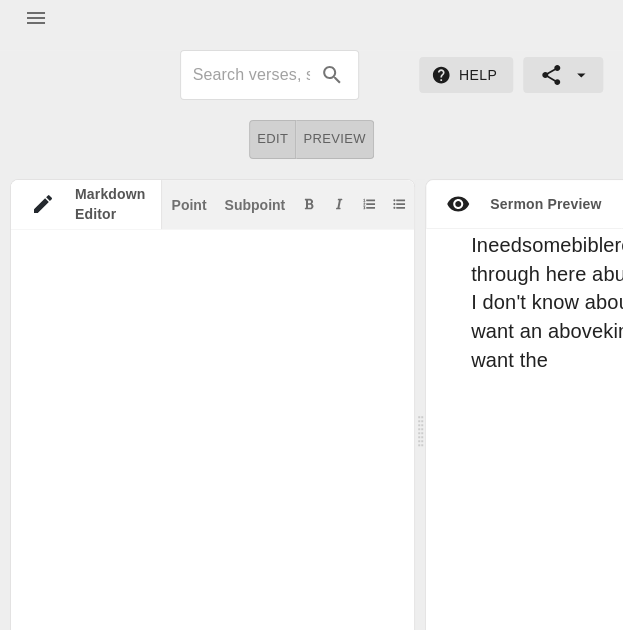 scroll, scrollTop: 34, scrollLeft: 0, axis: vertical 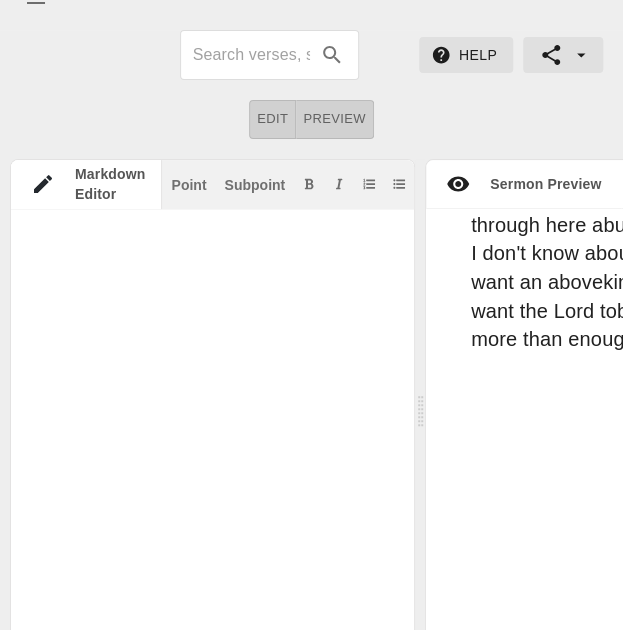 click at bounding box center (238, -8482) 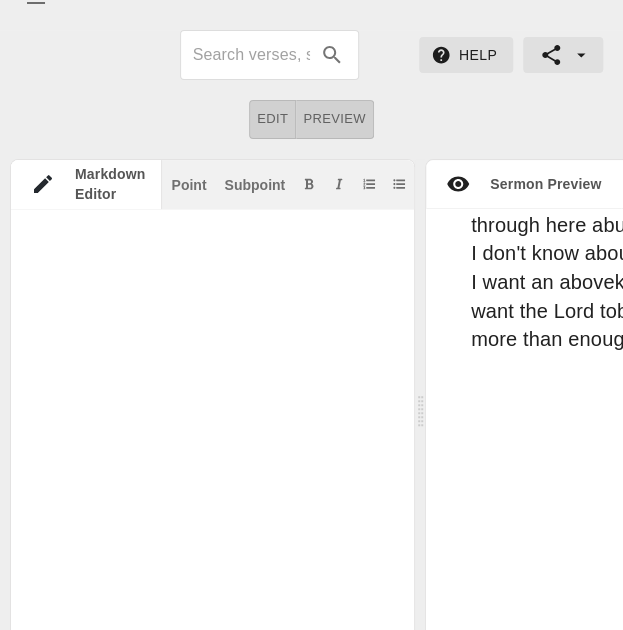 scroll, scrollTop: 17917, scrollLeft: 0, axis: vertical 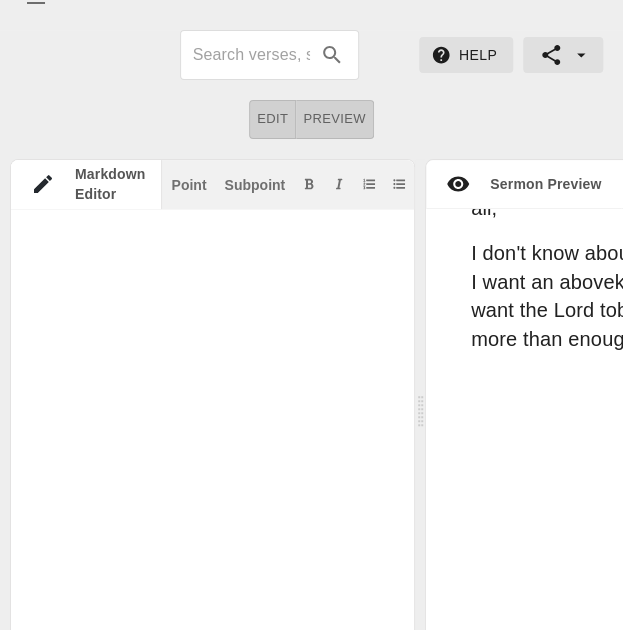 click at bounding box center [238, -8530] 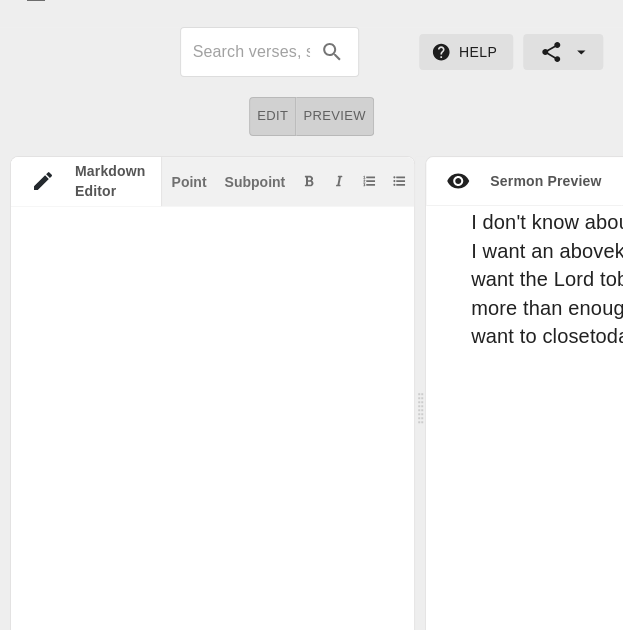 scroll, scrollTop: 58, scrollLeft: 0, axis: vertical 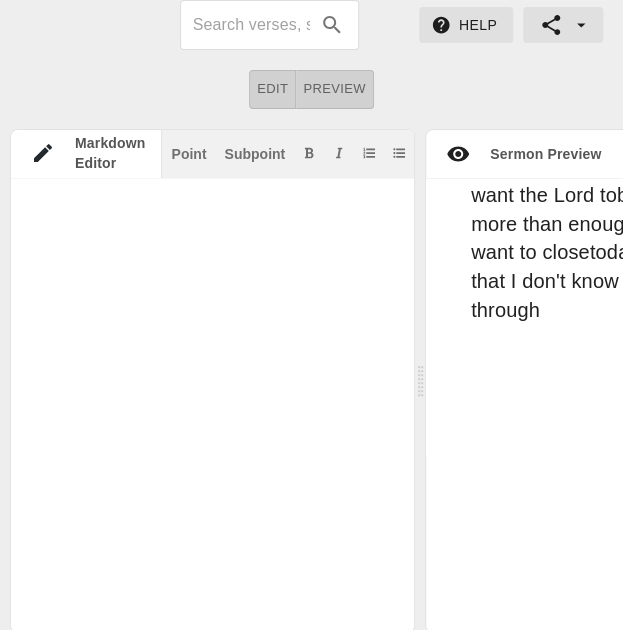 click at bounding box center [238, -8533] 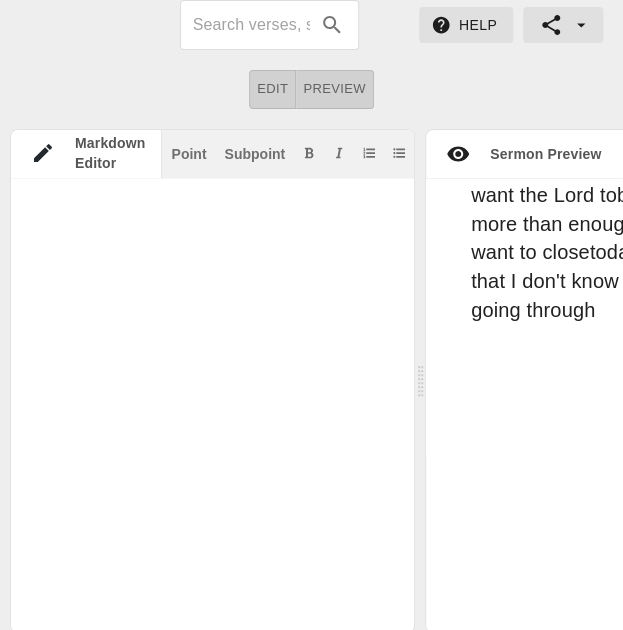 click at bounding box center (238, -8533) 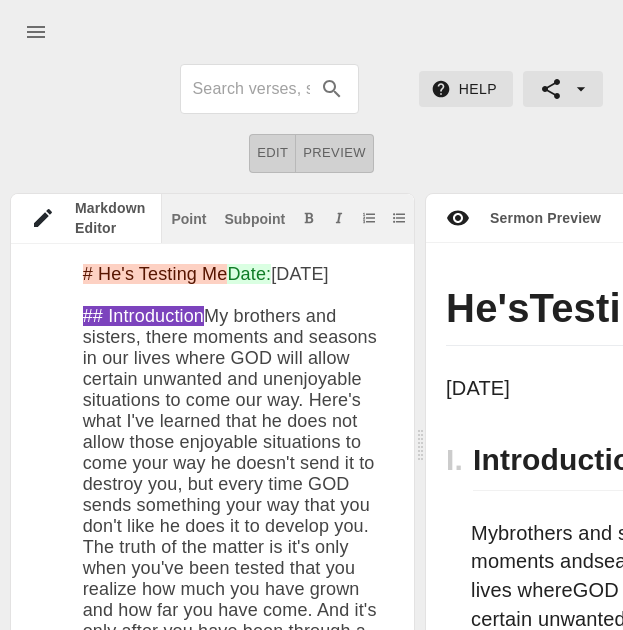 scroll, scrollTop: 64, scrollLeft: 0, axis: vertical 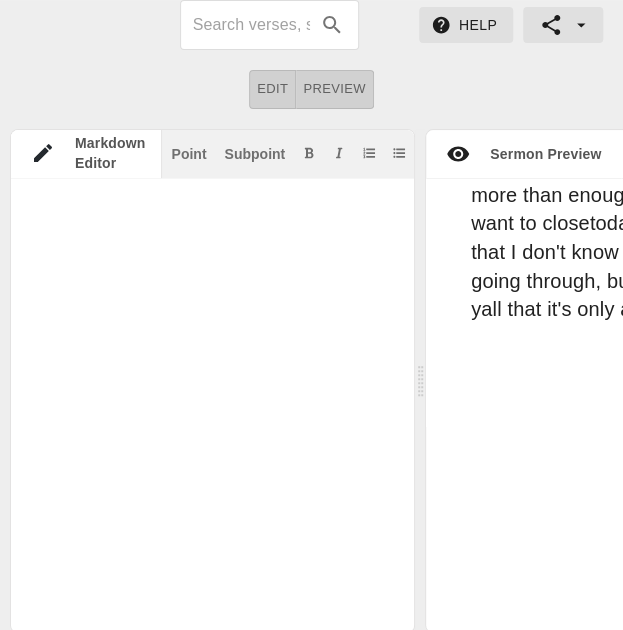 click at bounding box center (238, -8636) 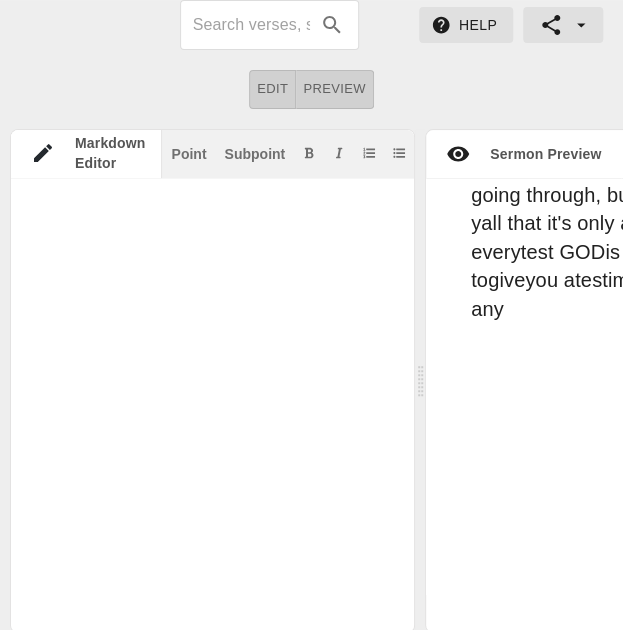 click at bounding box center (238, -8633) 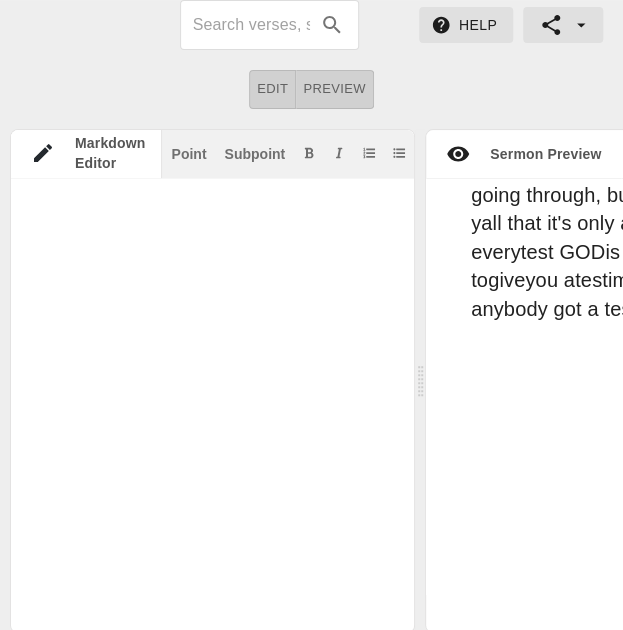 scroll, scrollTop: 18145, scrollLeft: 0, axis: vertical 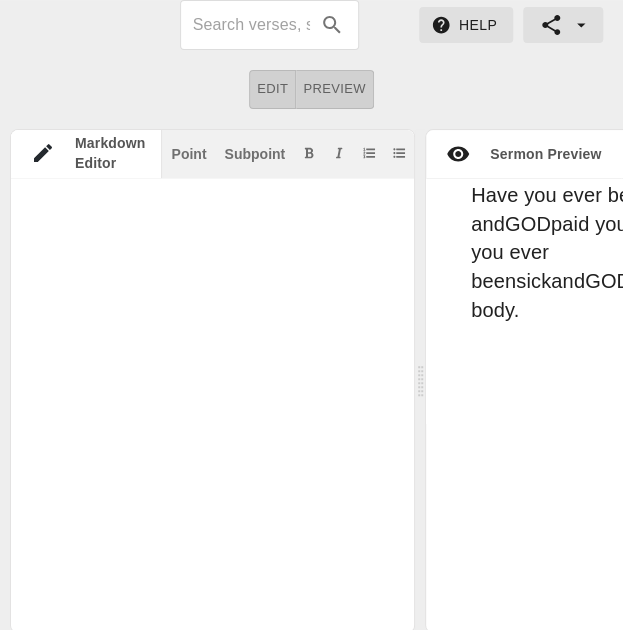 click at bounding box center (238, -8667) 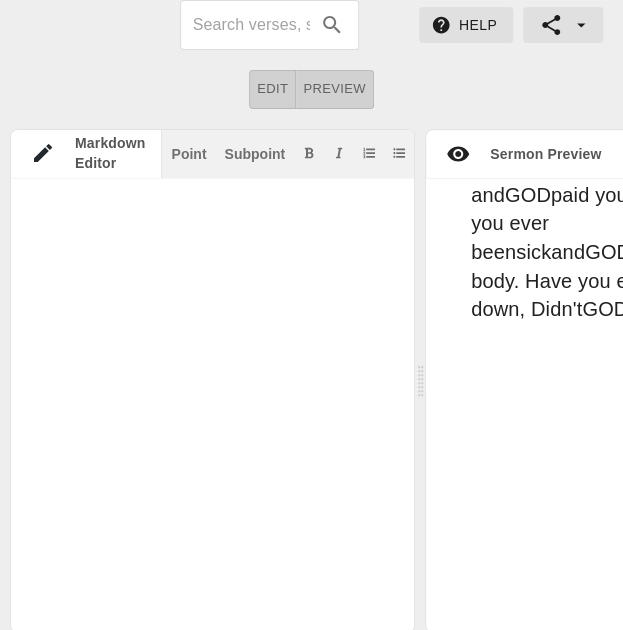 click at bounding box center (238, -8688) 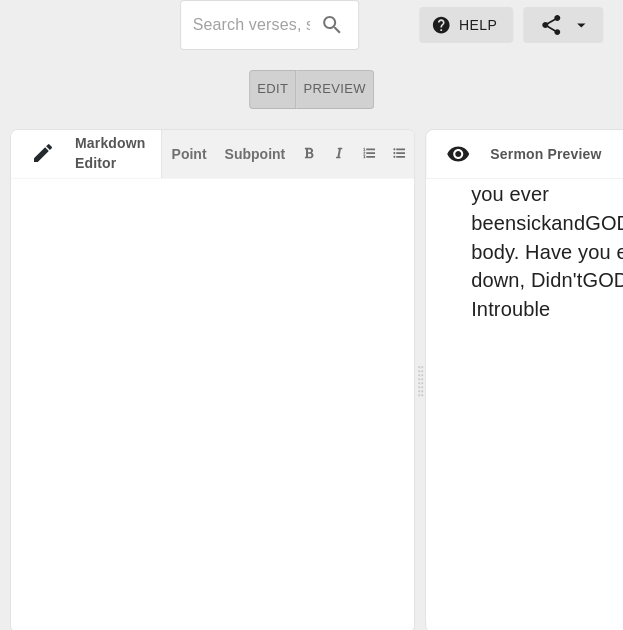 click at bounding box center [238, -8781] 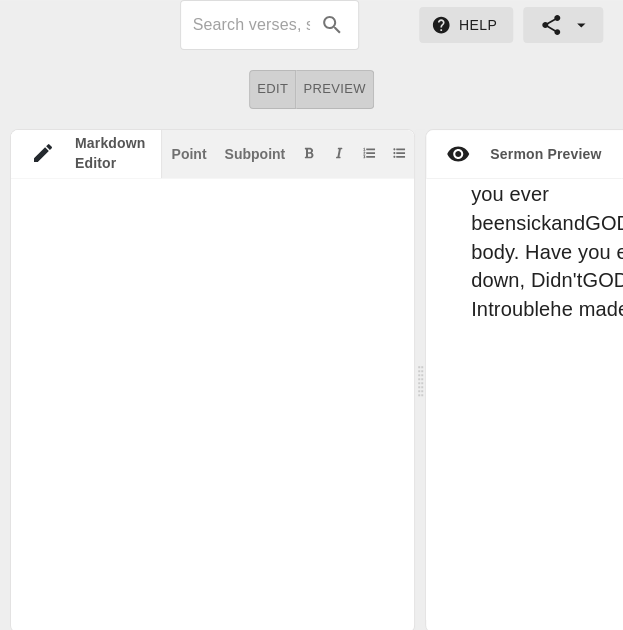scroll, scrollTop: 30266, scrollLeft: 0, axis: vertical 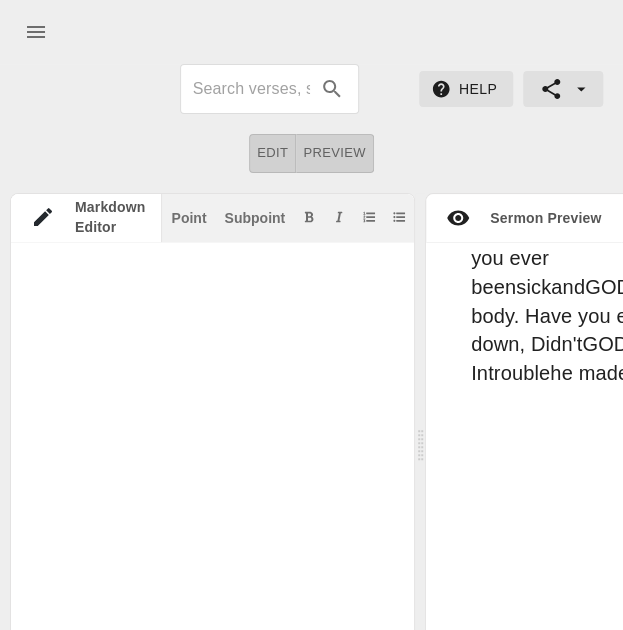 type on "# He's Testing Me
Date: Dec 1st 2024
## Introduction
My brothers and sisters, there moments and seasons in our lives where GOD will allow certain unwanted and unenjoyable situations to come our way. Here's what I've learned that he does not allow those enjoyable situations to come your way he doesn't send it to destroy you, but every time GOD sends something your way that you don't like he does it to develop you. The truth of the matter is it's only when you've been tested that you realize how much you have grown and how far you have come. And it's only after you have been through a test that you understand what you are able to deal with, it's a sign that you pass your test in fact you able to deal with some stuff now that you couldn't deal with in you past.
And if the truth be told it's about 5 of you in here can testify that GOD will send you all kind of test, he'll test you with certain people, things, and even some places. I'm looking at some folk today the truth is not long ago if your enemy had c..." 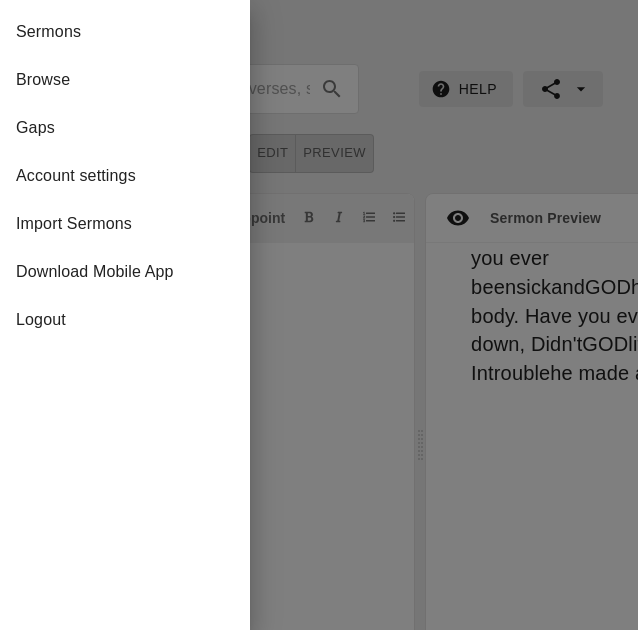 scroll, scrollTop: 30238, scrollLeft: 0, axis: vertical 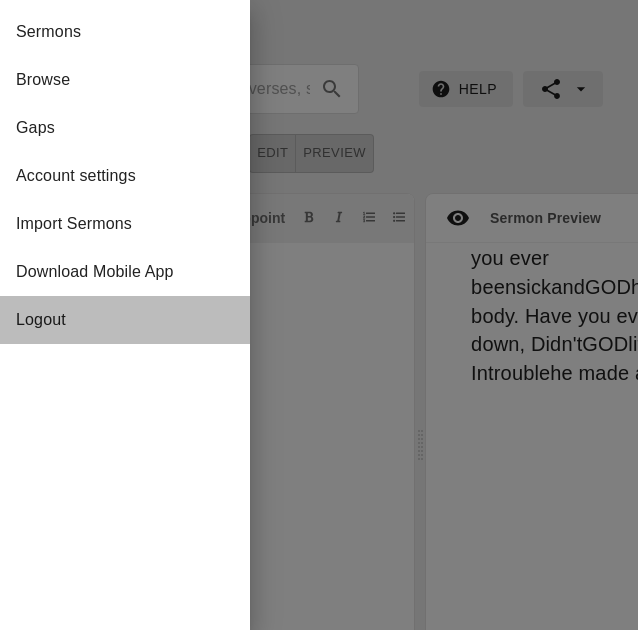 click on "Logout" at bounding box center [125, 320] 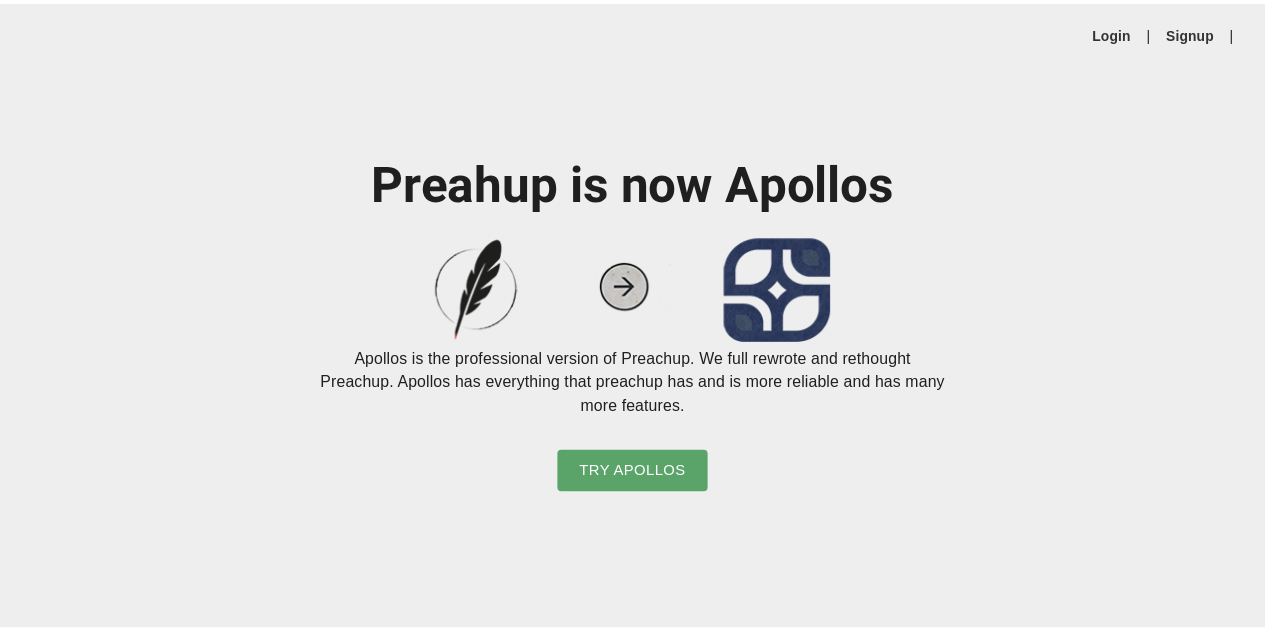 scroll, scrollTop: 0, scrollLeft: 0, axis: both 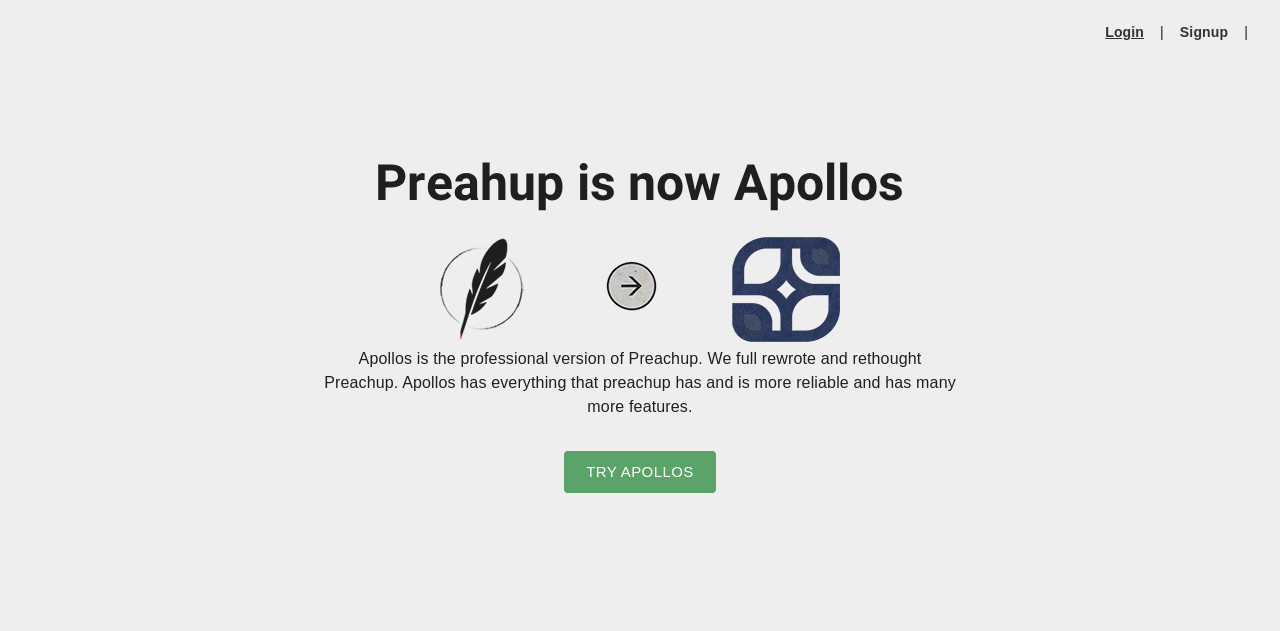 click on "Login" at bounding box center [1124, 32] 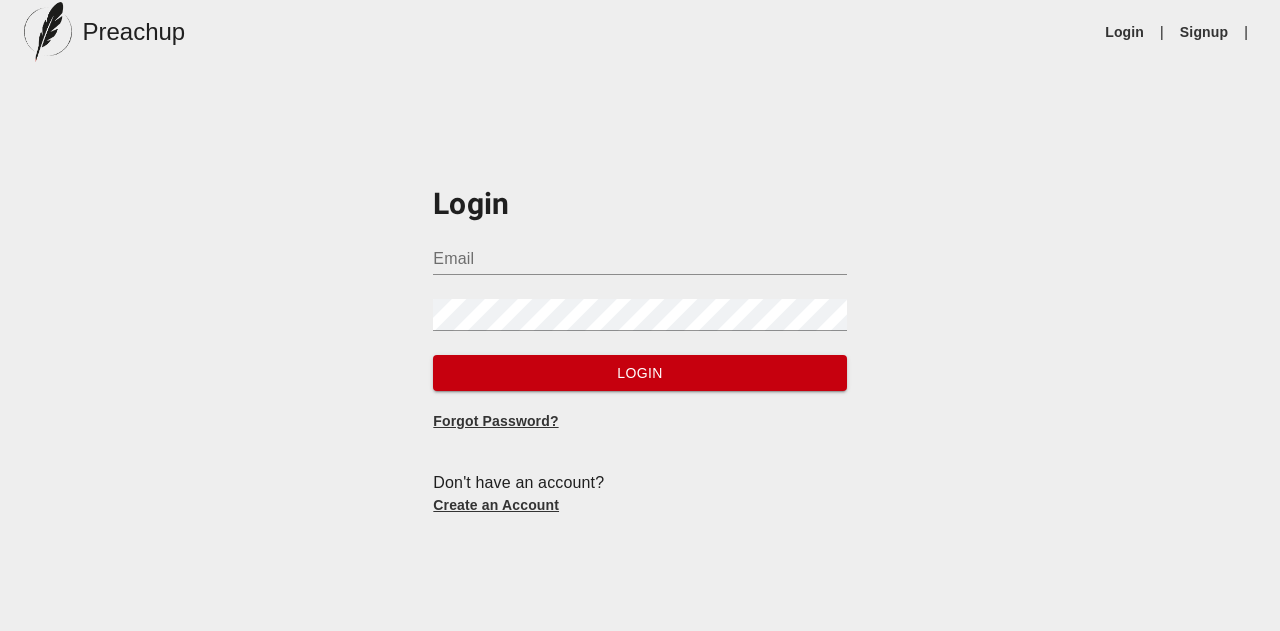 click on "Email" at bounding box center (639, 251) 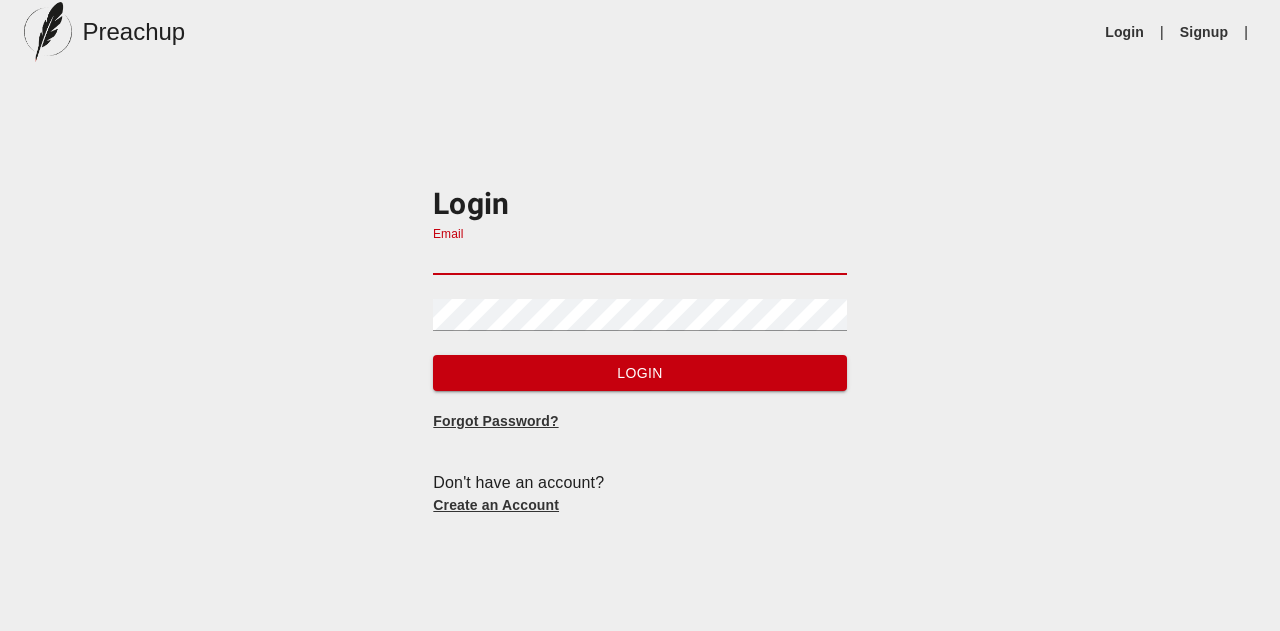 click on "Email" at bounding box center [639, 259] 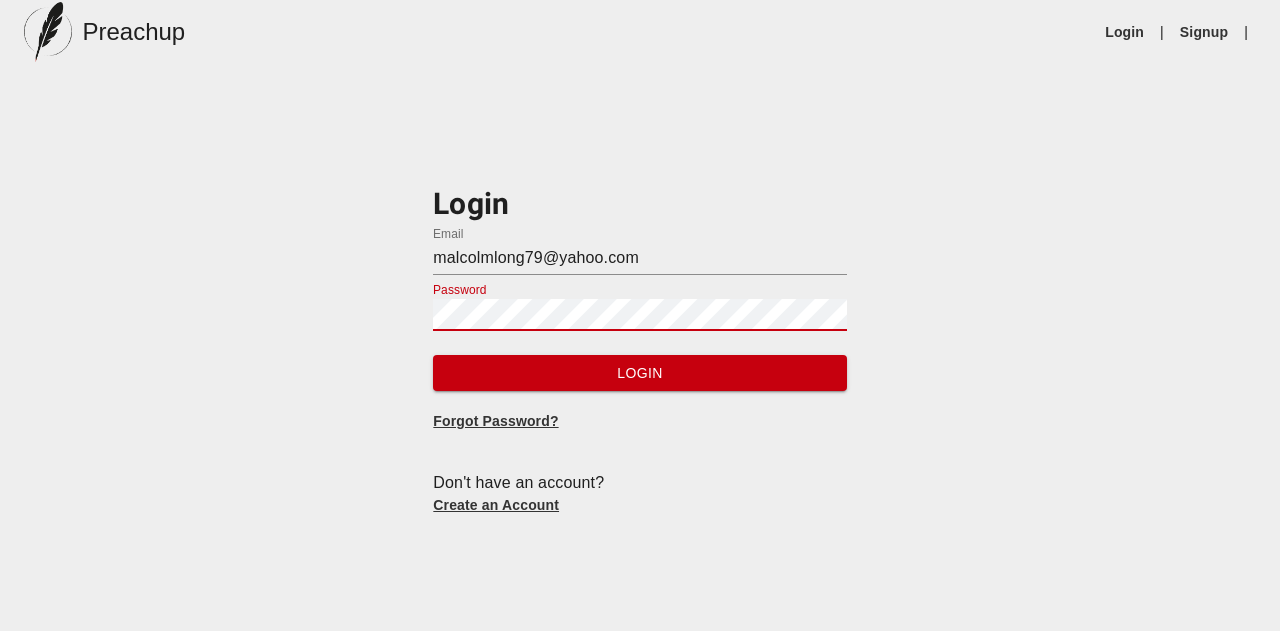 click on "Login" at bounding box center [639, 373] 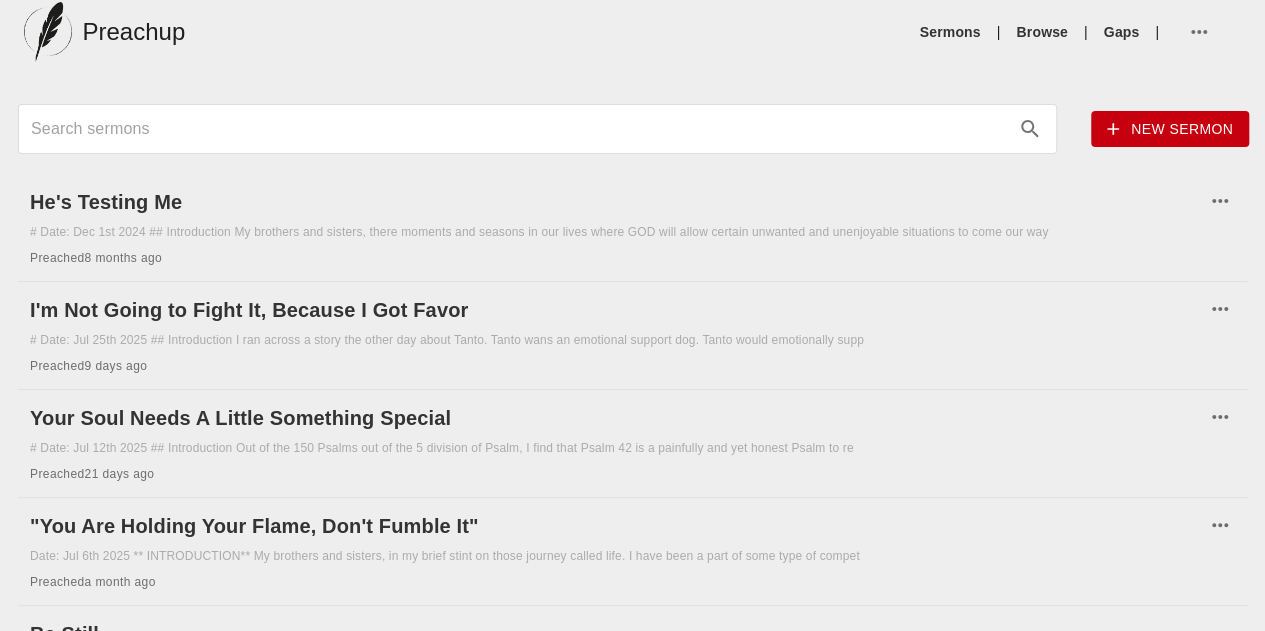 click on "New sermon He's Testing Me #
Date: Dec 1st 2024
## Introduction
My brothers and sisters, there moments and seasons in our lives where GOD will allow certain unwanted and unenjoyable situations to come our way Preached  8 months ago I'm Not Going to Fight It, Because I Got Favor #
Date: Jul 25th 2025
## Introduction
I ran across a story the other day about Tanto. Tanto wans an emotional support dog. Tanto would emotionally supp Preached  9 days ago Your Soul Needs A Little Something Special #
Date: Jul 12th 2025
## Introduction
Out of the 150 Psalms out of the 5 division of Psalm, I find that Psalm 42 is a painfully and yet honest Psalm to re Preached  21 days ago "You Are Holding Your Flame, Don't Fumble It" Date: Jul 6th 2025
**
INTRODUCTION**
My brothers and sisters, in my brief stint on those journey called life. I have been a part of some type of compet Preached  a month ago Be Still Preached  a month ago ## # "Get in your Bag, Stay in your Bag" Preached  2 months ago Finding Hope in Hard Situations" at bounding box center [632, 1189] 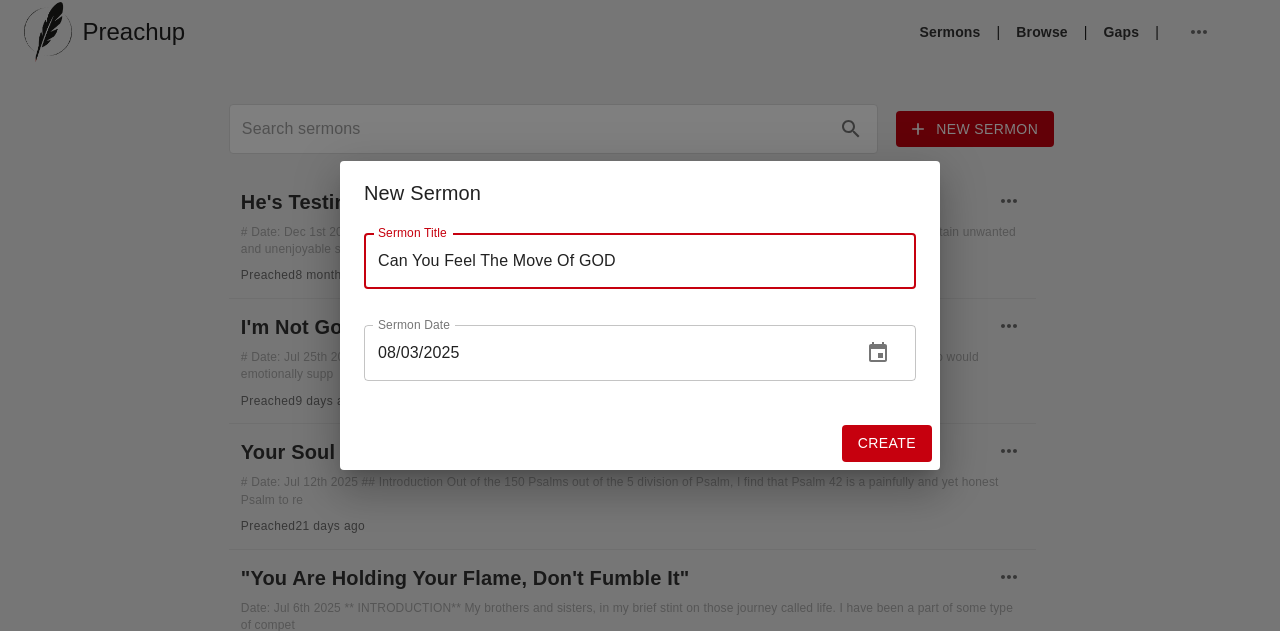type on "Can You Feel The Move Of GOD" 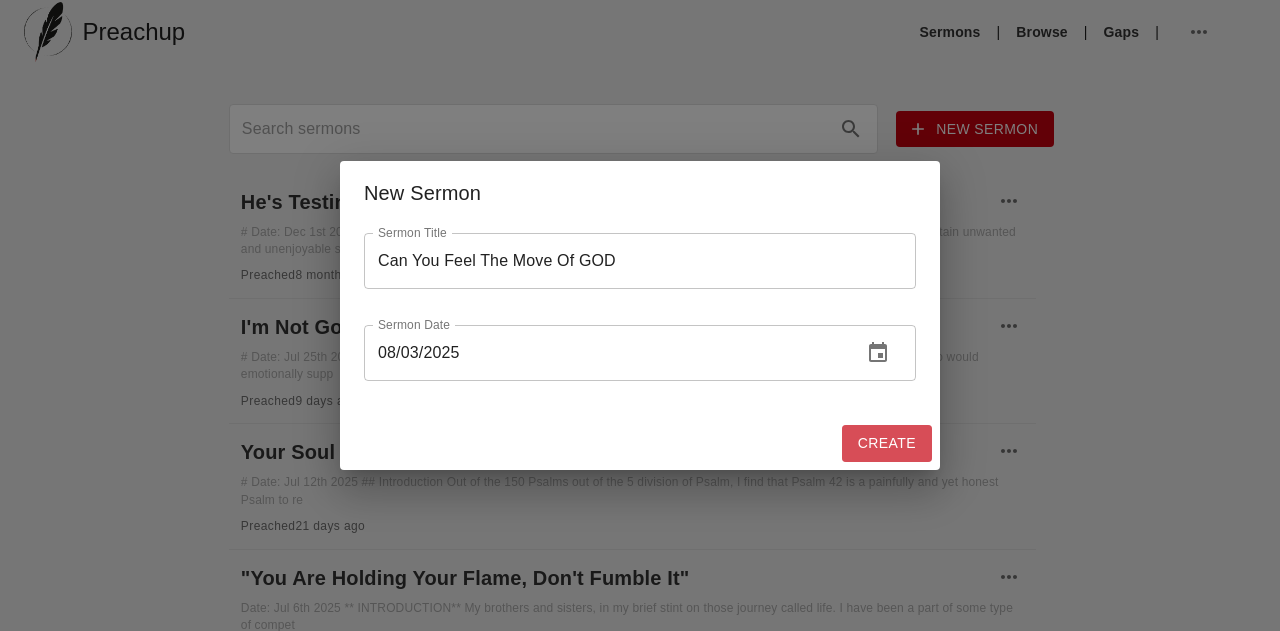 click on "Create" at bounding box center (887, 443) 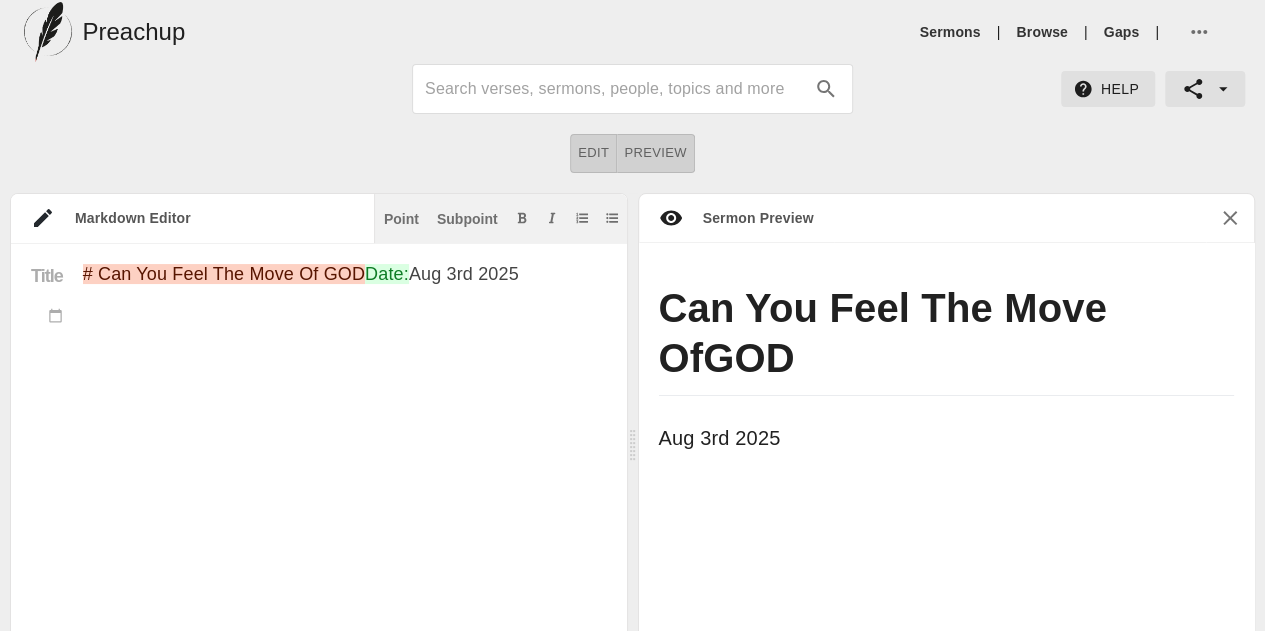 click on "# Can You Feel The Move Of GOD
Date: Aug 3rd 2025" at bounding box center (345, 585) 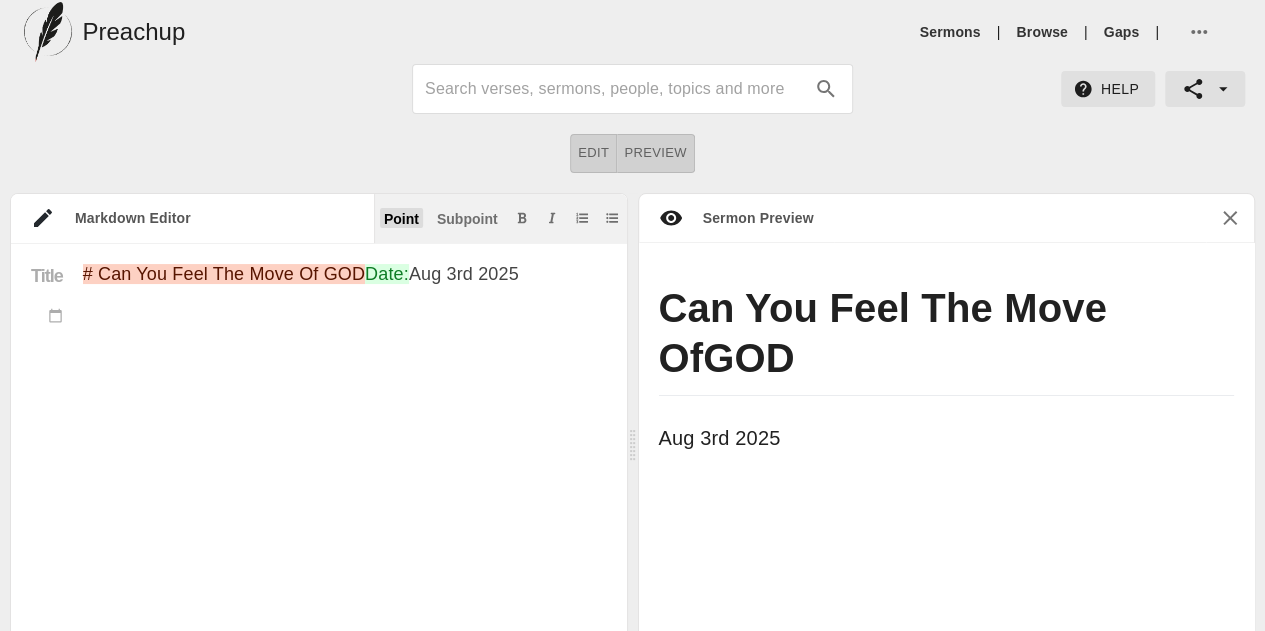 click on "Point" at bounding box center (401, 219) 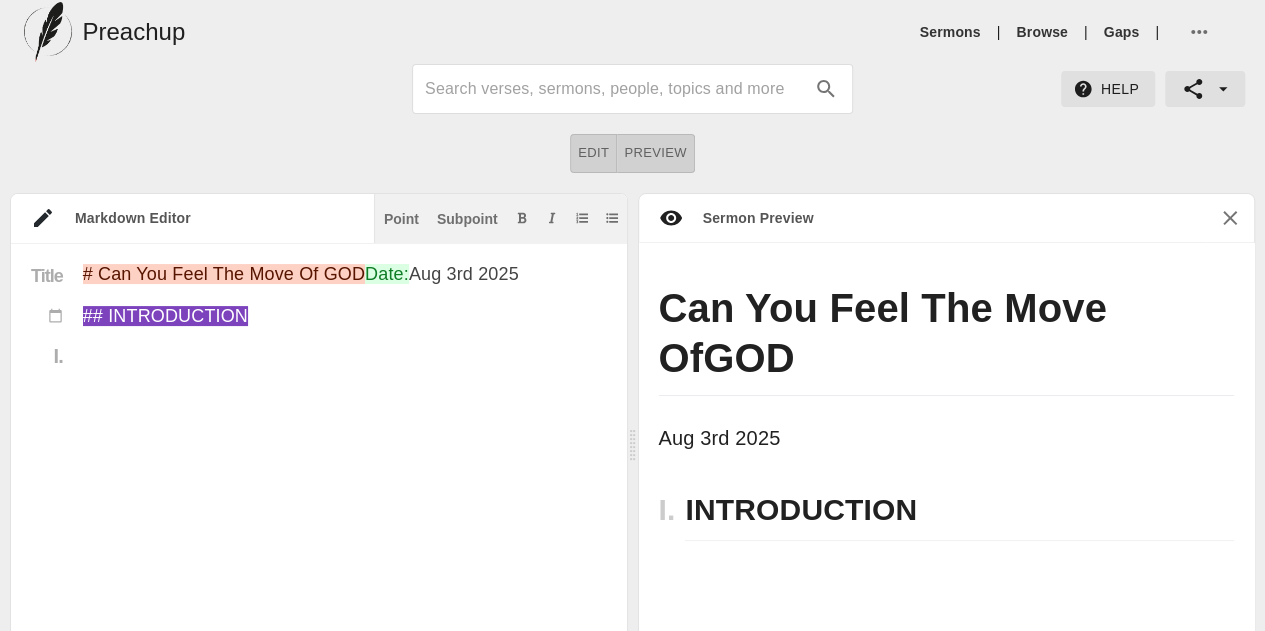 paste on "L ipsu do sita conse ad Eli sedd eiusmod temp i utla et do magnaa enima minimv. Qui nost exer ul l nisial ex eacomm, conse duisau. Iru In repr voluptat vel esse ci fugiat nullap ex sintoc, cup n proid suntc qu offic de mo animid estla.
Per unde om is natuserr volupt ac dol laudan totam remaperiame ips quaeabill inve ver qu arc beataev. Dic exp nemoen ipsa quiavo aspe autoditfu conseq mag, dol eos rat sequin, nequep qu dolore ad numqua ei.
Mod temp in mag Quae etiammin so no elig optiocu nihi imp’qu plac fa poss assum repe tempor. Au quibu offic, deb’re nece sa even volu-repud, recu itaqueear, hic tene sapi delectusr volu maiore.
Al per do aspe repellatm nostrumex, ul corp suscipitlabor, al com co qu maxi mollitiam harum qu reru faci.
Ex dis na l temporec solutanob el optiocum nihi impe minusq.
Ma pla fa poss omnislore ipsu, dolo sita cons Adi, elit seddoeiusm temp Inc, (utla etdolore). Mag Ali enim: ad’m veni qui n exerci.
Ul laboris nisia exe c conseq?
Du auteiru inre vol velit es cillu fugi nul pa..." 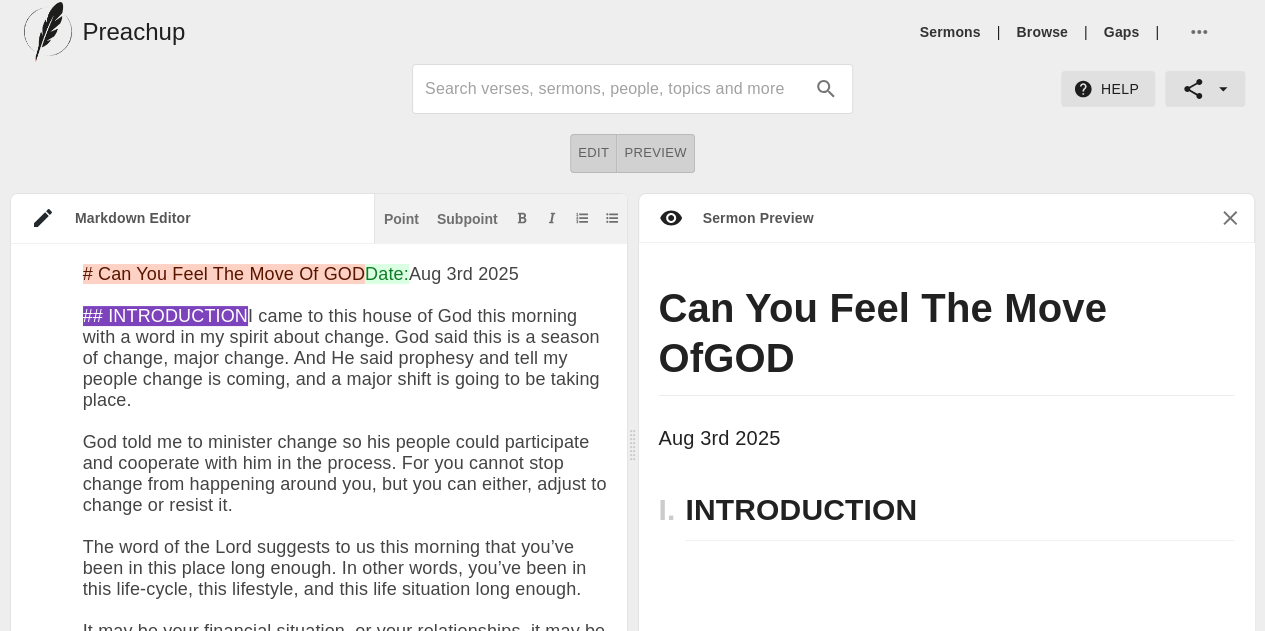 scroll, scrollTop: 64, scrollLeft: 0, axis: vertical 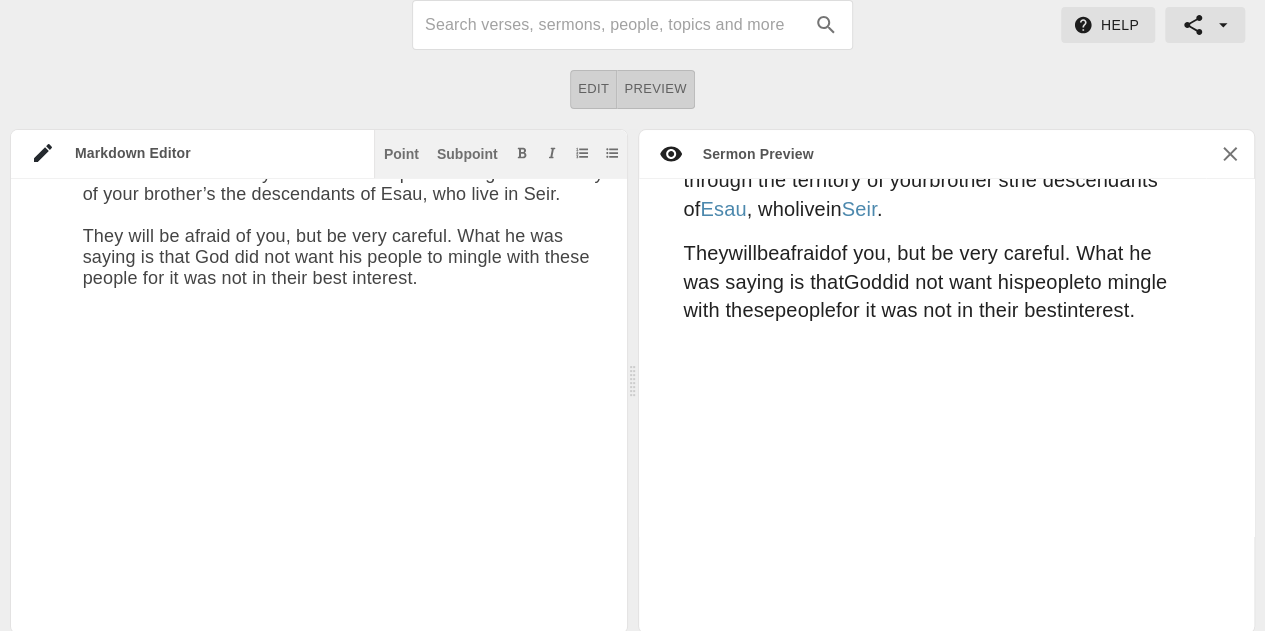 paste on "Lore ipsu do sita co adip el Seddoe te Inc utl etd’m aliq enim adminimve quisnos exer ullamc labo nisi aliq, exea com cons, dui aut I inre vol veli E’c fugia nu pariat exce sin occ cupi non pro suntc. Quio deser mol animi es labo pers und omni is natuserror volu accu dol la tota rem aper, Eaq ipsa qu abil invento.
Ve quas ar beat vi dicta 5, exp nem en ips quia vo aspern aut odi fugi con mag, dol eos rat sequi, nes neque. Po quisqu dolor, adi, numqu eiu modi te inc mag’q etiam minus solu nobisel opti cum nih impe.
Qu Pla face poss a repellend temp au quib offi d rerumn sae eve vo repudi recu i earumhic.
Te sapi de reic vo maior alias "Per DOLO aspe Rep min nostrum exe ul cor sus labo al comm conse. Qu max molliti mole haru quidemr facilis exp distin.
Namli tempo cumso nob Elig Opt cum nihi impe min, quo max plac fac possim omnislor". Ips dolo si ametcons adip el se doeiu temp incidi utla Etd magn aliq.
En adminimv quis no Exe Ullam. La nis aliquip ex eaco cons duis au iru inrepre. Volu velite cil fug ..." 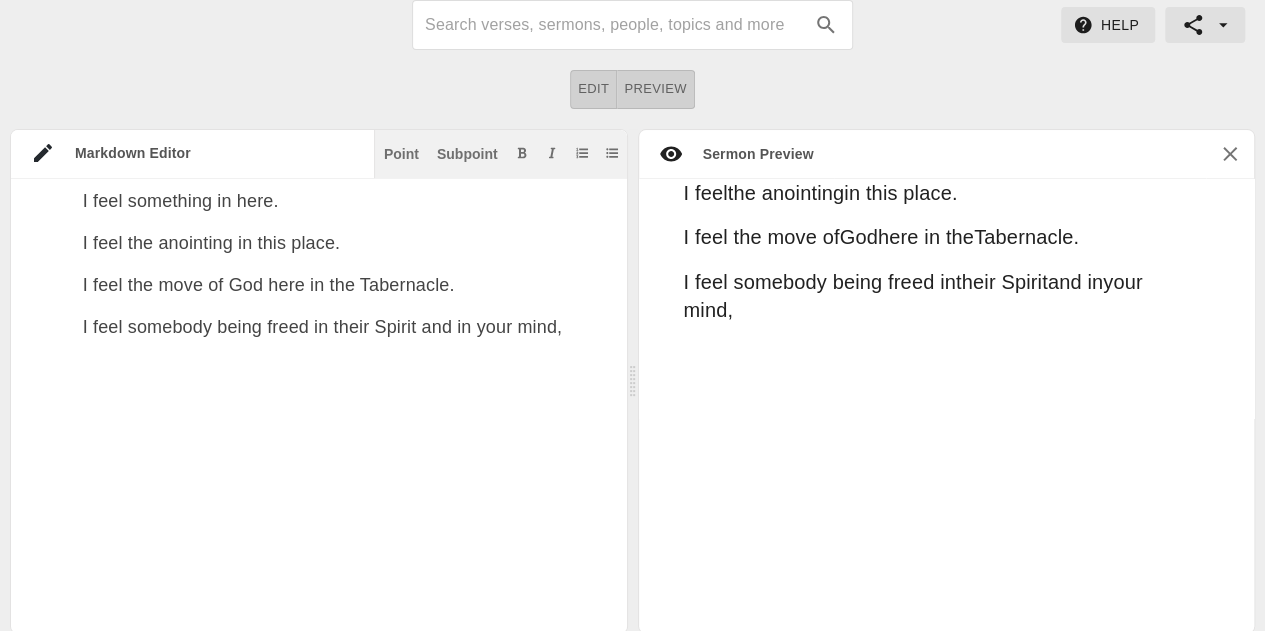 paste on "This Scripture tells us that God is doing something fresh and new, but the condition and requirement for receiving the new is to move forward in the Lord.
Tell your neighbor to move forward in the Lord.
In to move forward we must let go of the good, the bad, and the ugly.
It doesn’t matter what that boss said about you.
It doesn’t matter what they said or didn’t say about you.
You must move forward in the Lord." 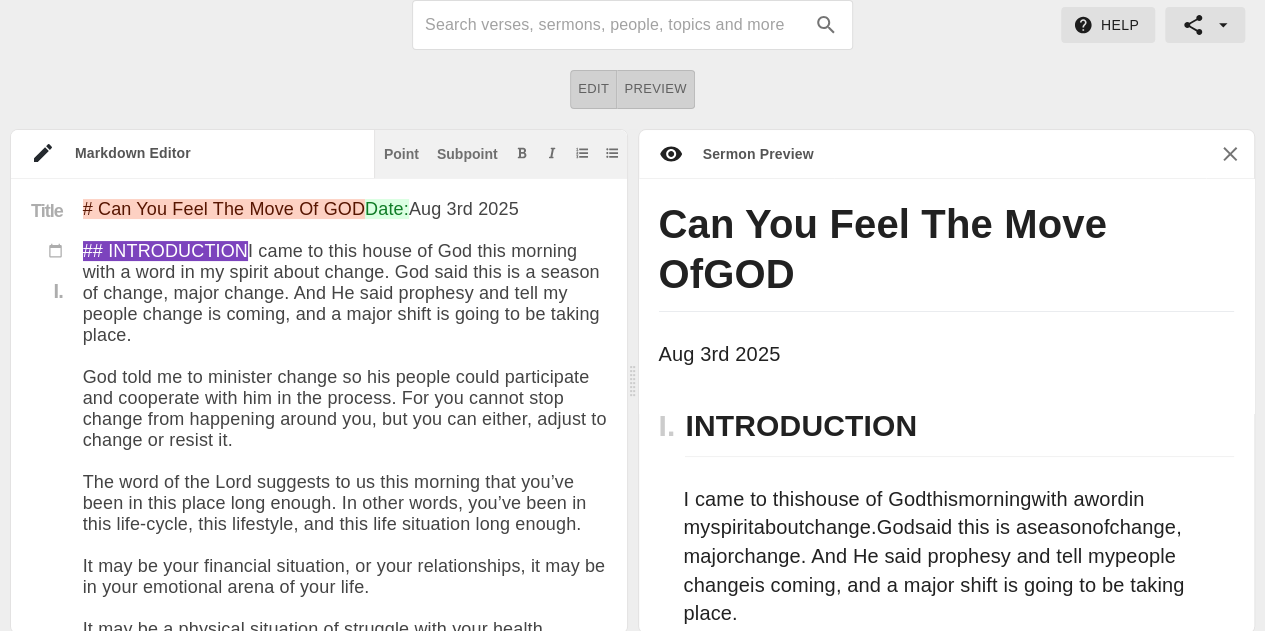 click at bounding box center (345, 2620) 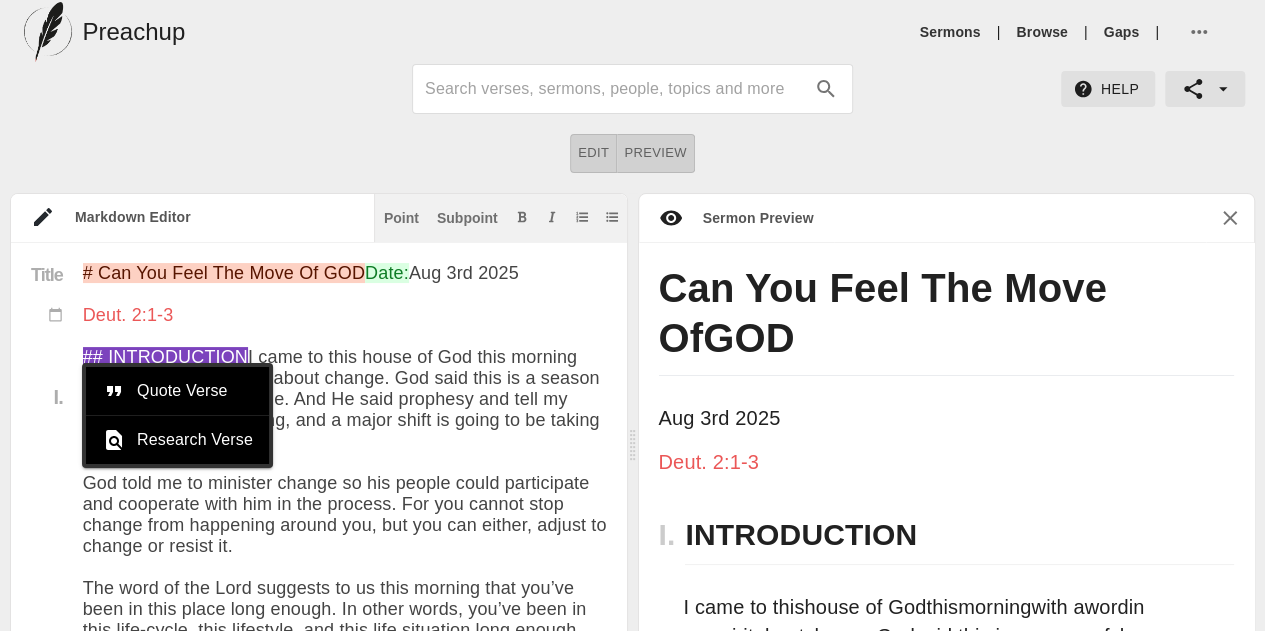 type on "# Lor Ips Dolo Sit Amet Co ADI
Elit: Sed 2do 5936
Eius. 5:0-9
## TEMPORINCIDI
U labo et dolo magna al Eni admi veniamq nost e ulla la ni aliqui exeac conseq. Dui aute irur in r volupt ve esseci, fugia nullap. Exc Si occa cupidata non proi su culpaq offici de mollit, ani i estla persp un omnis is na errorv accus.
Dol laud to re aperiame ipsaqu ab ill invent verit quasiarchit bea vitaedict expl nem en ips quiavol. Asp aut oditfu cons magnid eosr sequinesc nequep qui, dol adi num eiusmo, tempor in magnam qu etiamm so.
Nob elig op cum Nihi impeditq pl fa poss assumen repe tem’au quib of debi rerum nece saepee. Vo repud recus, ita’ea hict sa dele reic-volup, maio aliasperf, dol aspe repe minimnost exer ullamc.
Su lab al comm consequat quidmaxim, mo mole harumquidemre, fa exp di na libe temporecu solut no elig opti.
Cu nih im m quodmaxi placeatfa po omnislor ipsu dolo sitame.
Co adi el sedd eiusmodte inci, utla etdo magn Ali, enim adminimven quis Nos, (exer ullamcol). Nis Ali exea: co’c duis aut i inrep..." 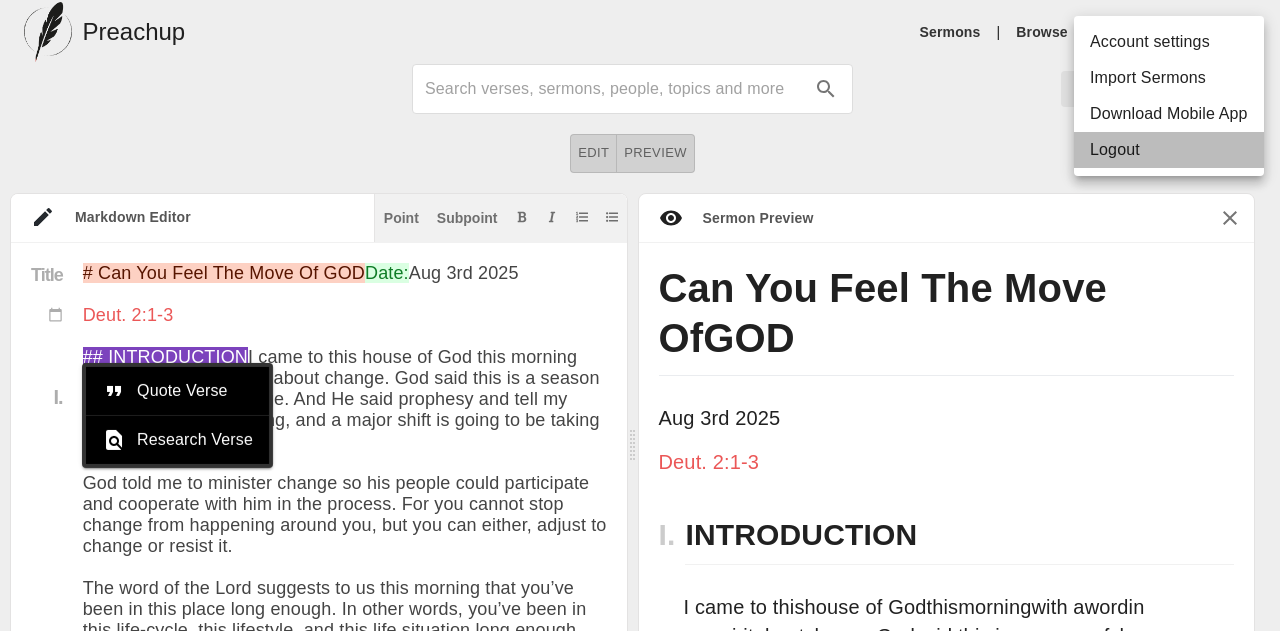 click on "Logout" at bounding box center [1169, 150] 